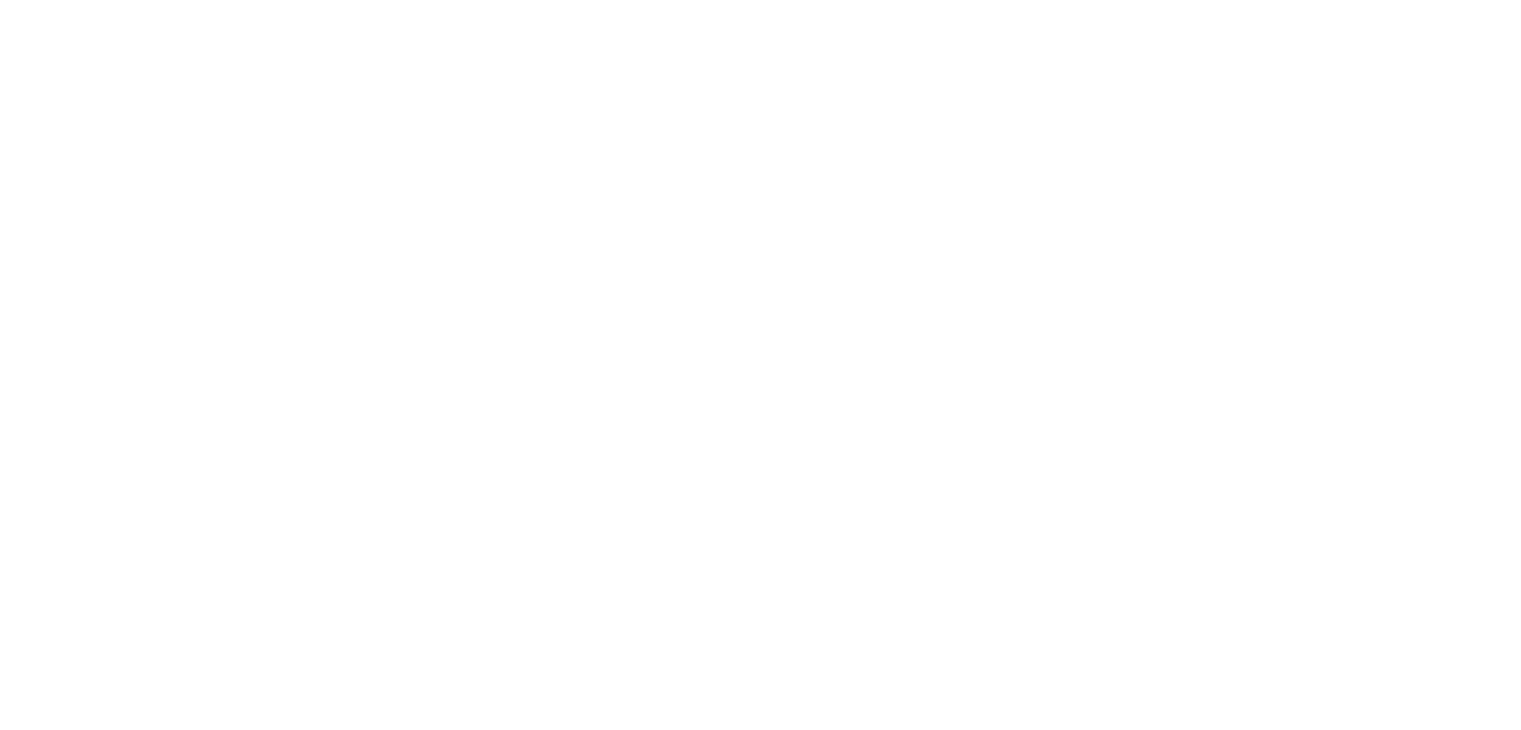 scroll, scrollTop: 0, scrollLeft: 0, axis: both 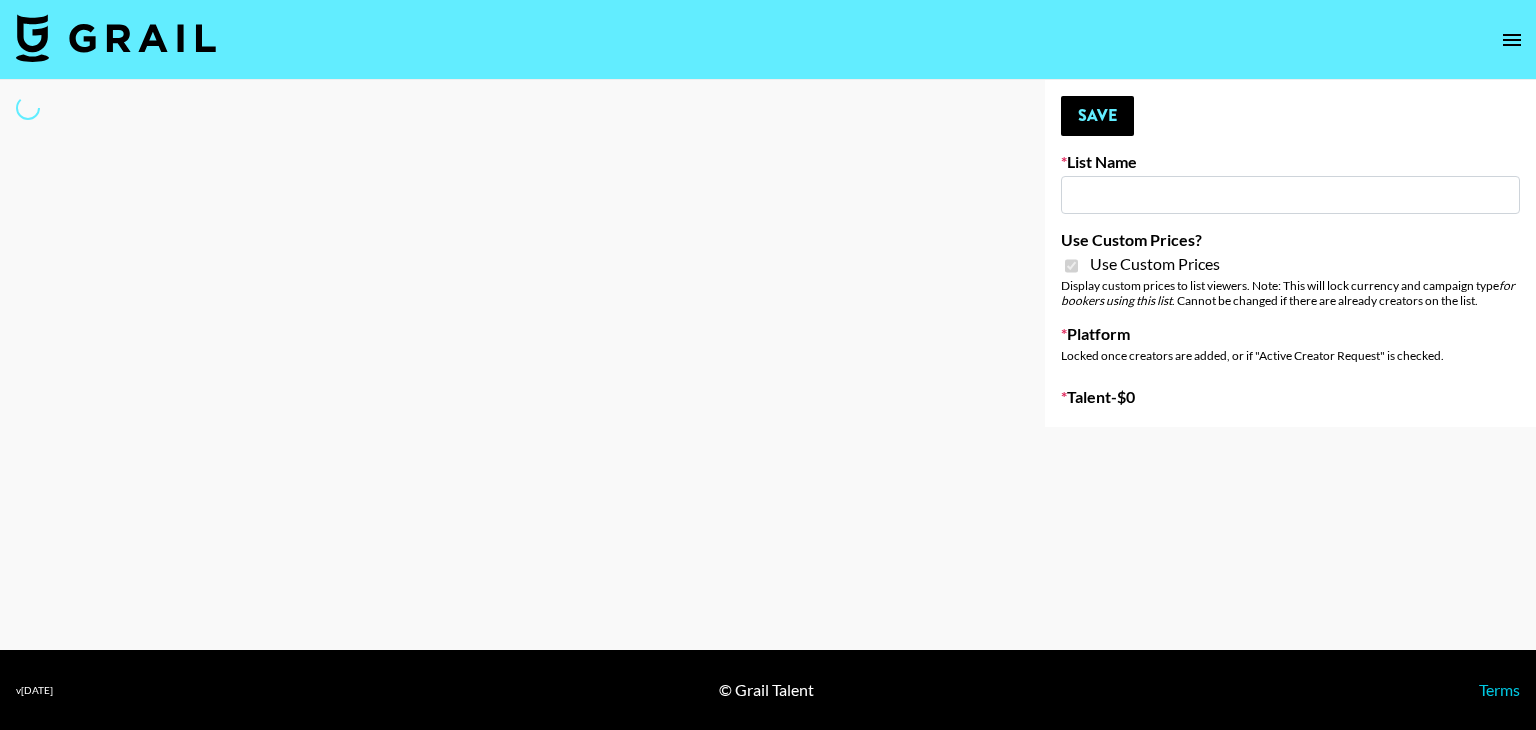 type on "Wavytalk ([DATE])" 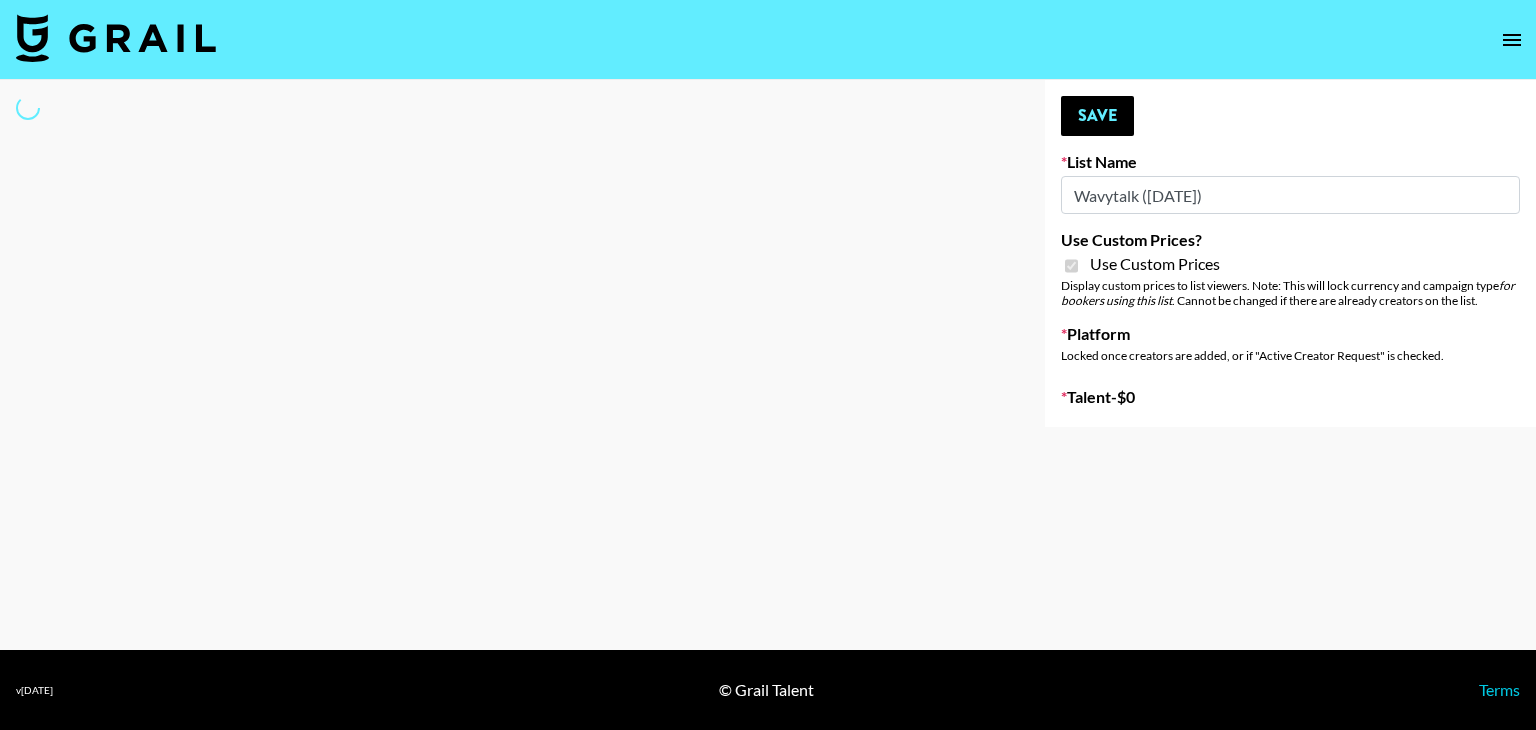 select on "Brand" 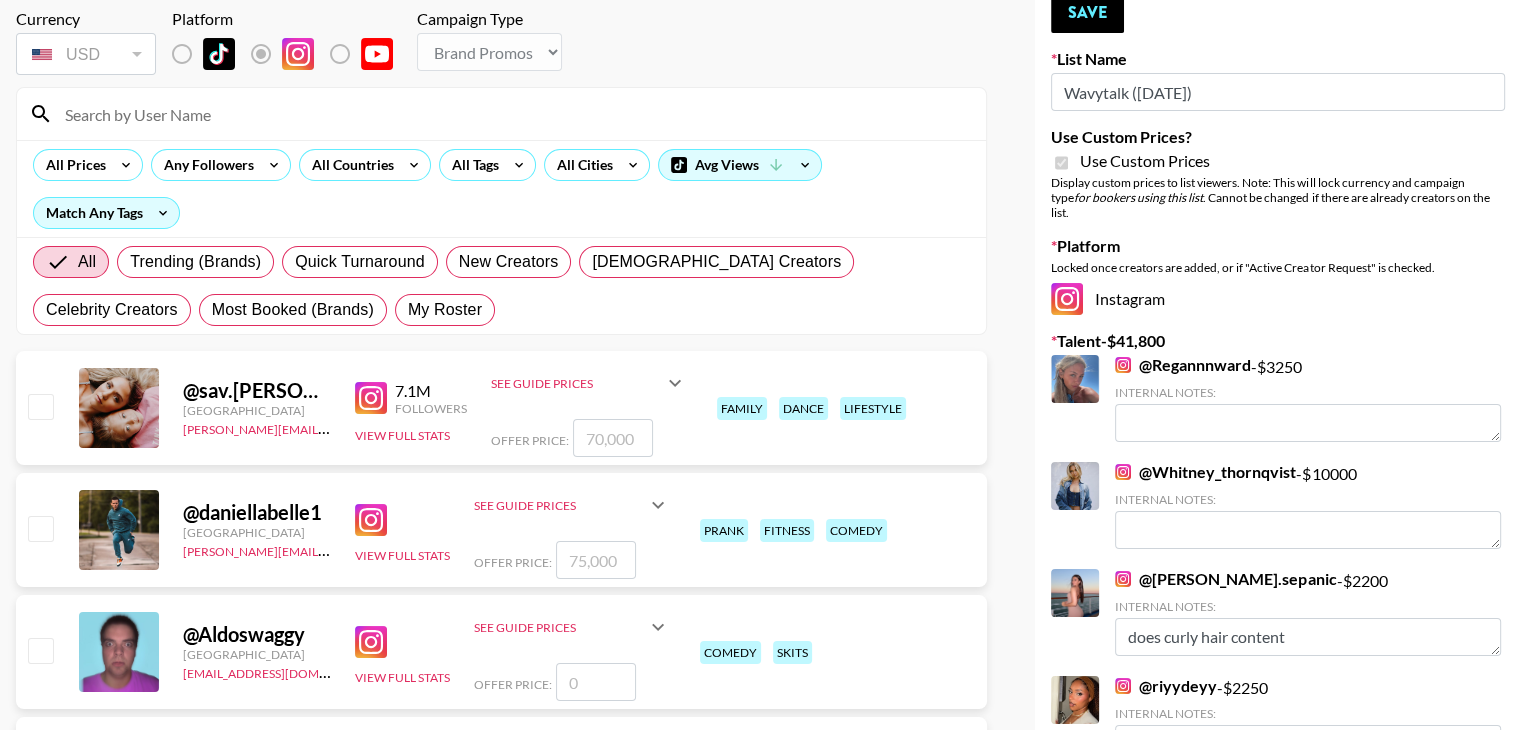 scroll, scrollTop: 118, scrollLeft: 0, axis: vertical 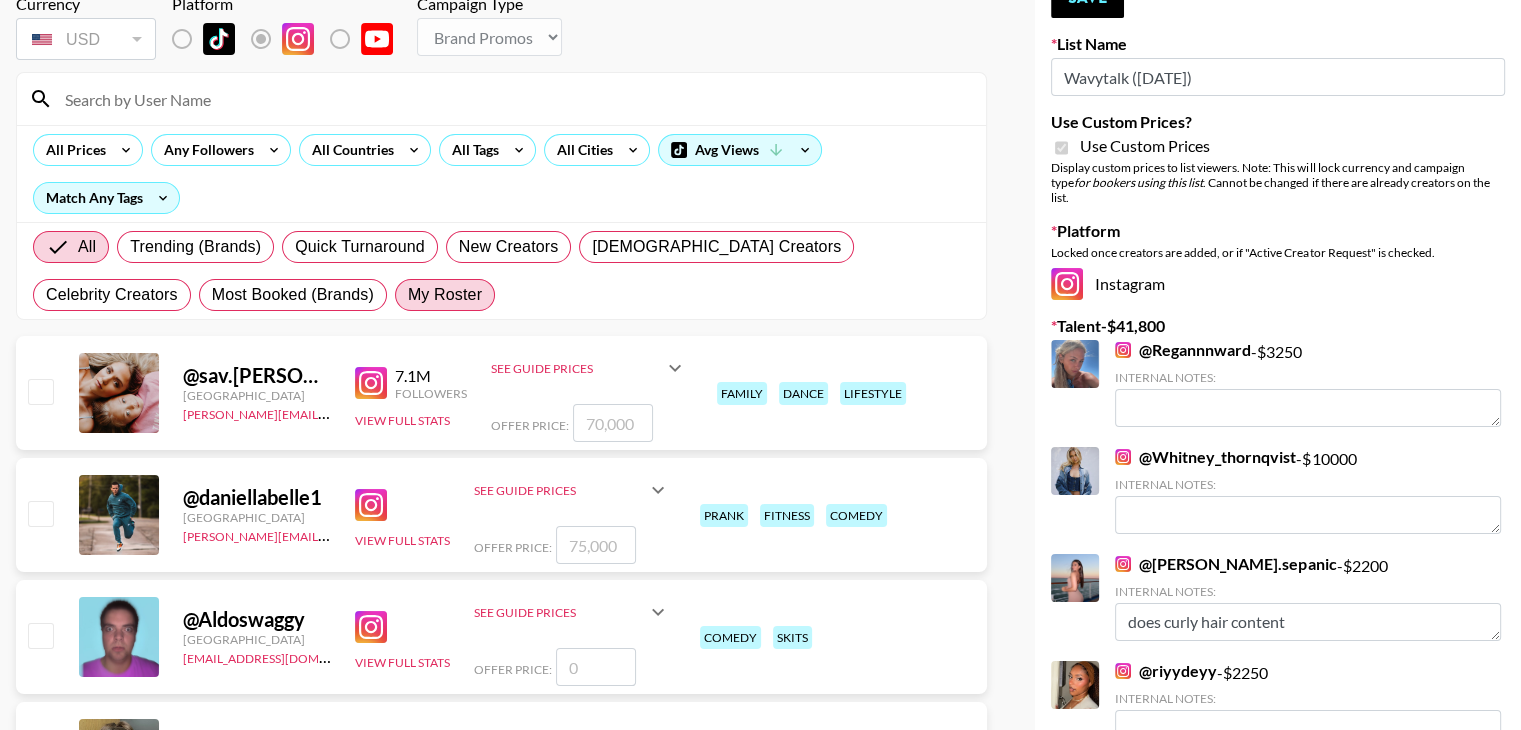 click on "My Roster" at bounding box center (445, 295) 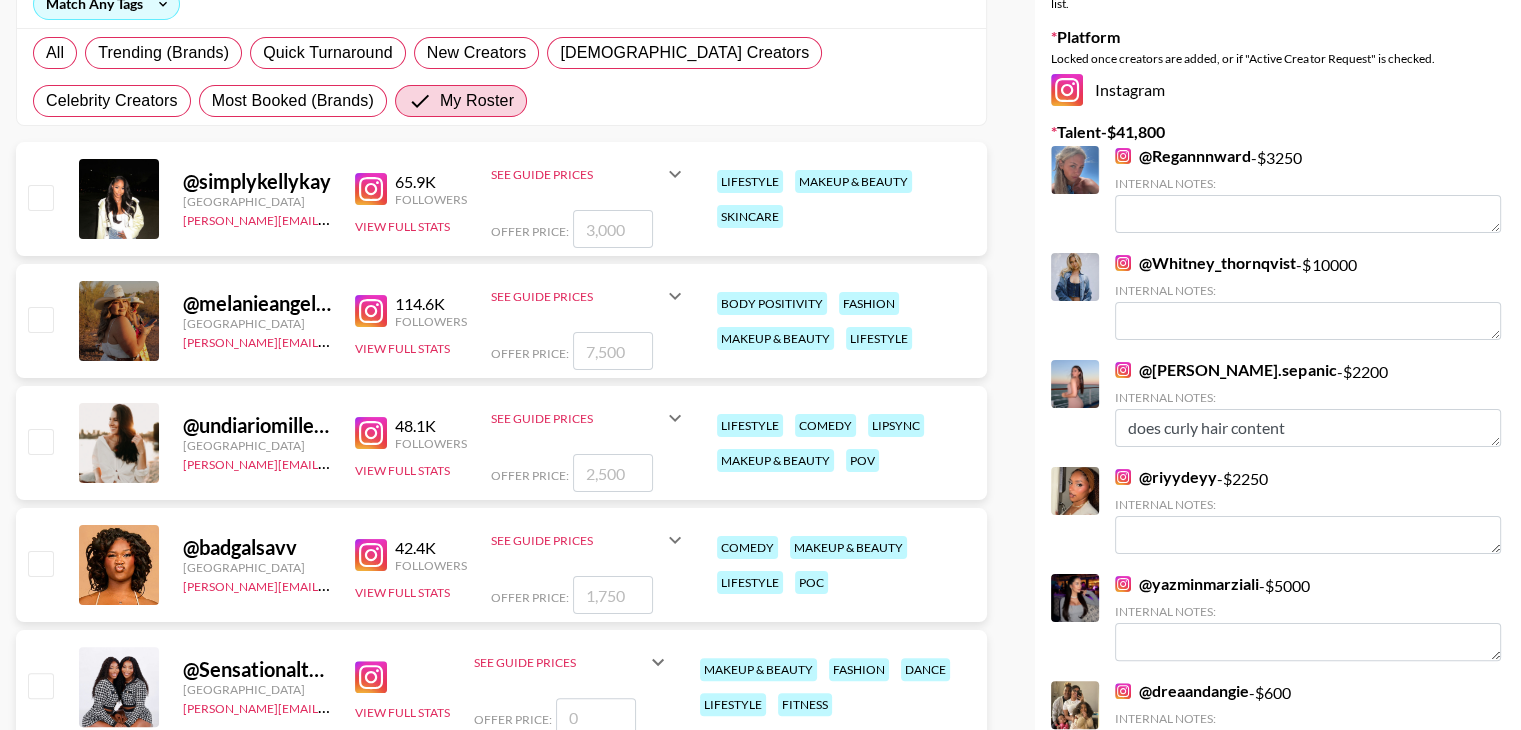 scroll, scrollTop: 327, scrollLeft: 0, axis: vertical 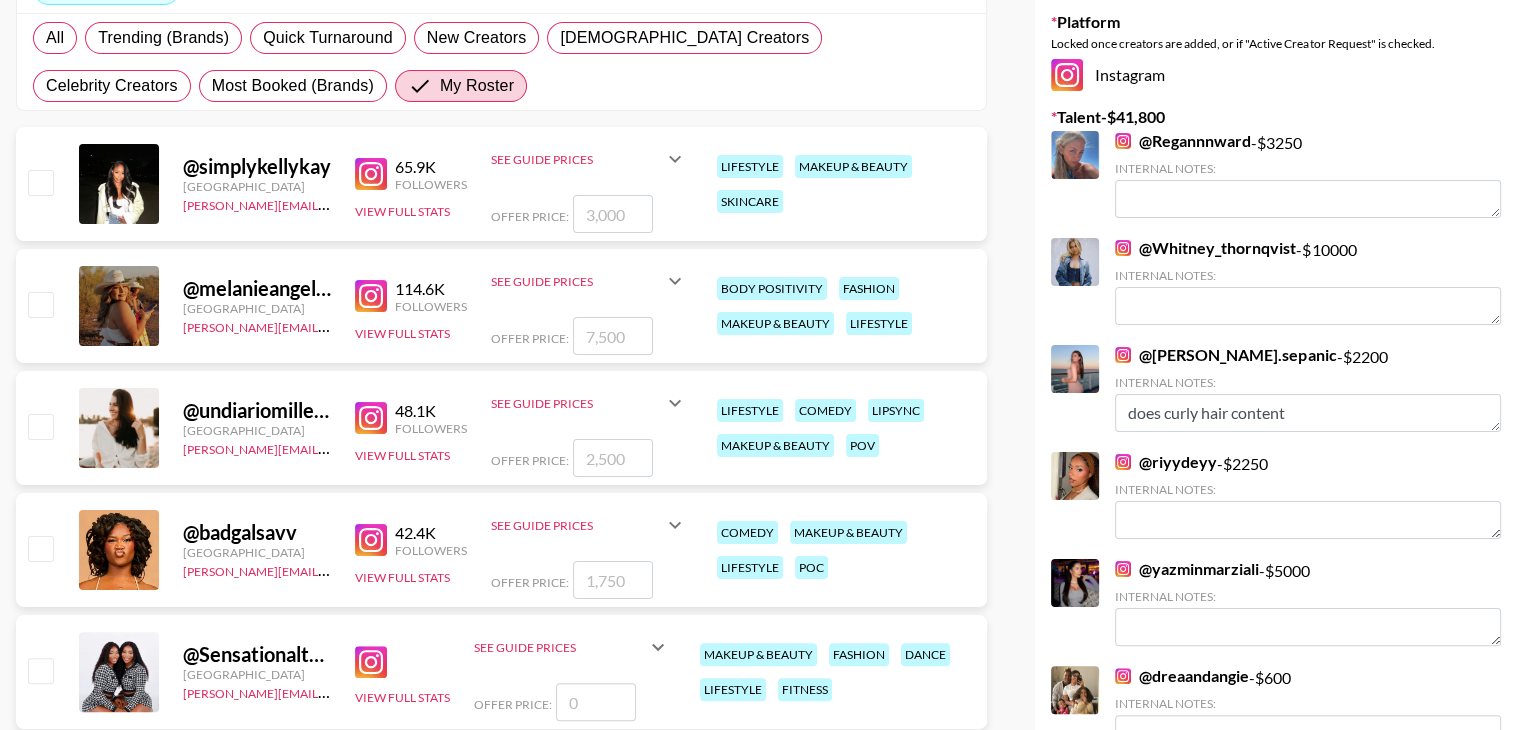 click at bounding box center [40, 182] 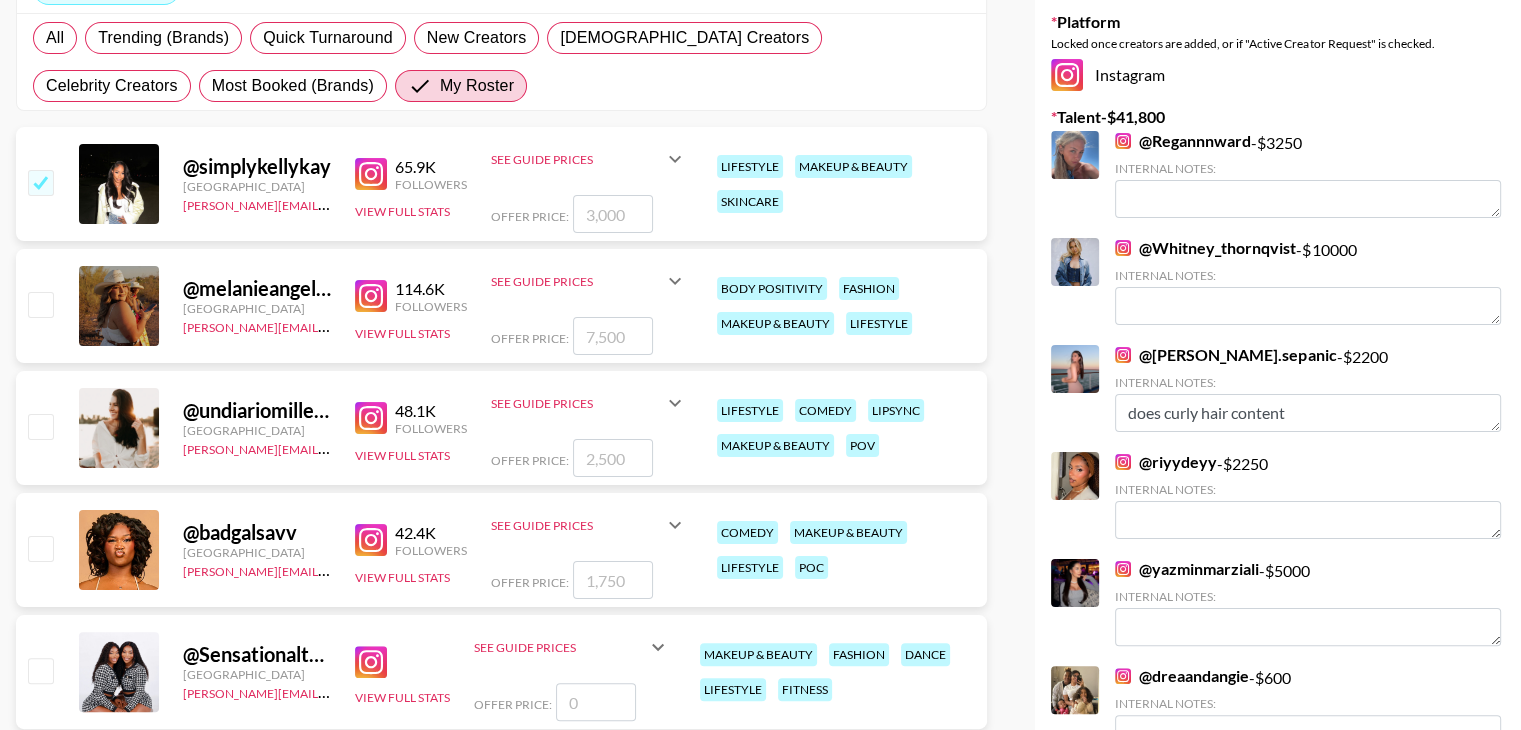 checkbox on "true" 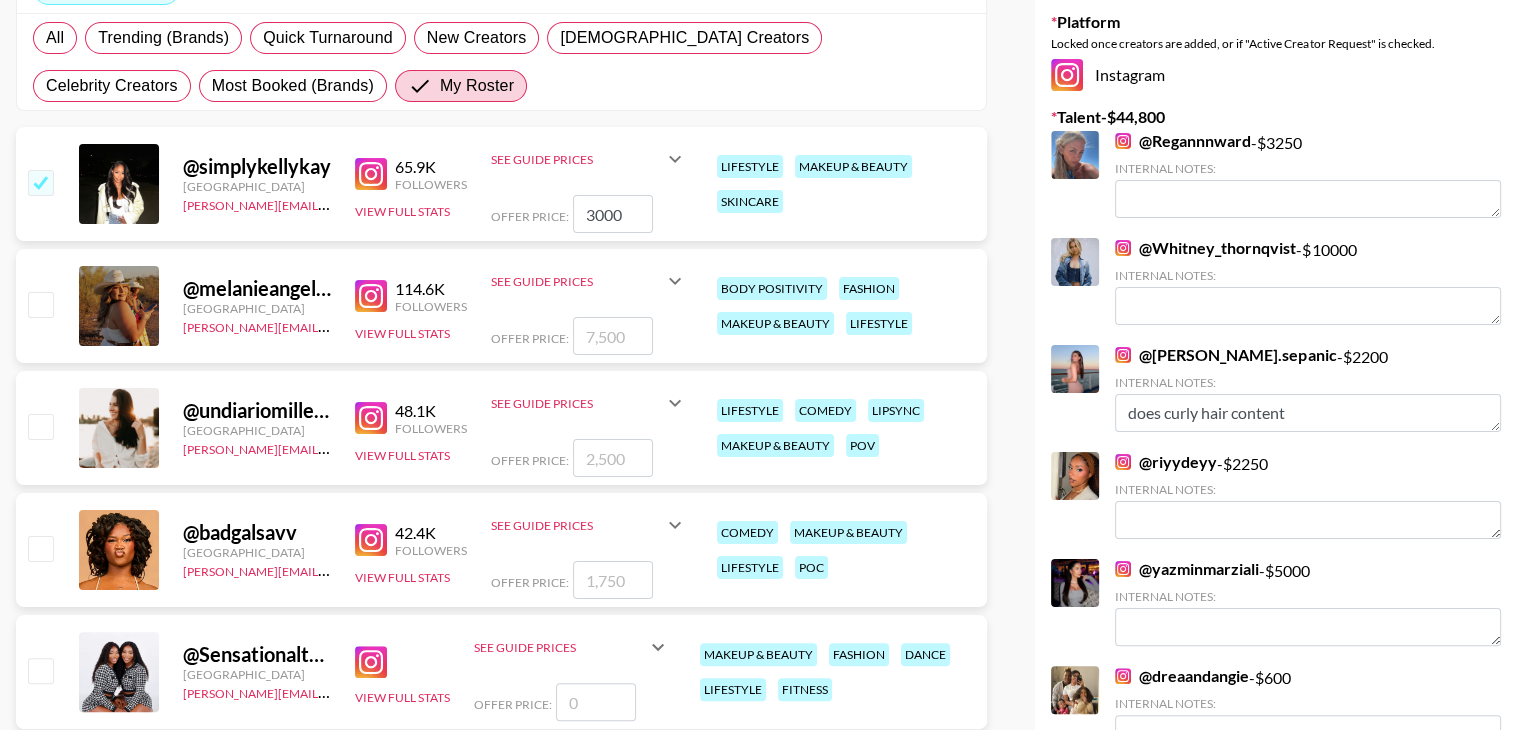 click on "3000" at bounding box center (613, 214) 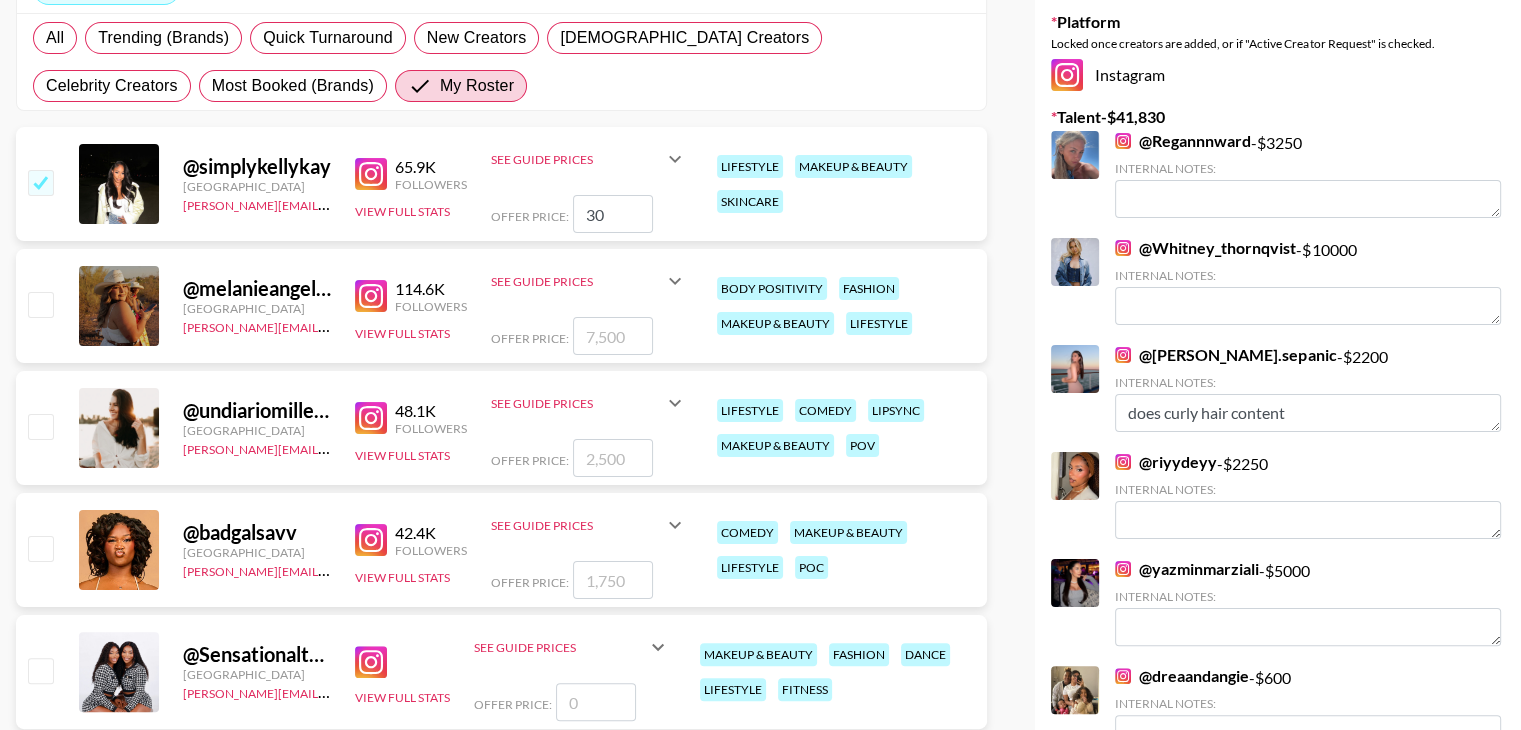 type on "3" 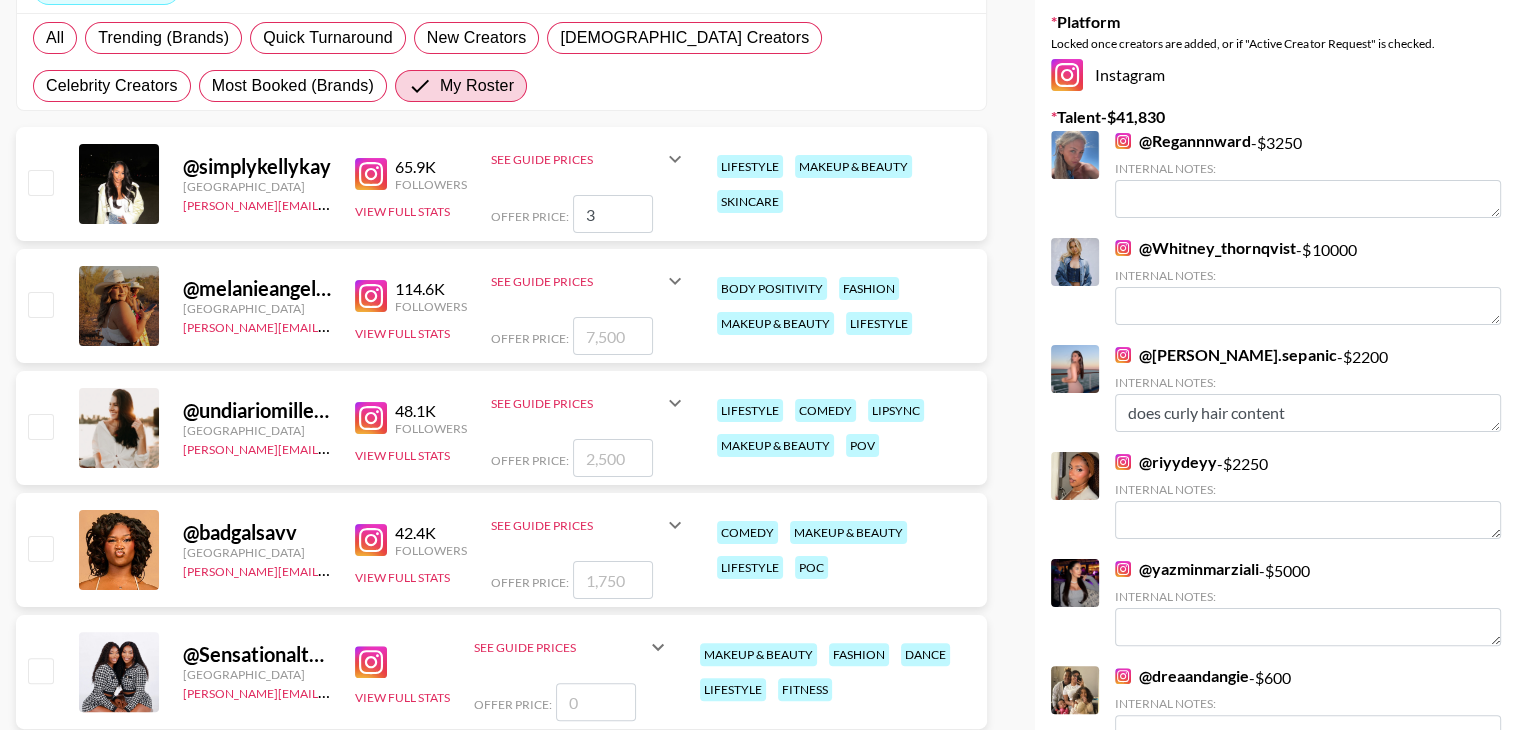 checkbox on "false" 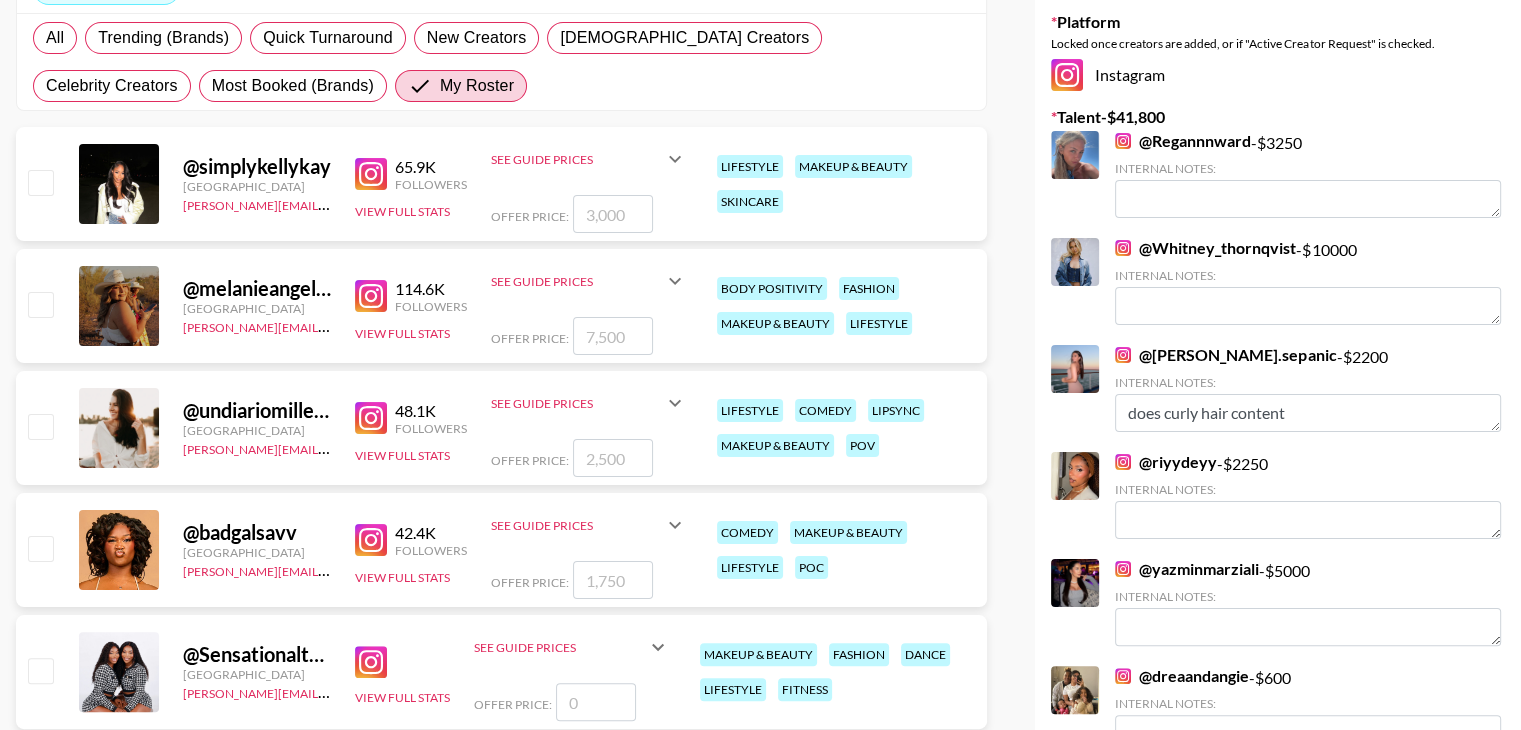 checkbox on "true" 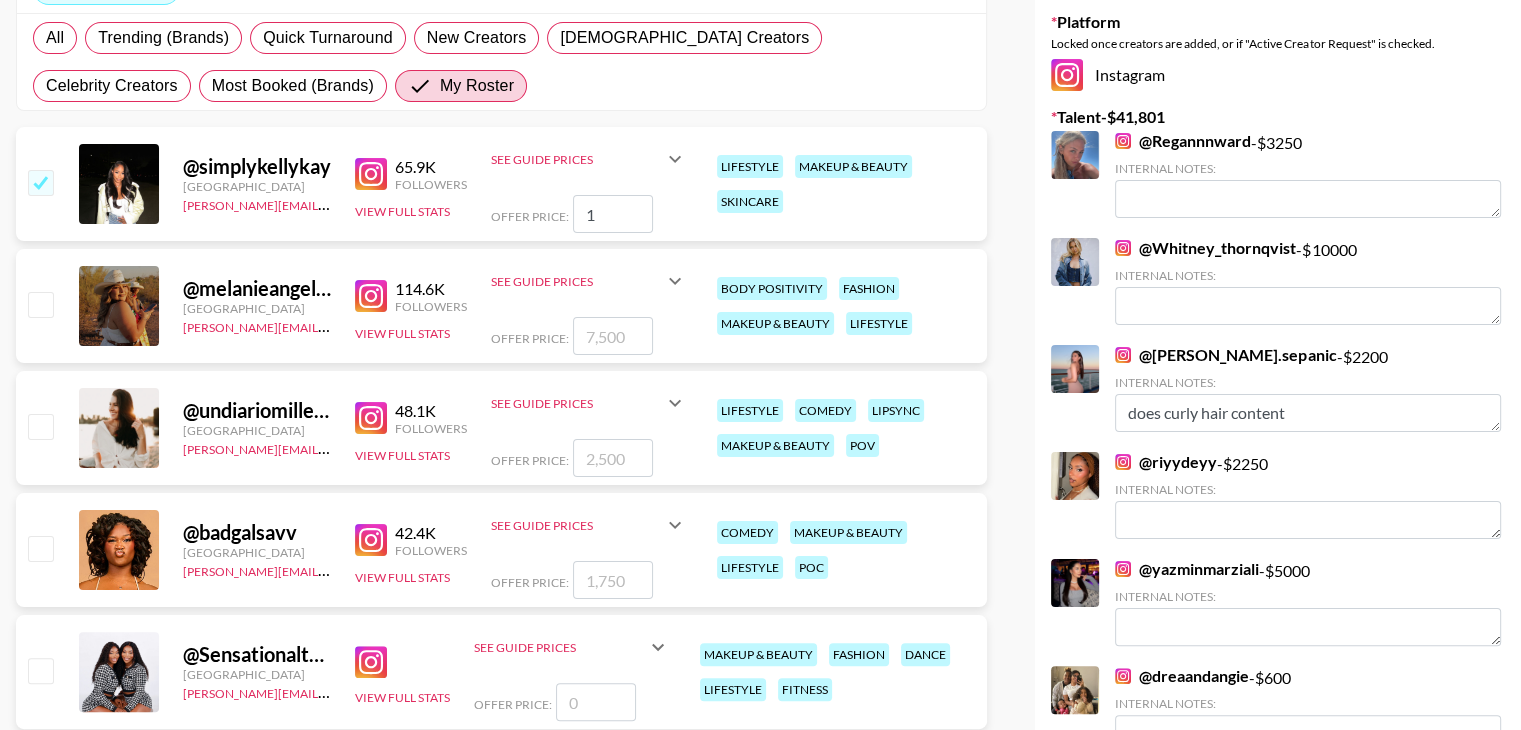 checkbox on "false" 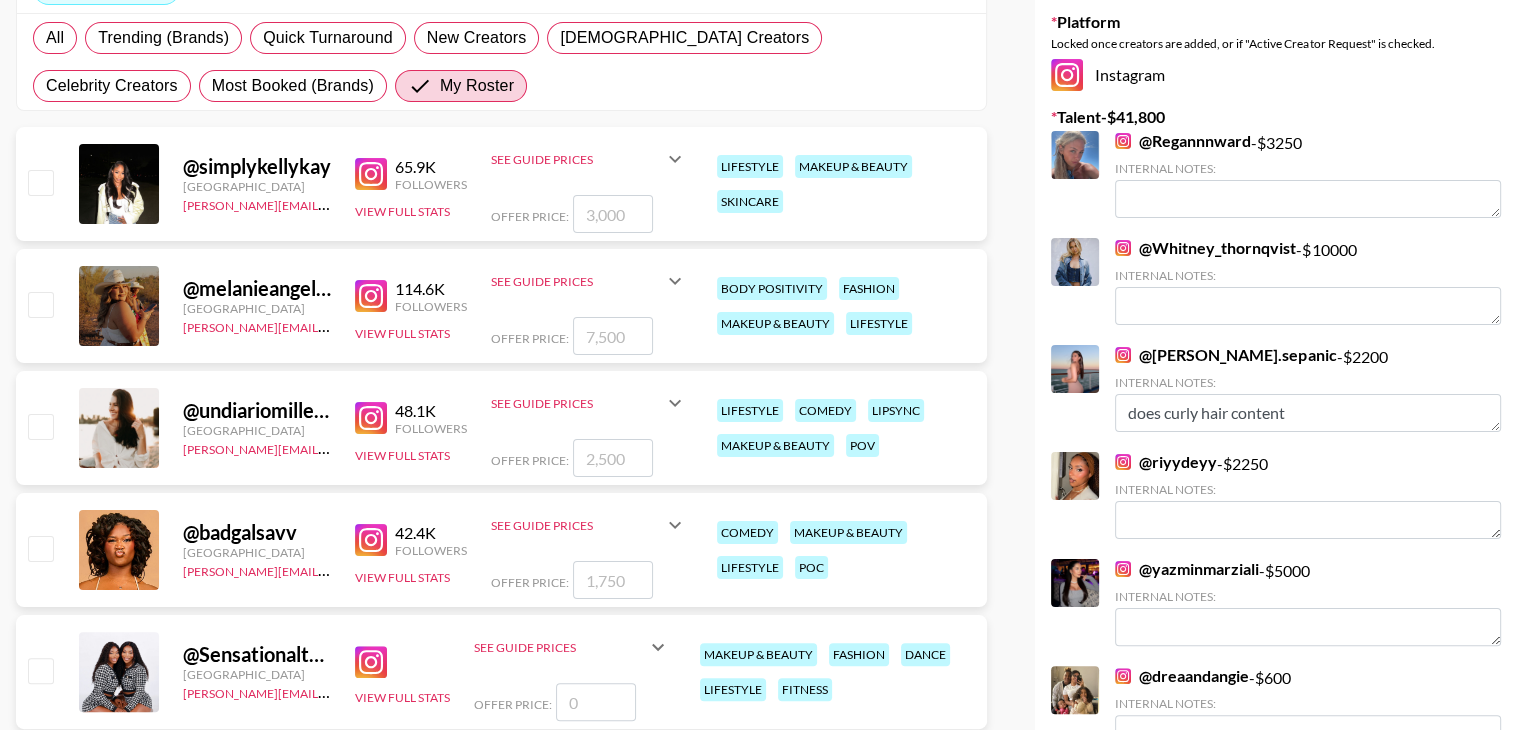 checkbox on "true" 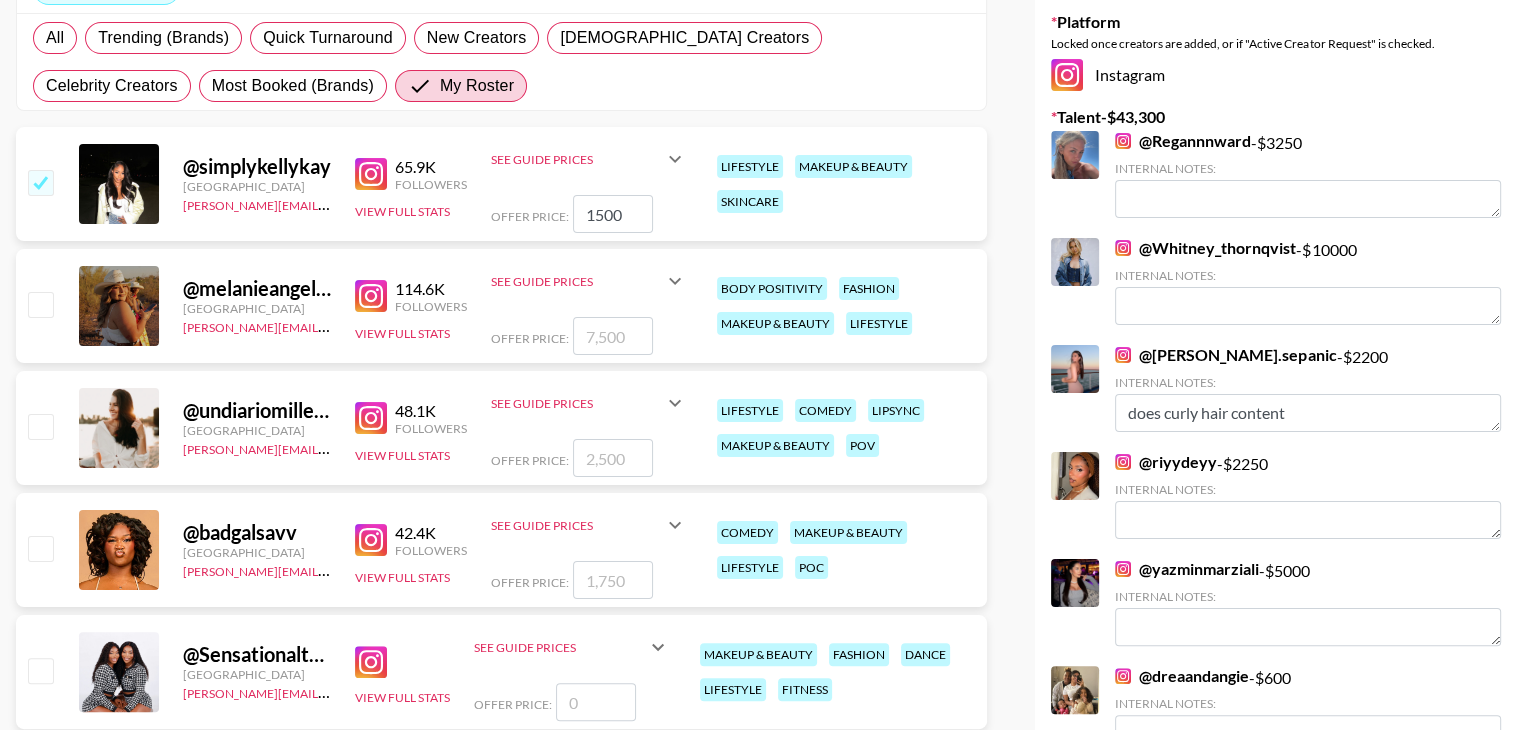 type on "1500" 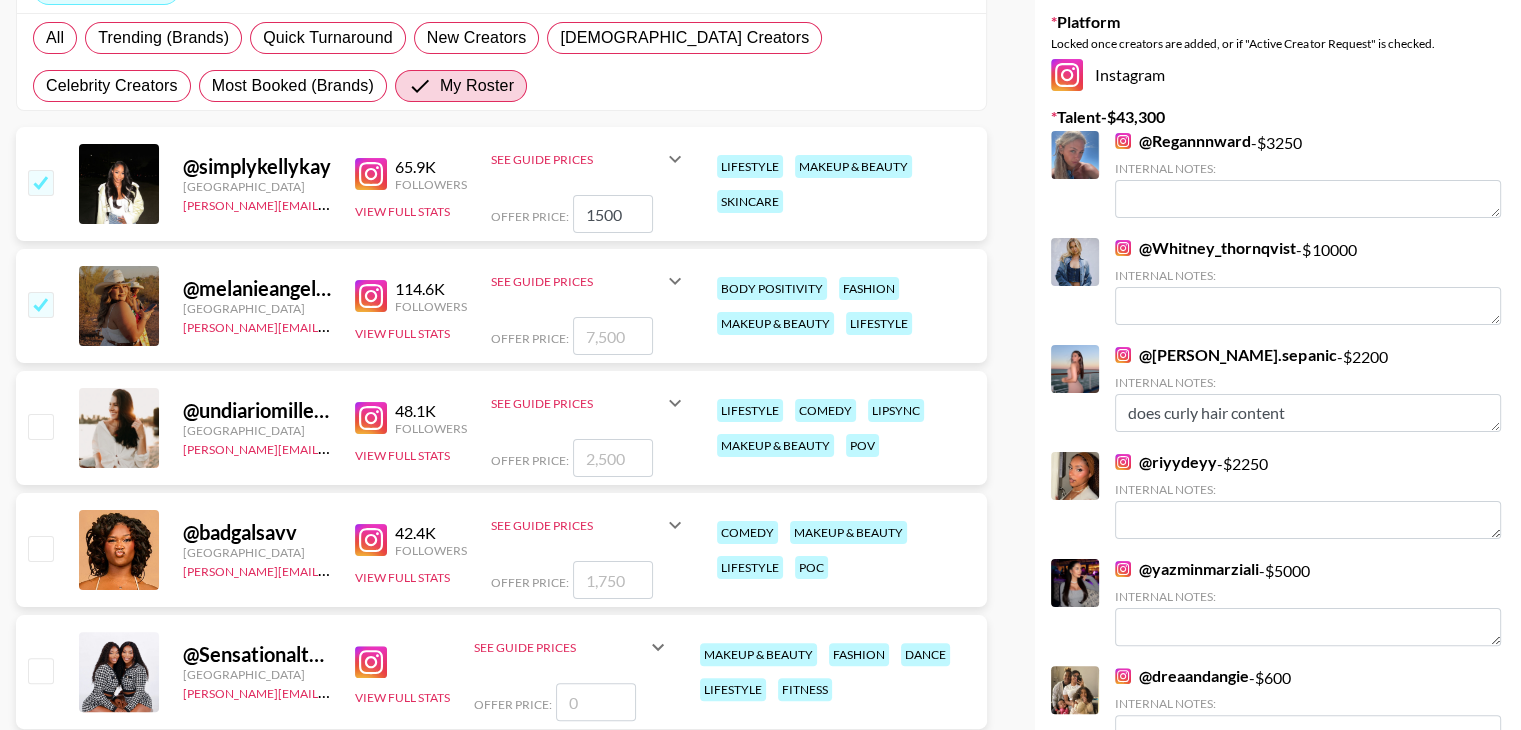 checkbox on "true" 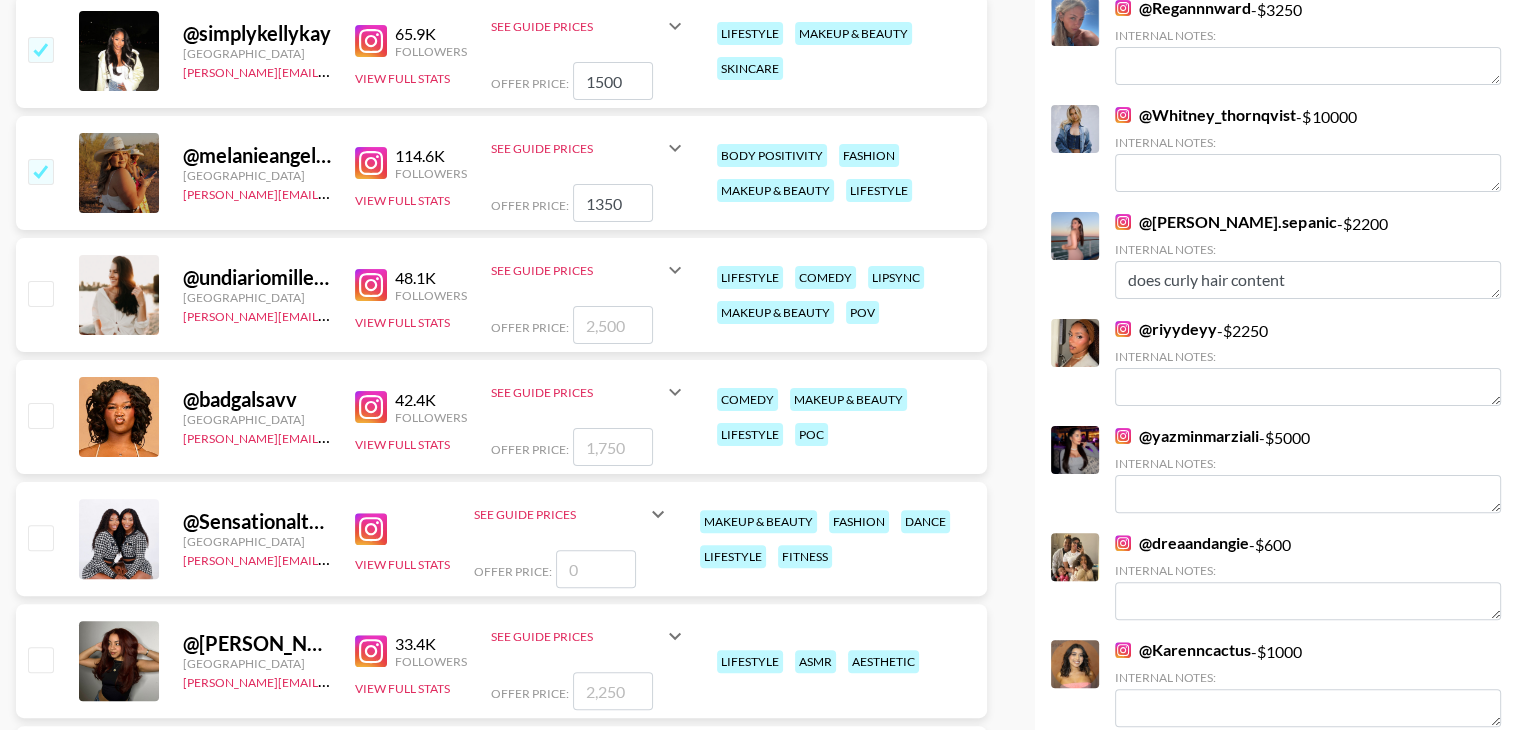 scroll, scrollTop: 463, scrollLeft: 0, axis: vertical 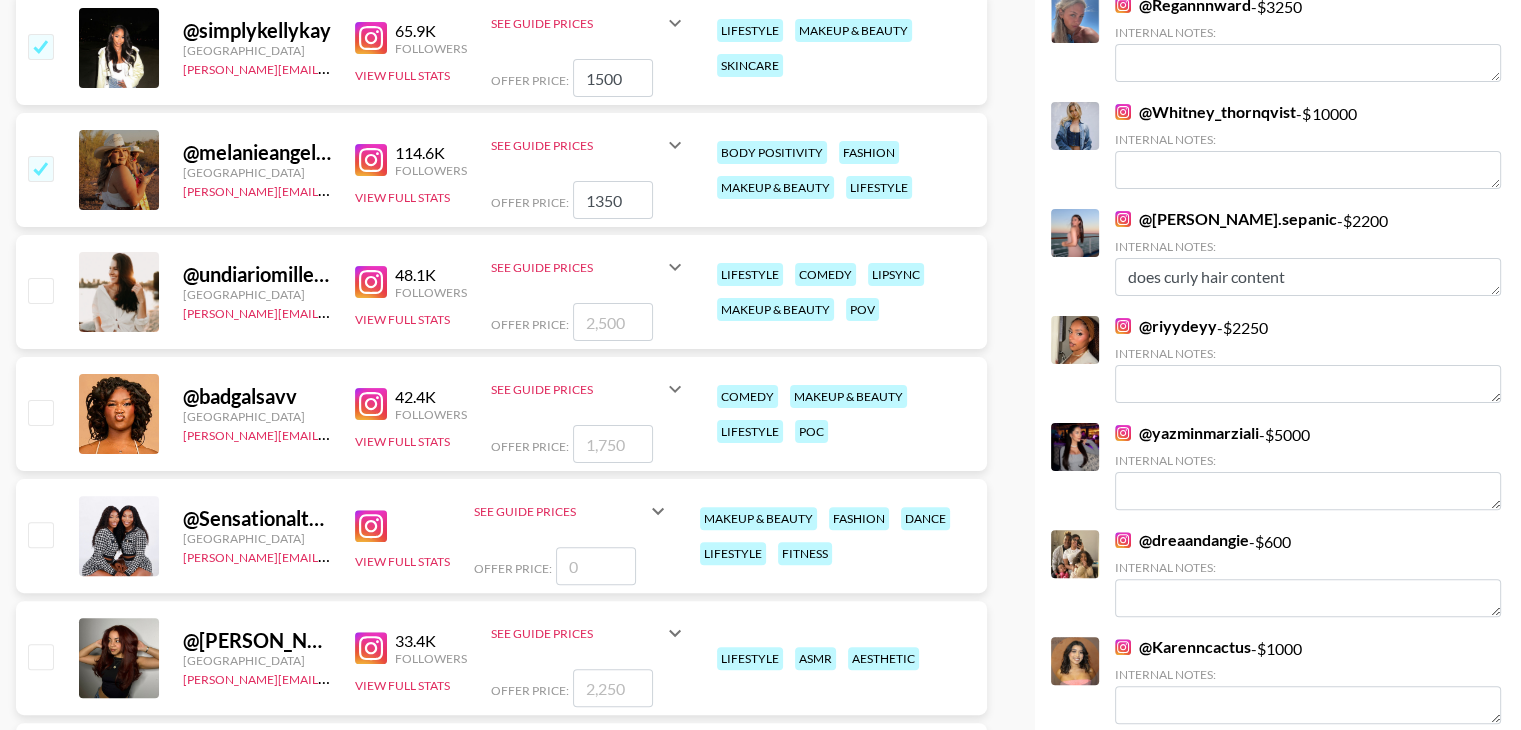 type on "1350" 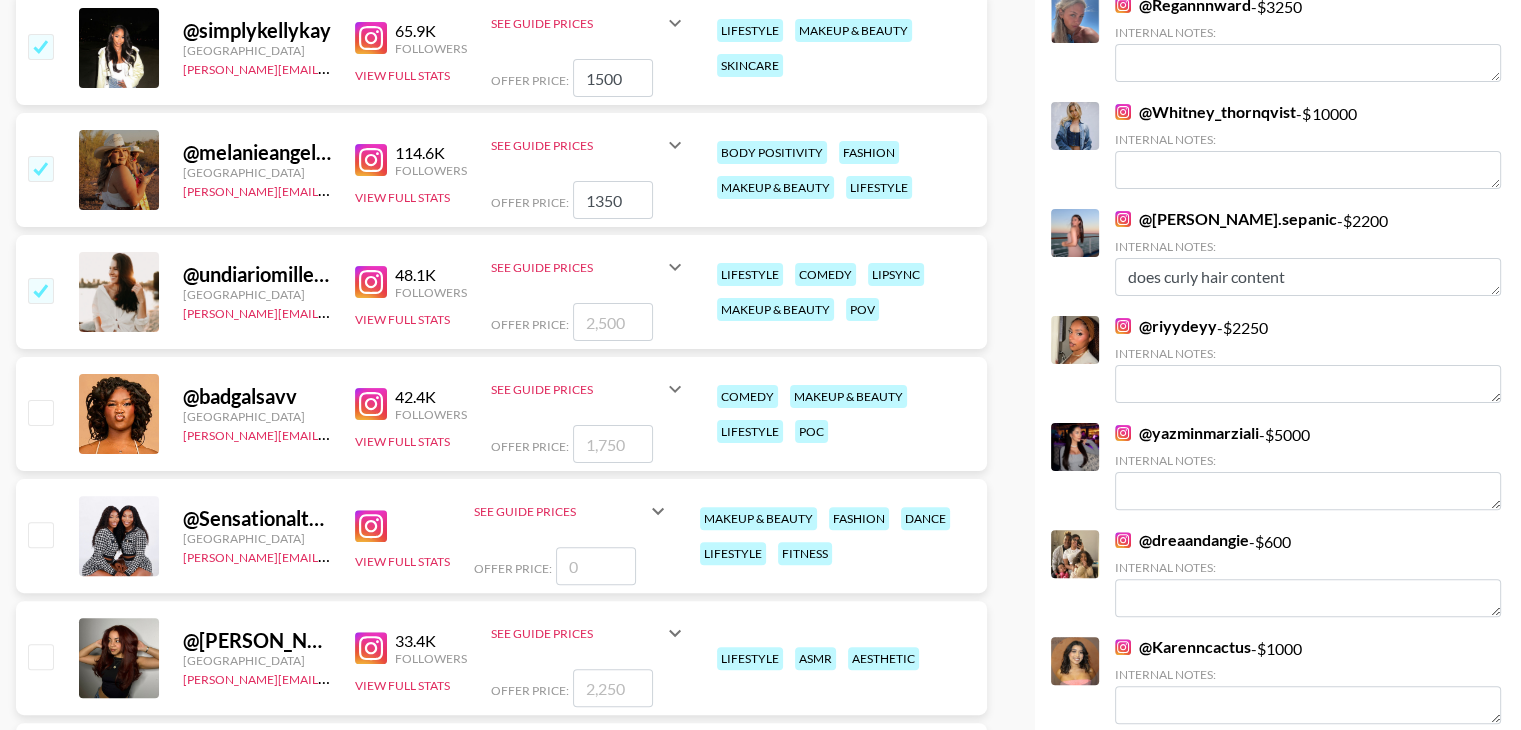 checkbox on "true" 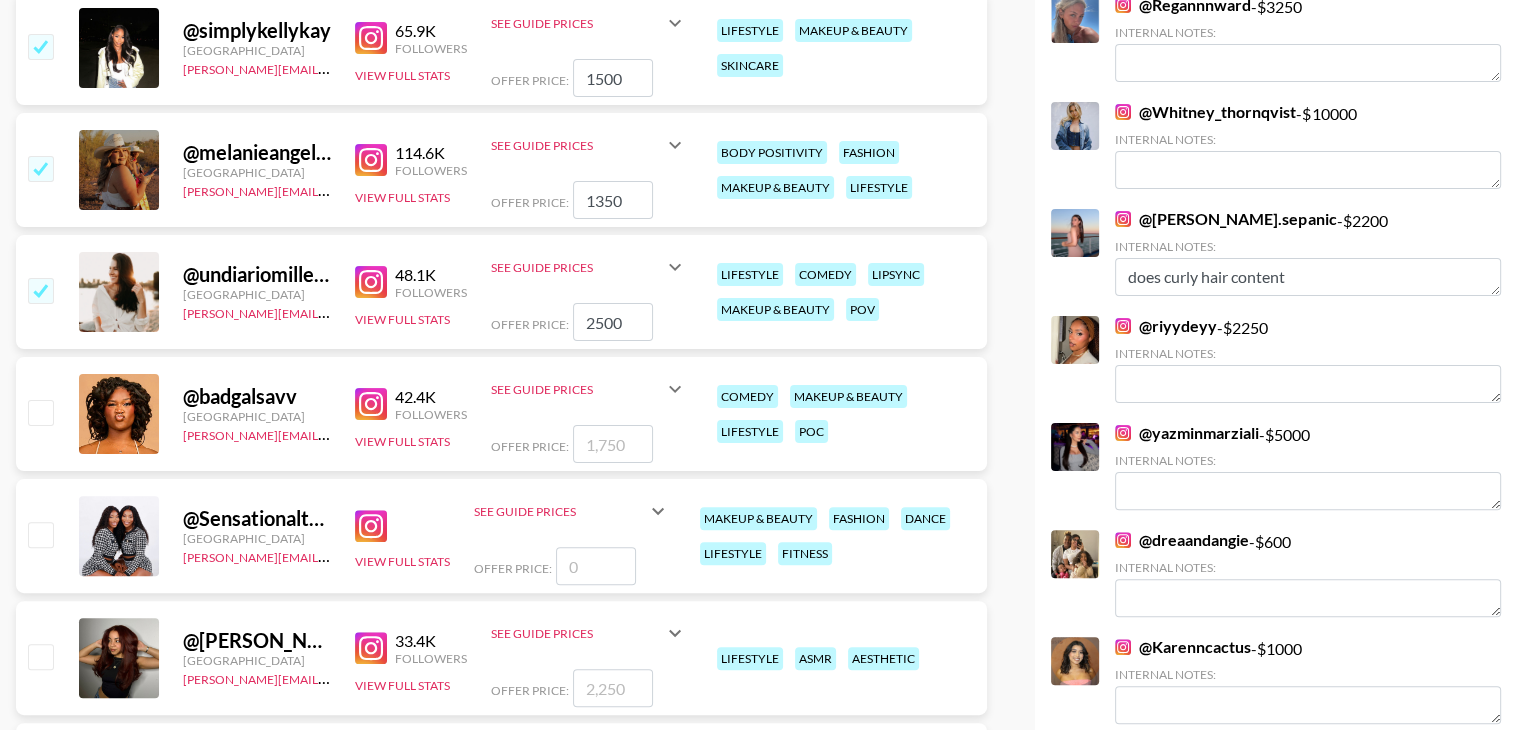 click on "2500" at bounding box center [613, 322] 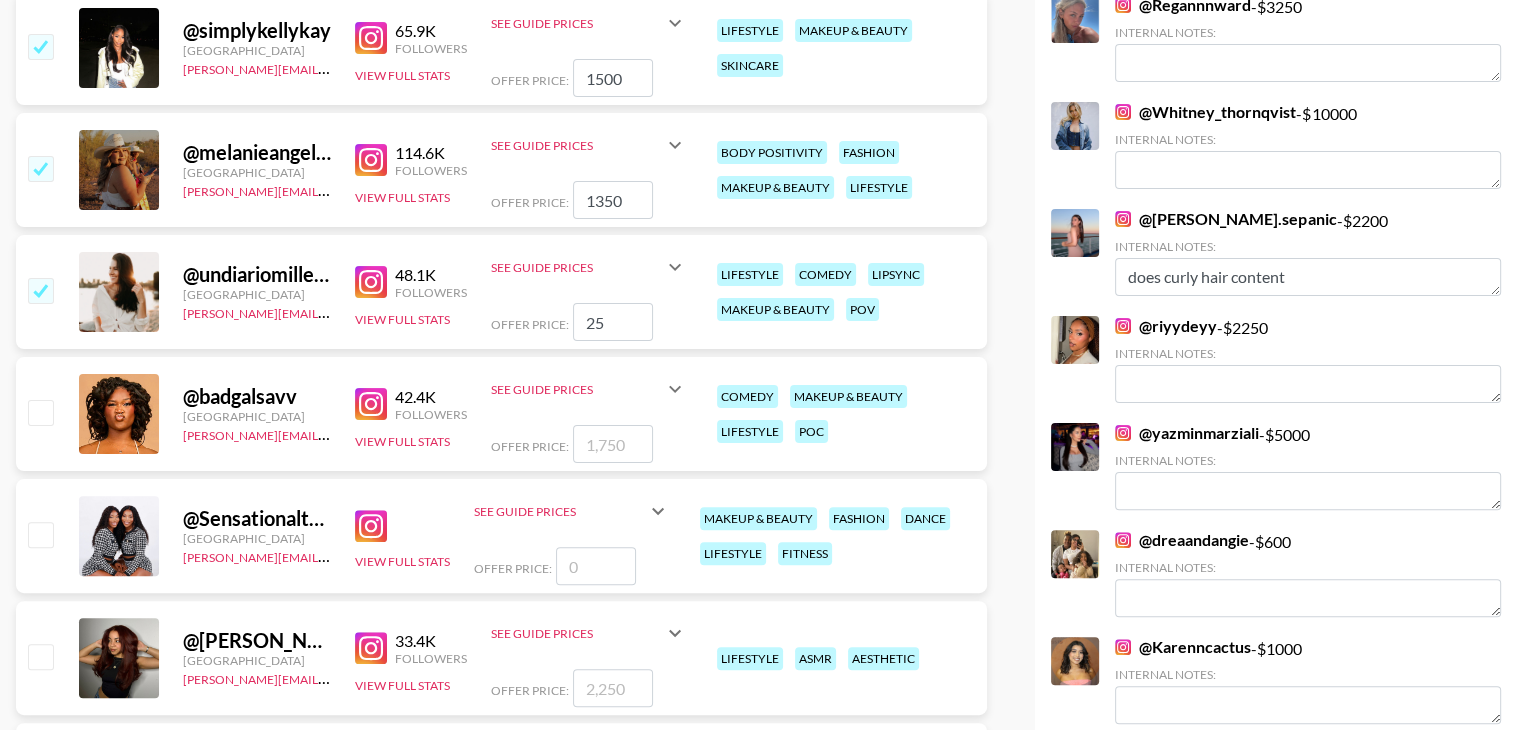 type on "2" 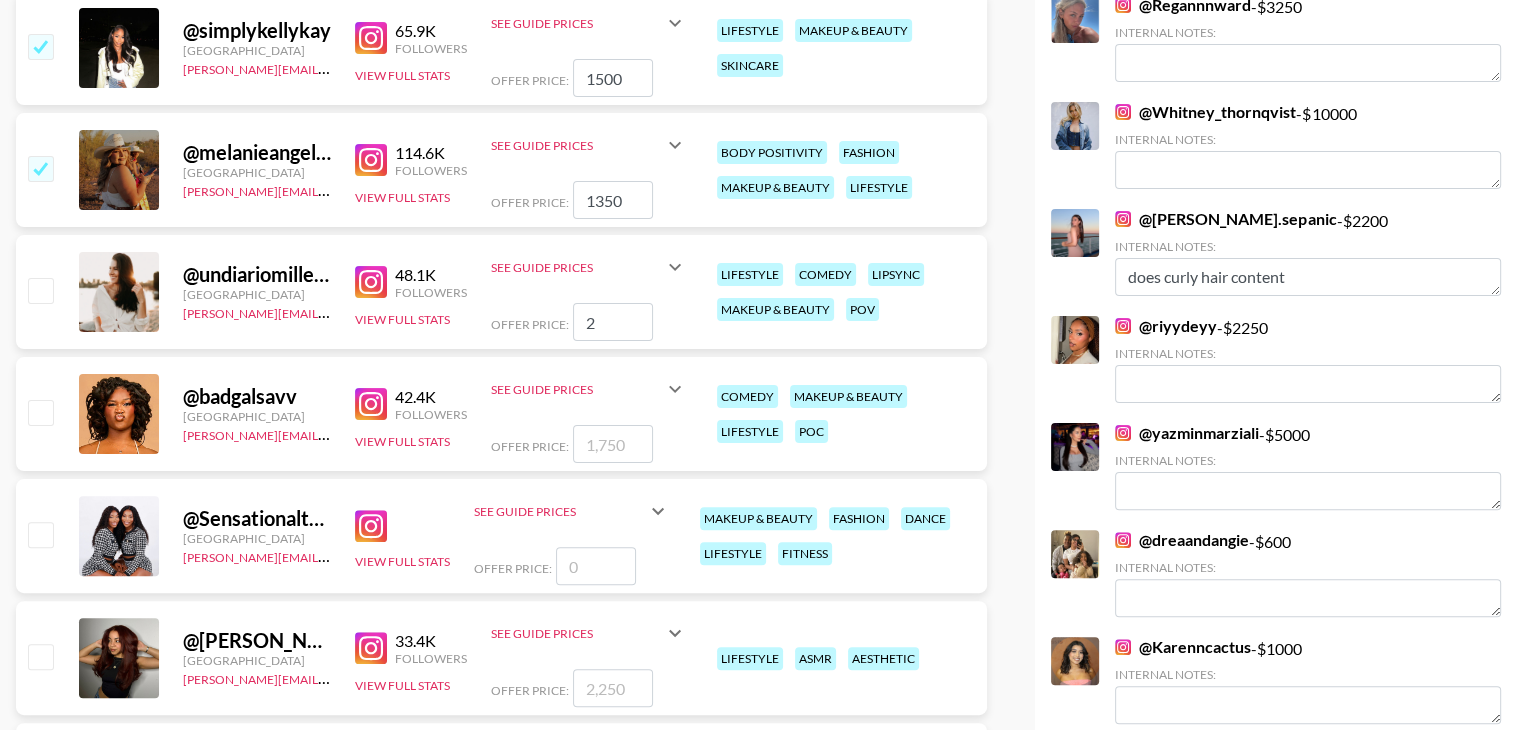 checkbox on "false" 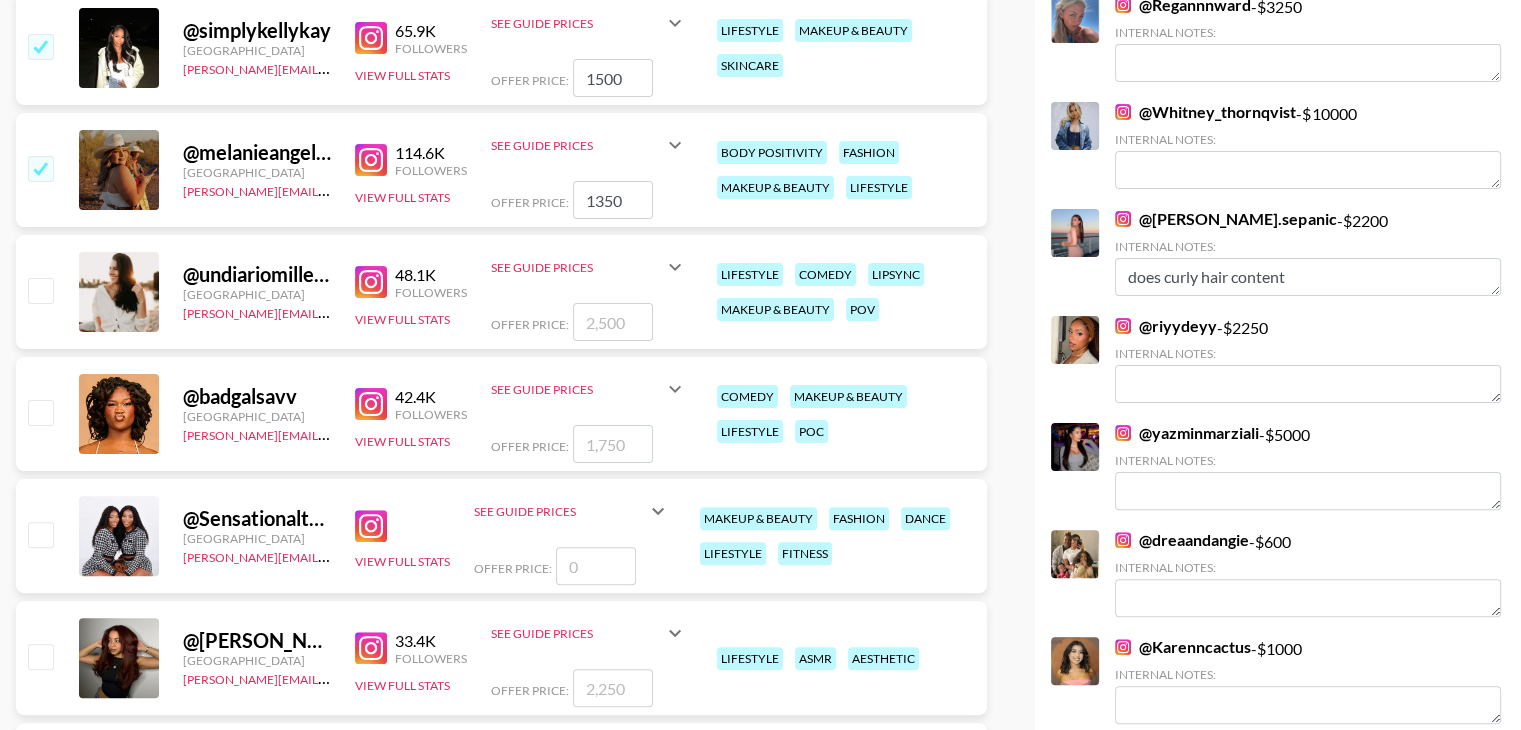 checkbox on "true" 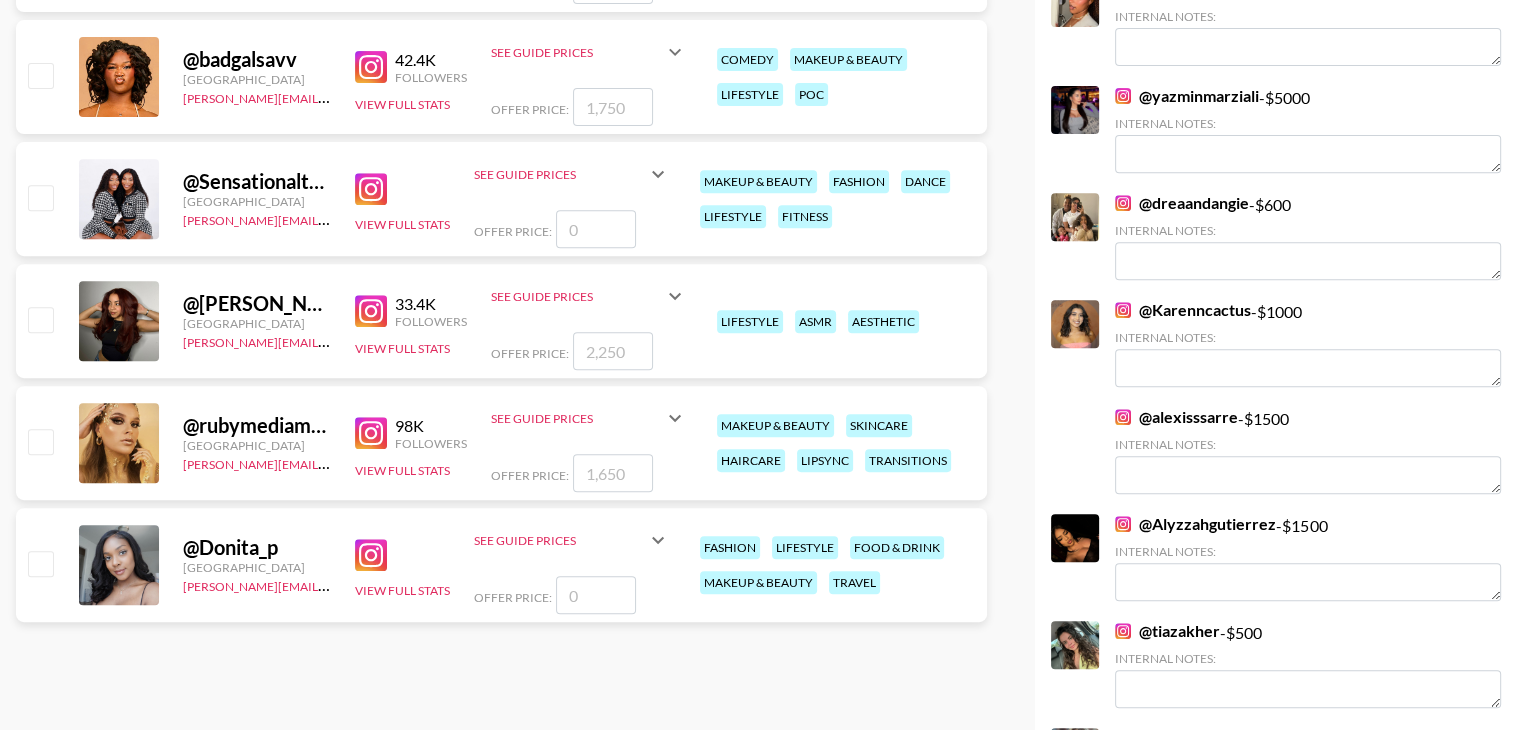 scroll, scrollTop: 804, scrollLeft: 0, axis: vertical 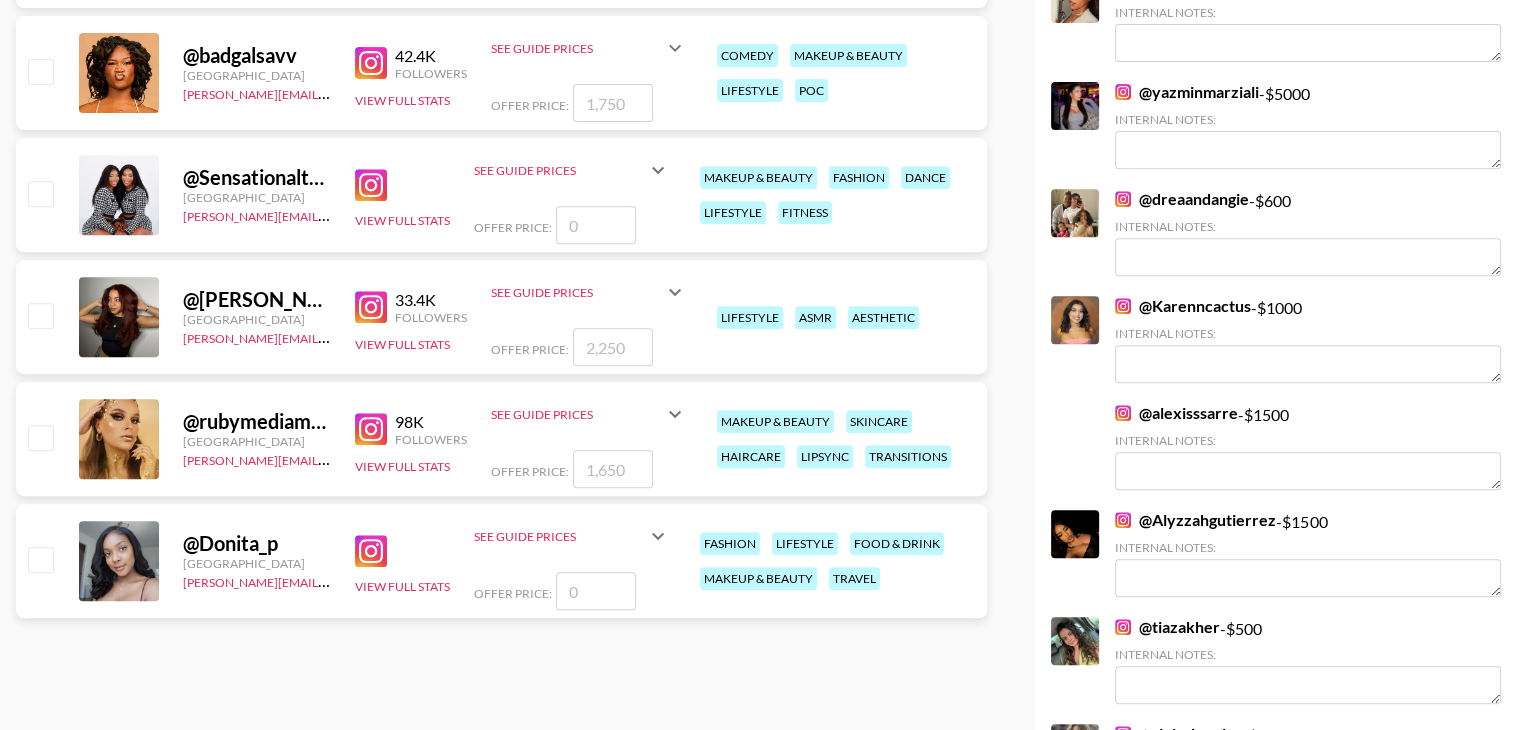type on "1350" 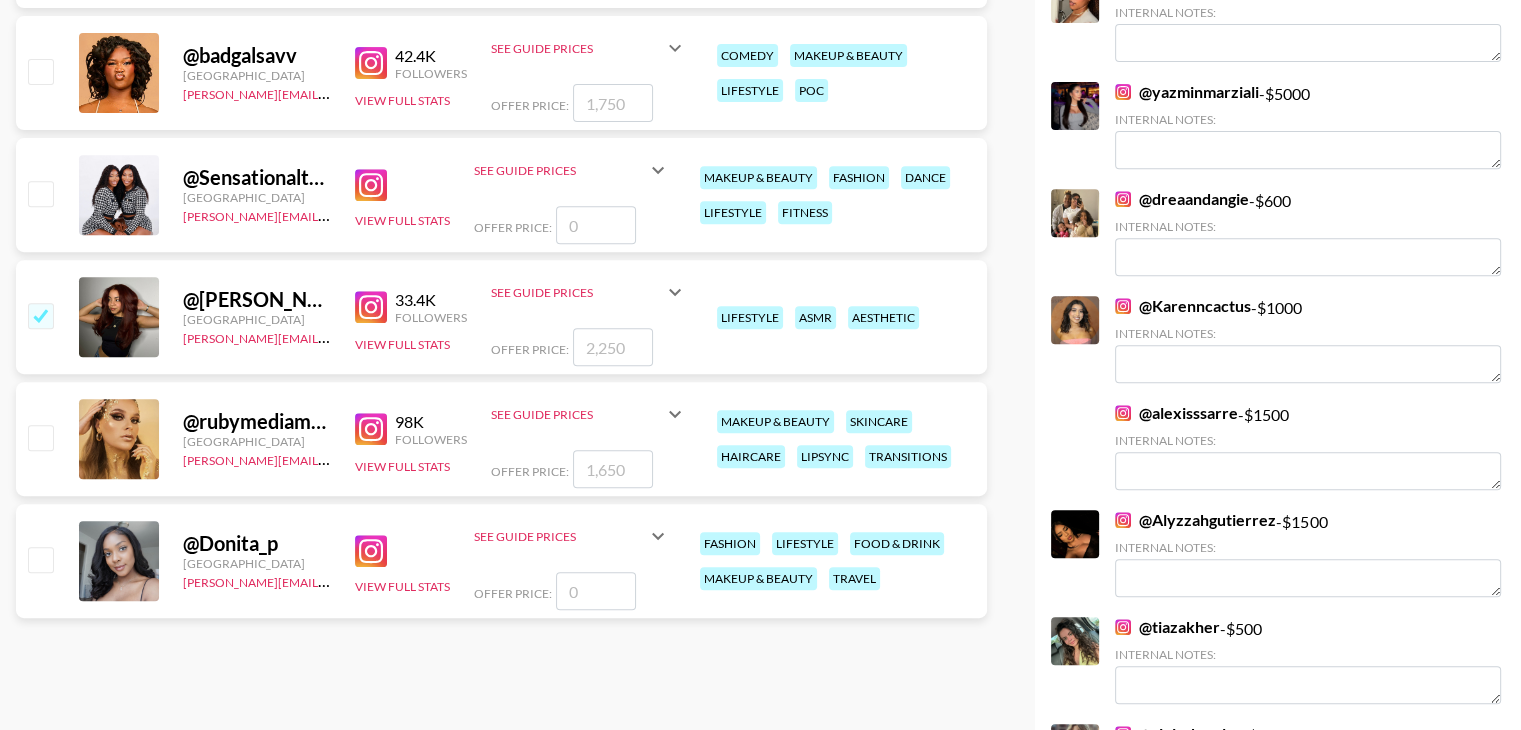 checkbox on "true" 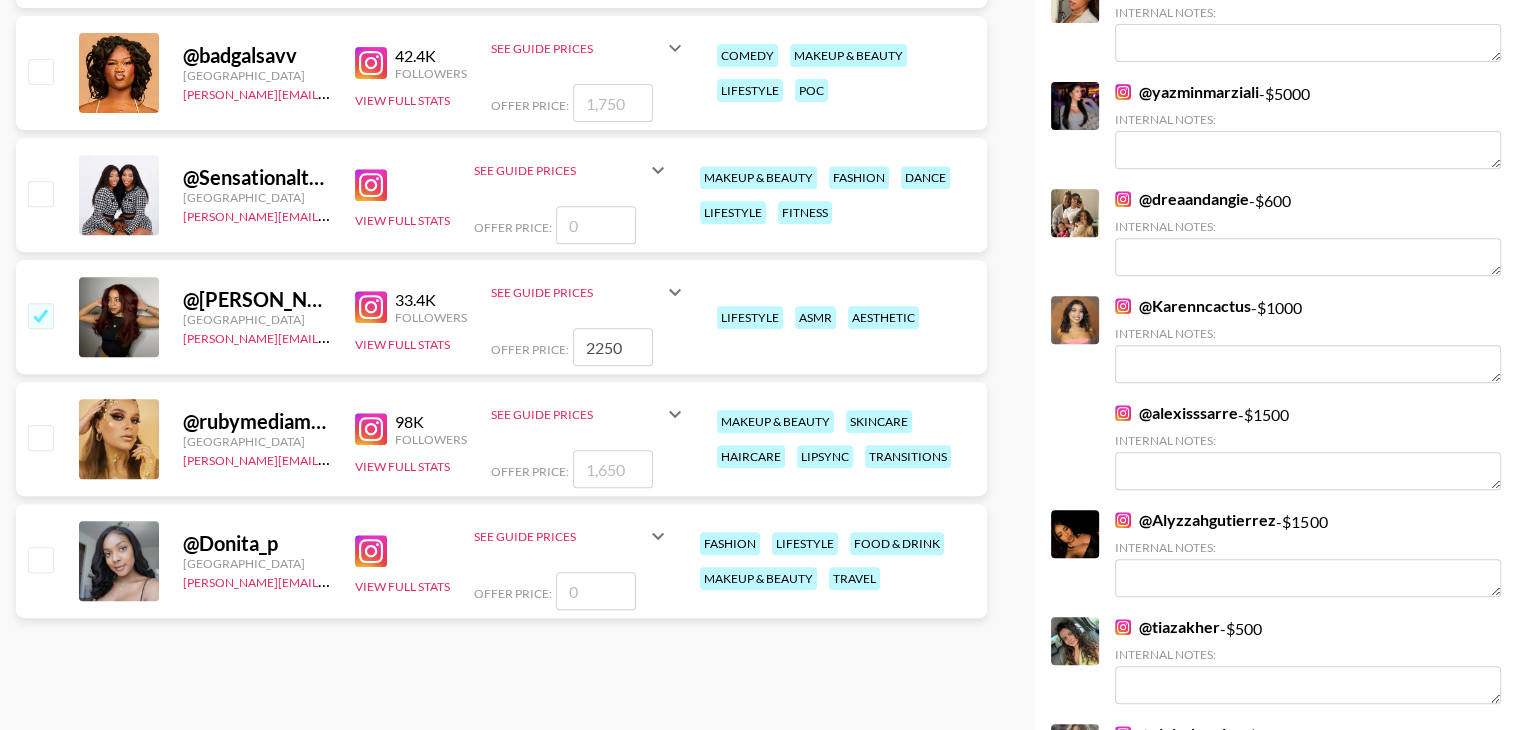 click on "2250" at bounding box center (613, 347) 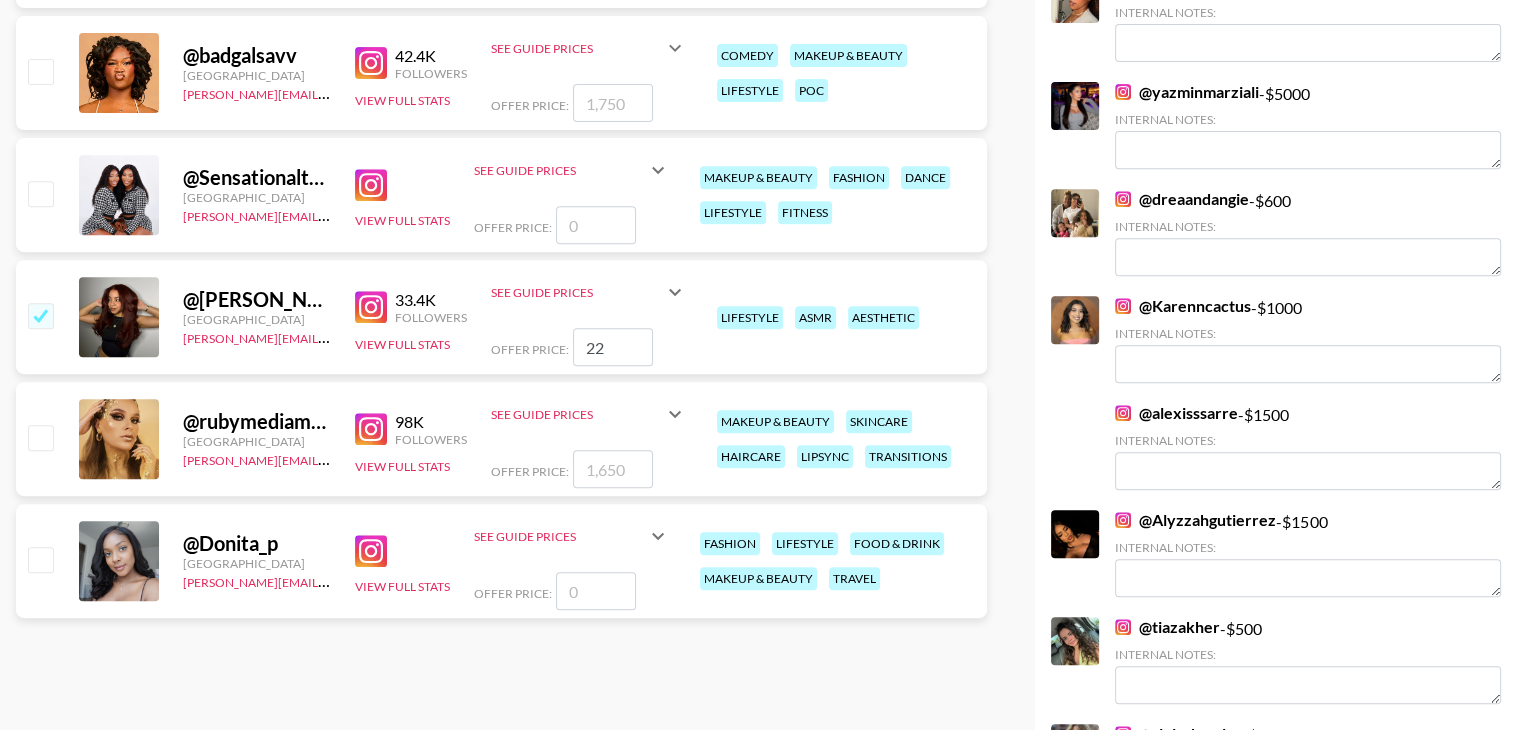 type on "2" 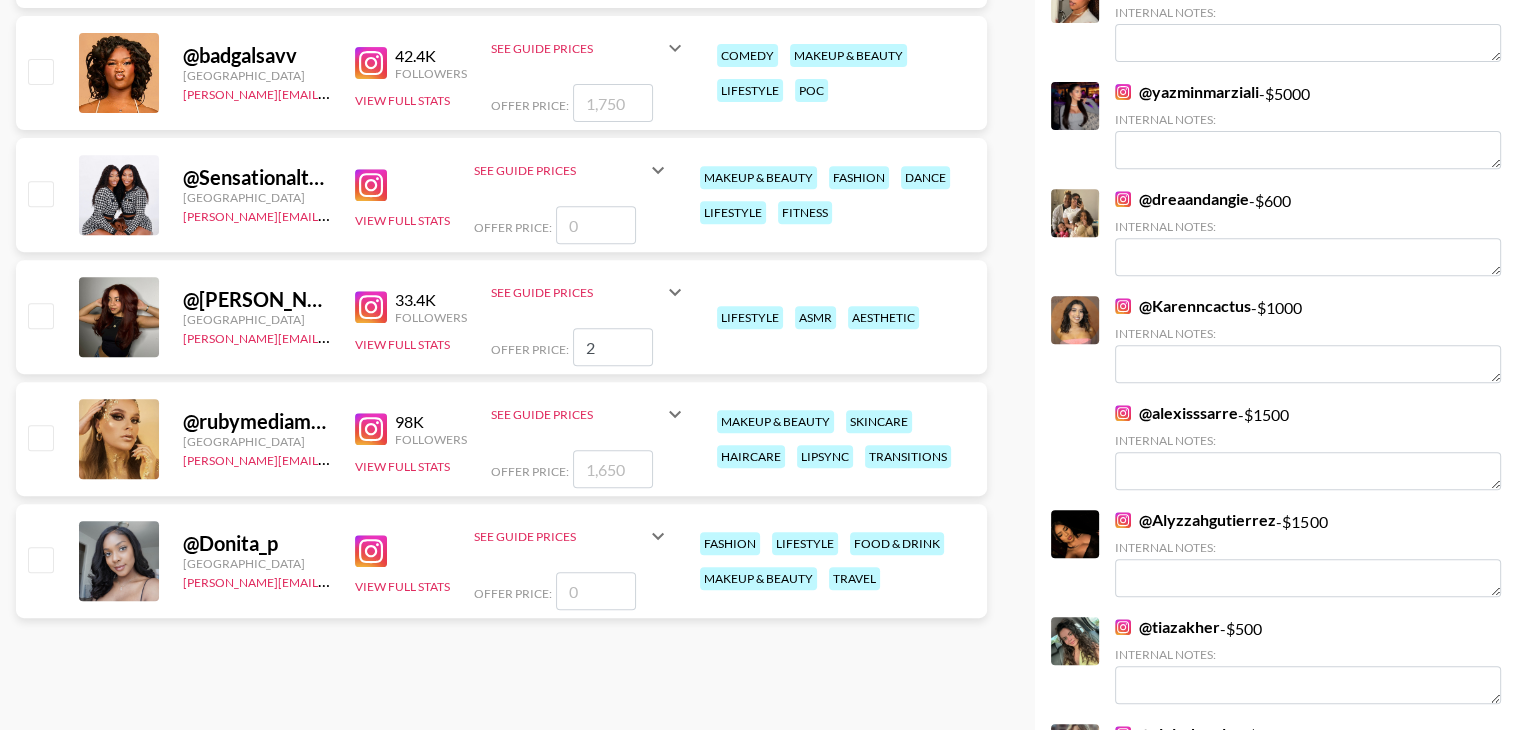 checkbox on "false" 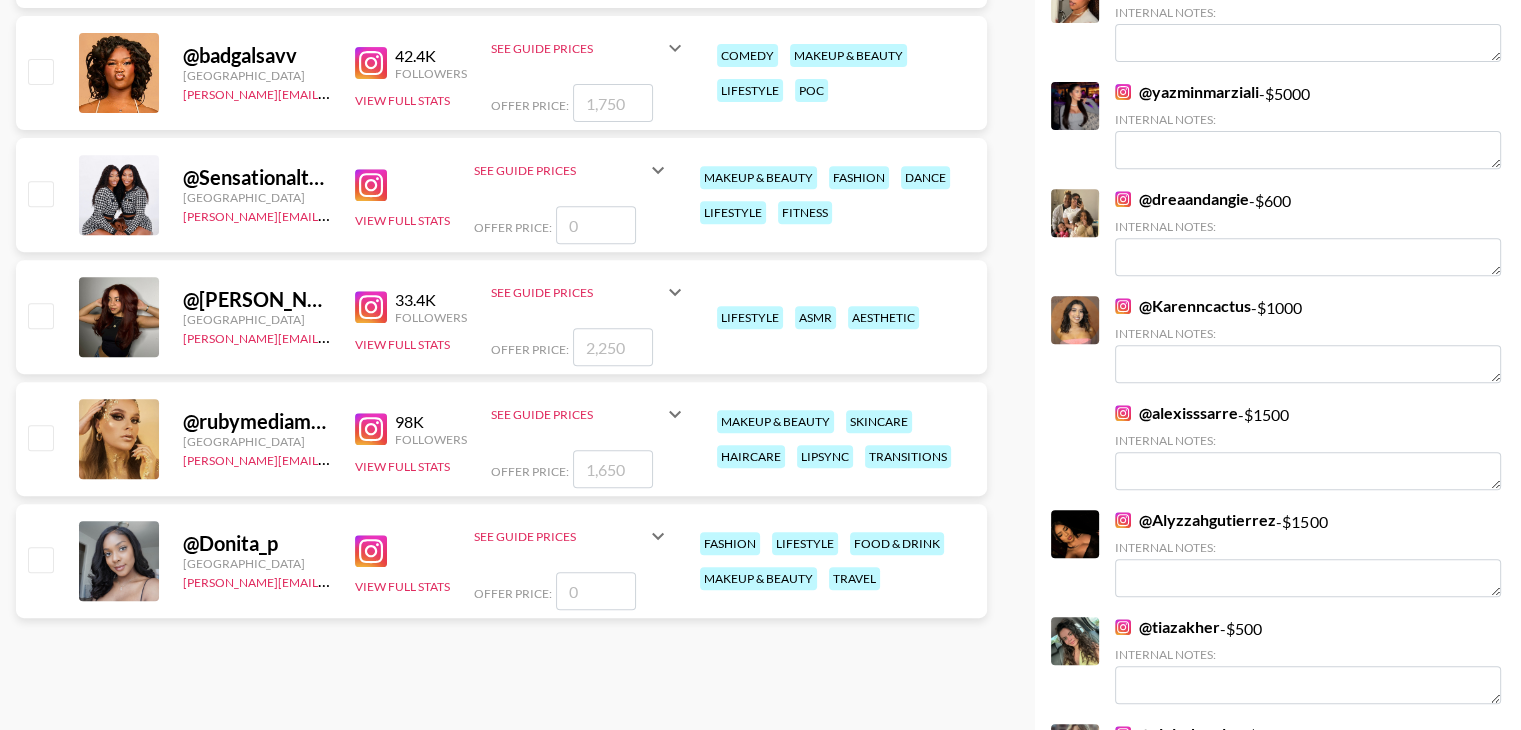 checkbox on "true" 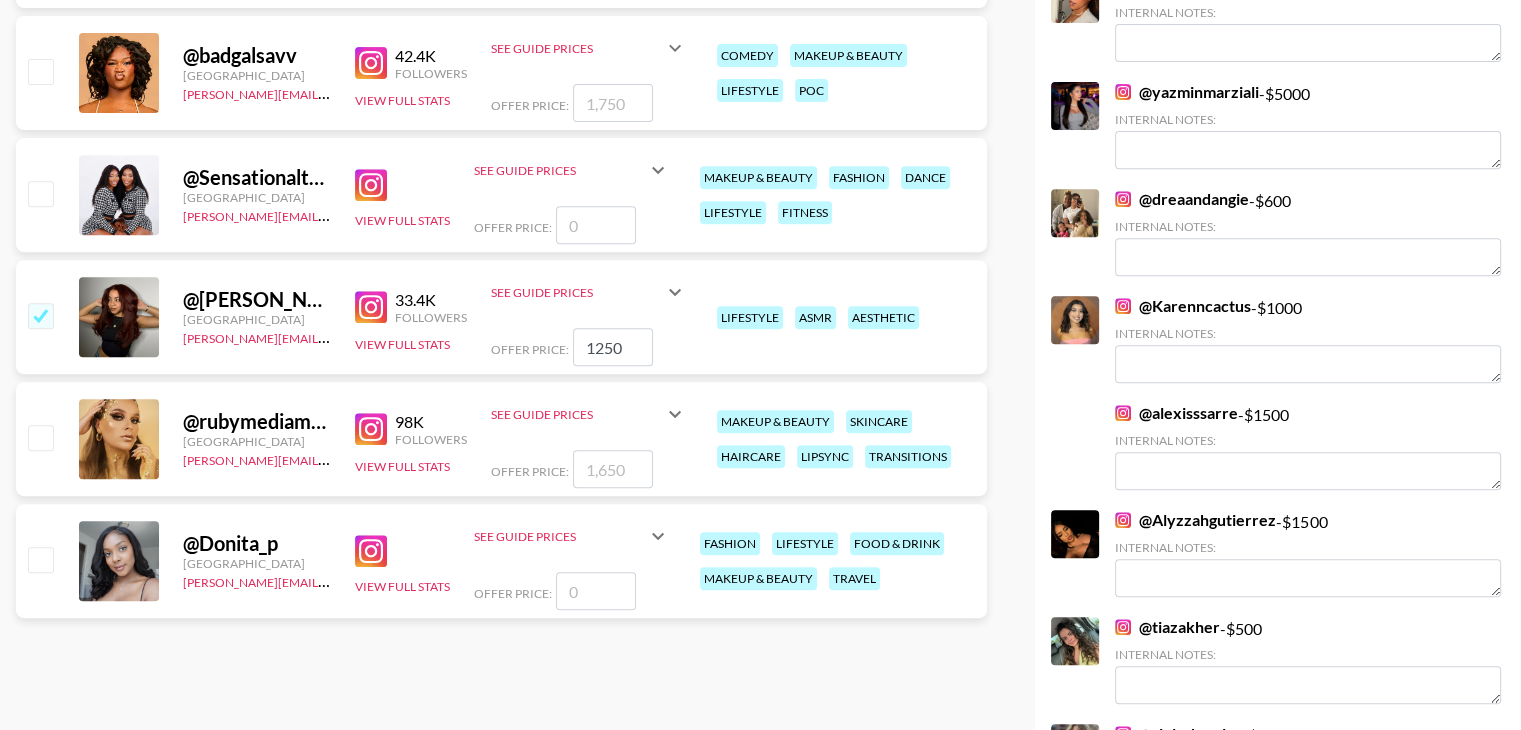 type on "1250" 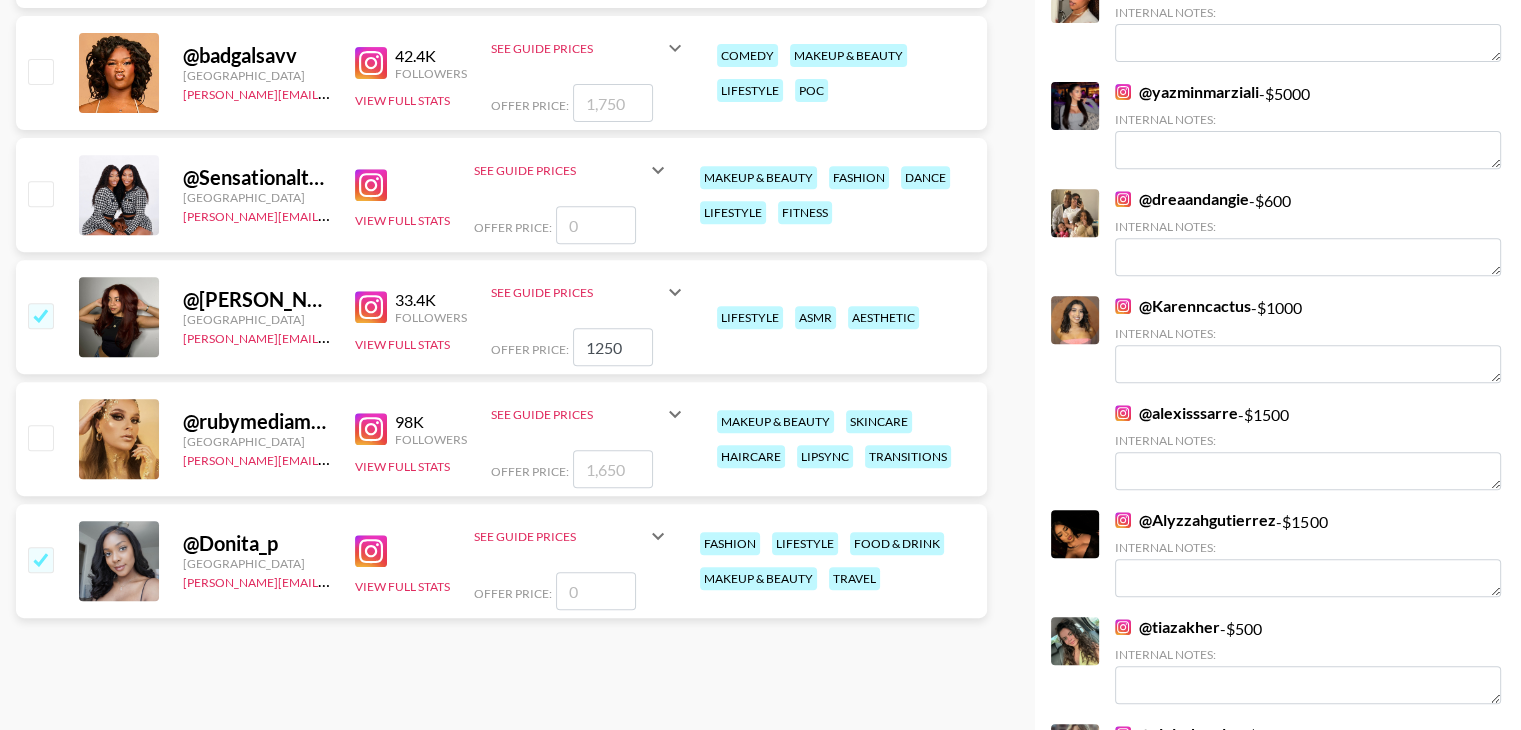 checkbox on "true" 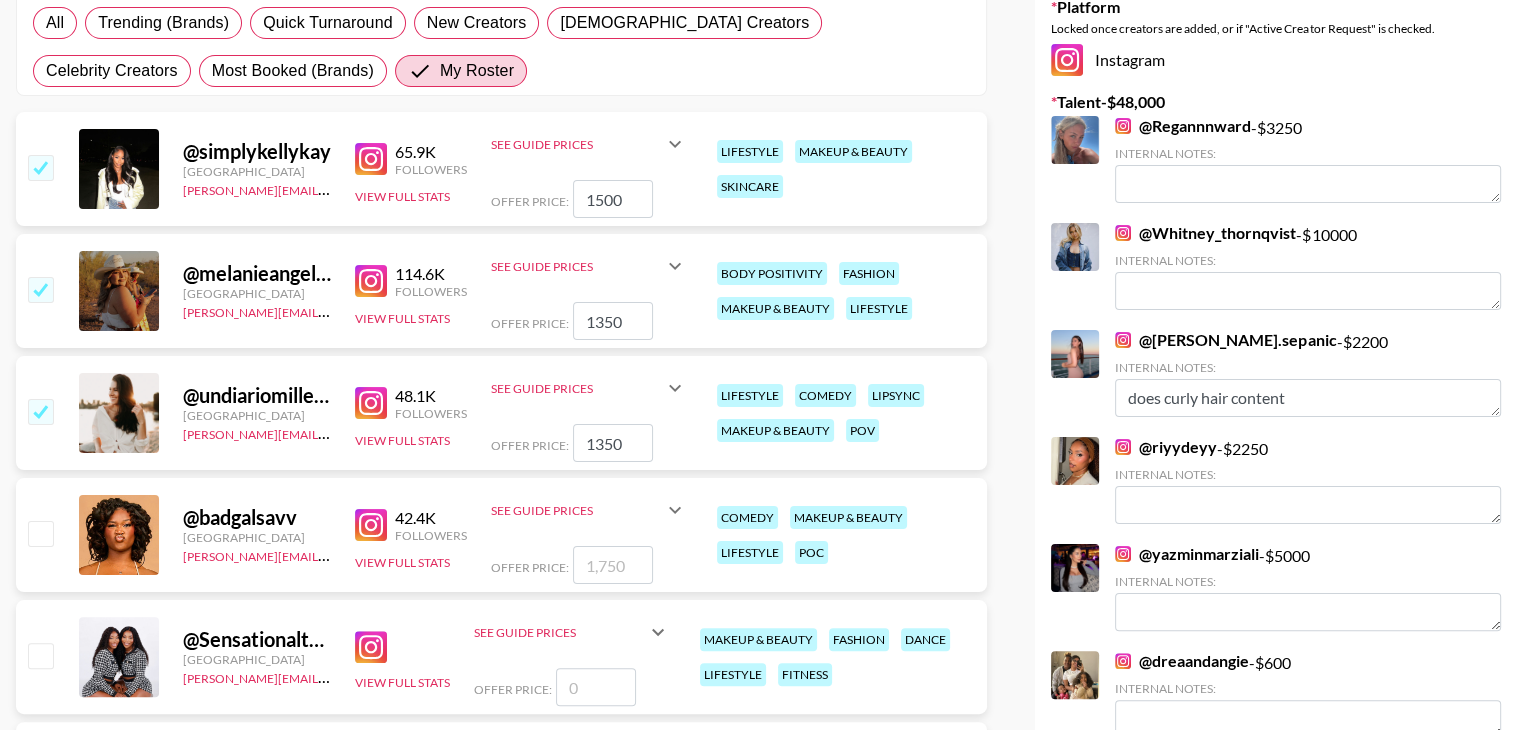 scroll, scrollTop: 0, scrollLeft: 0, axis: both 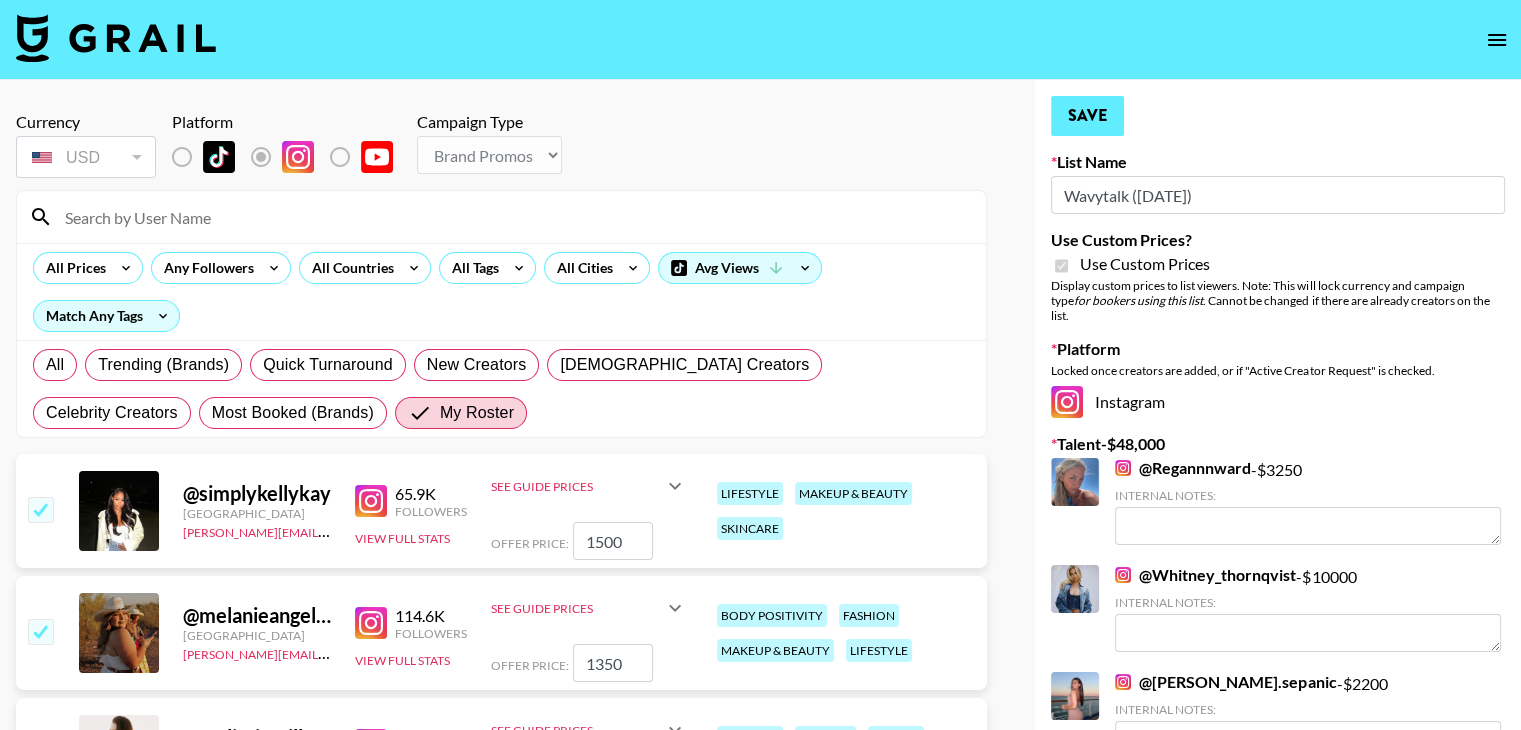 type on "750" 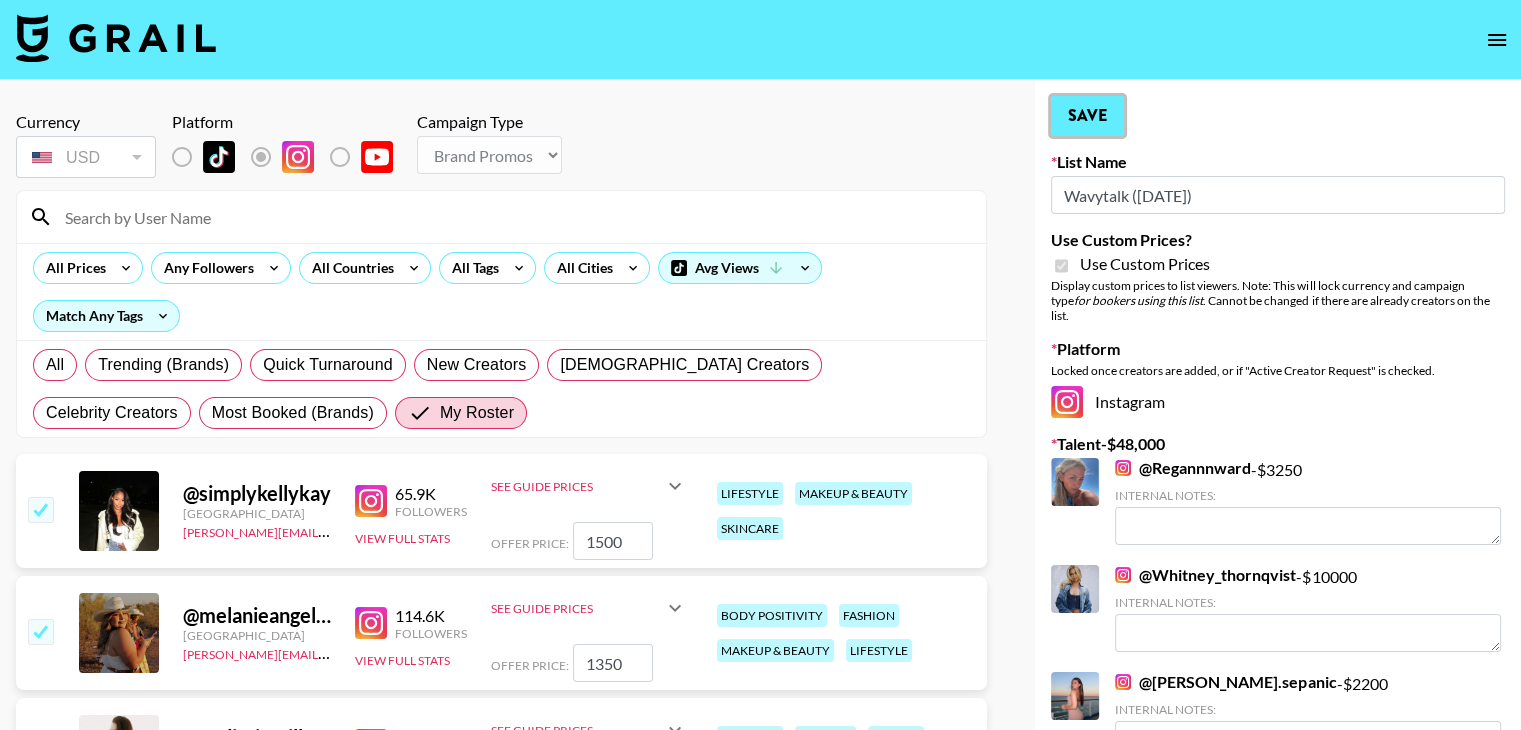 click on "Save" at bounding box center [1087, 116] 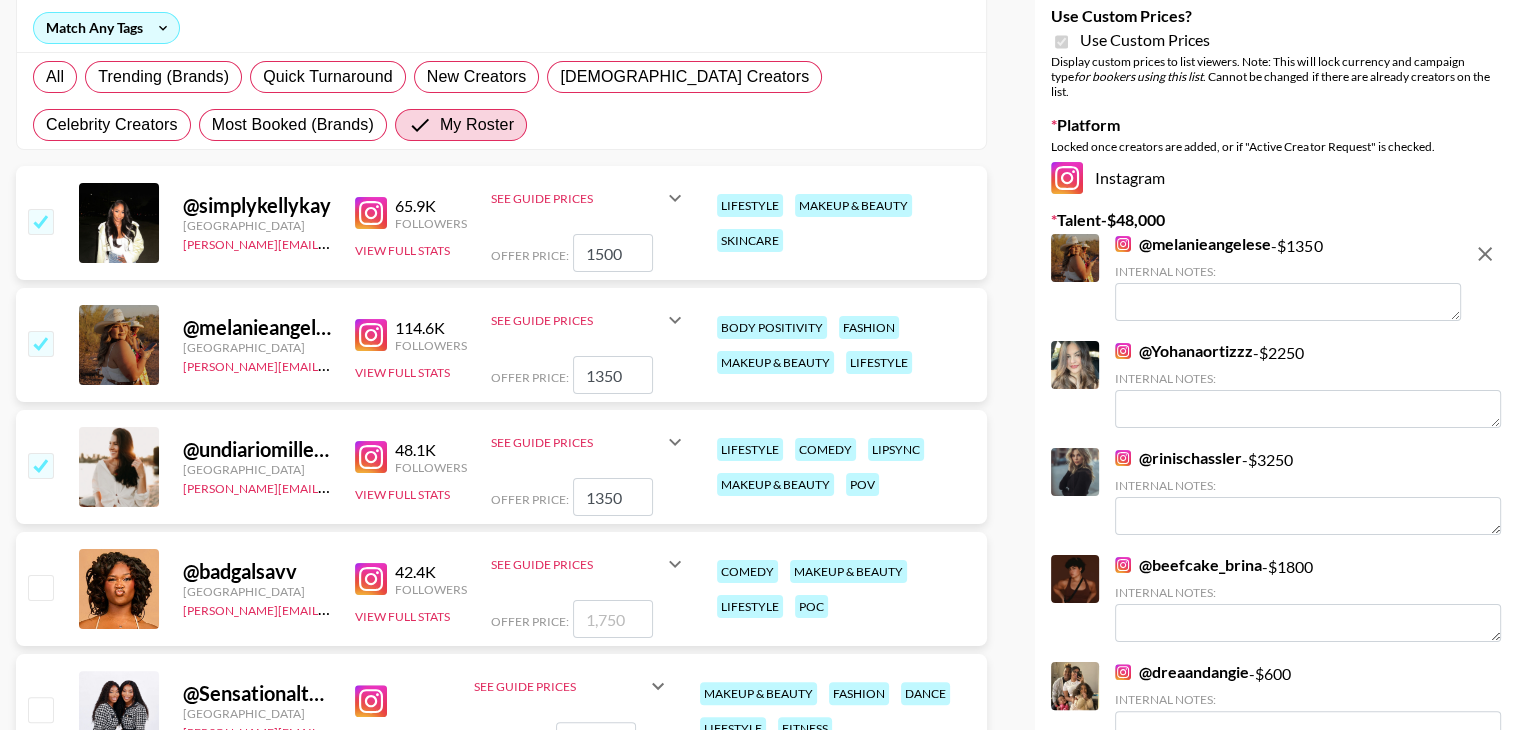 scroll, scrollTop: 0, scrollLeft: 0, axis: both 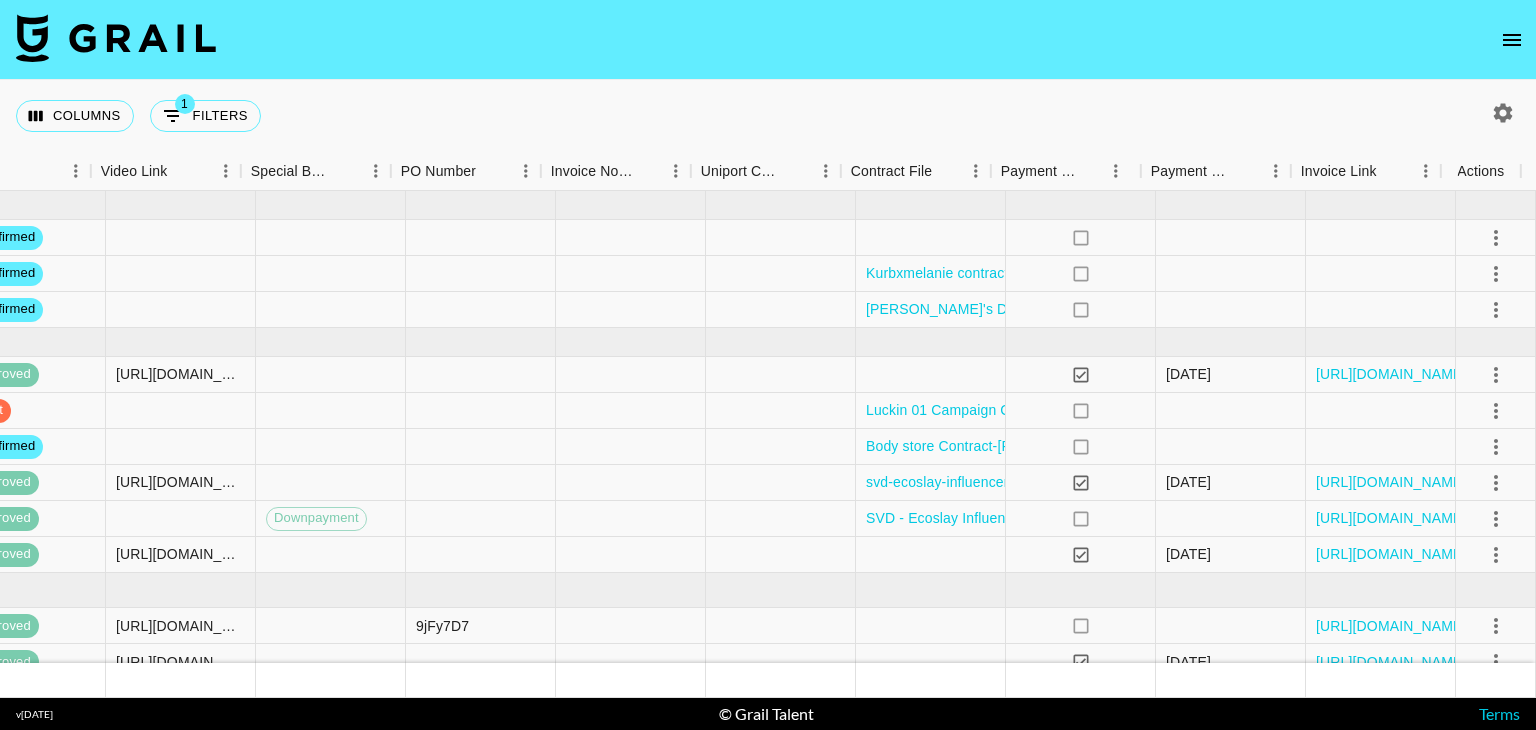 click 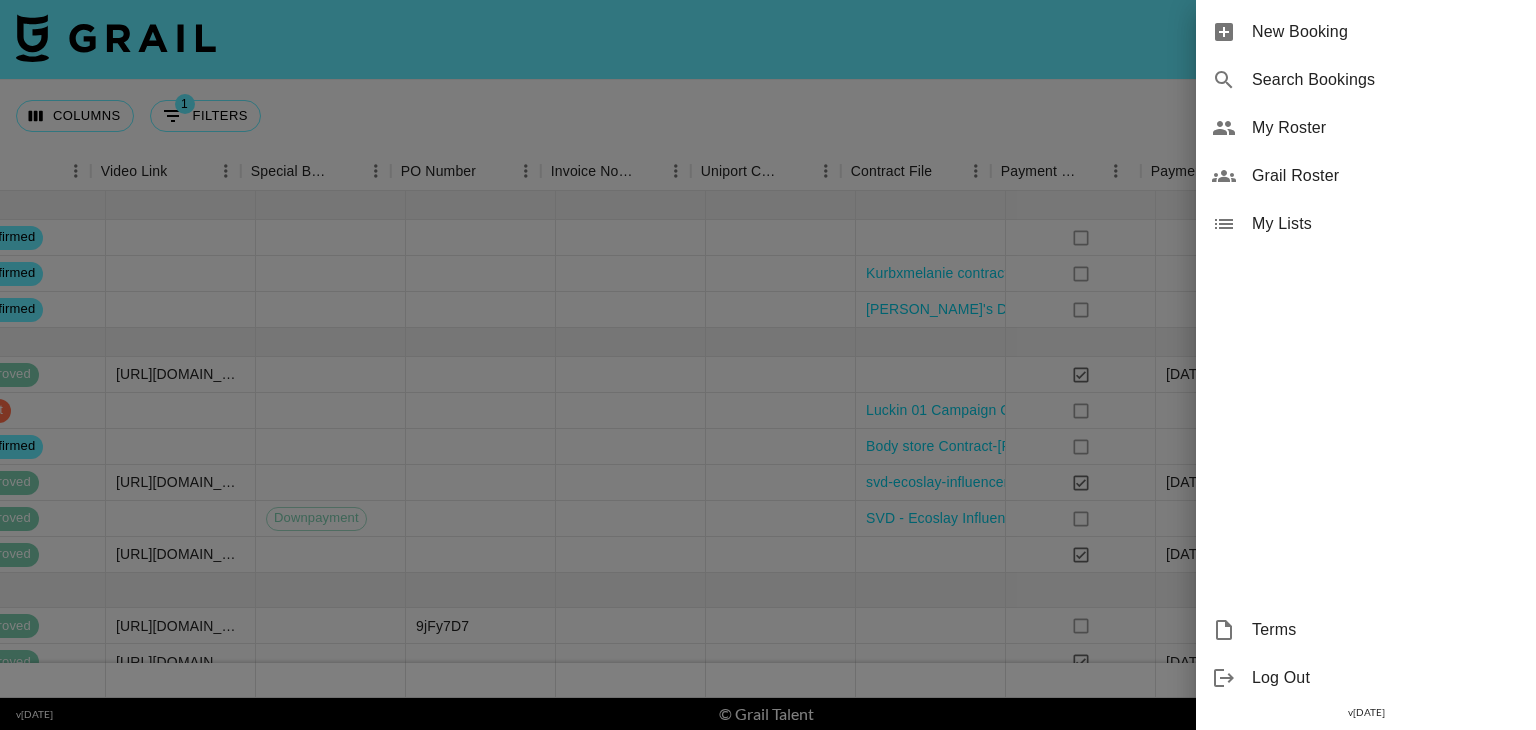 click on "My Roster" at bounding box center [1386, 128] 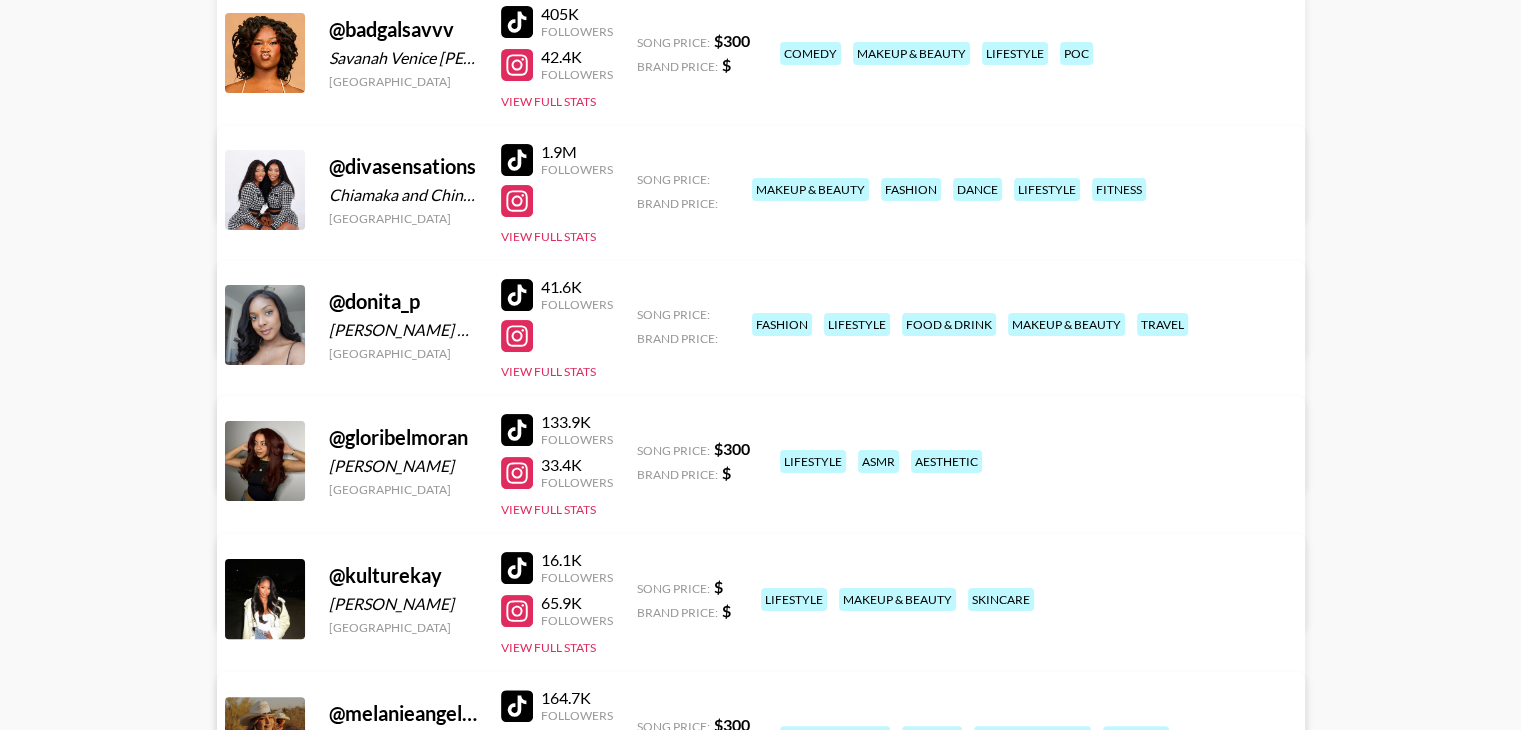 scroll, scrollTop: 318, scrollLeft: 0, axis: vertical 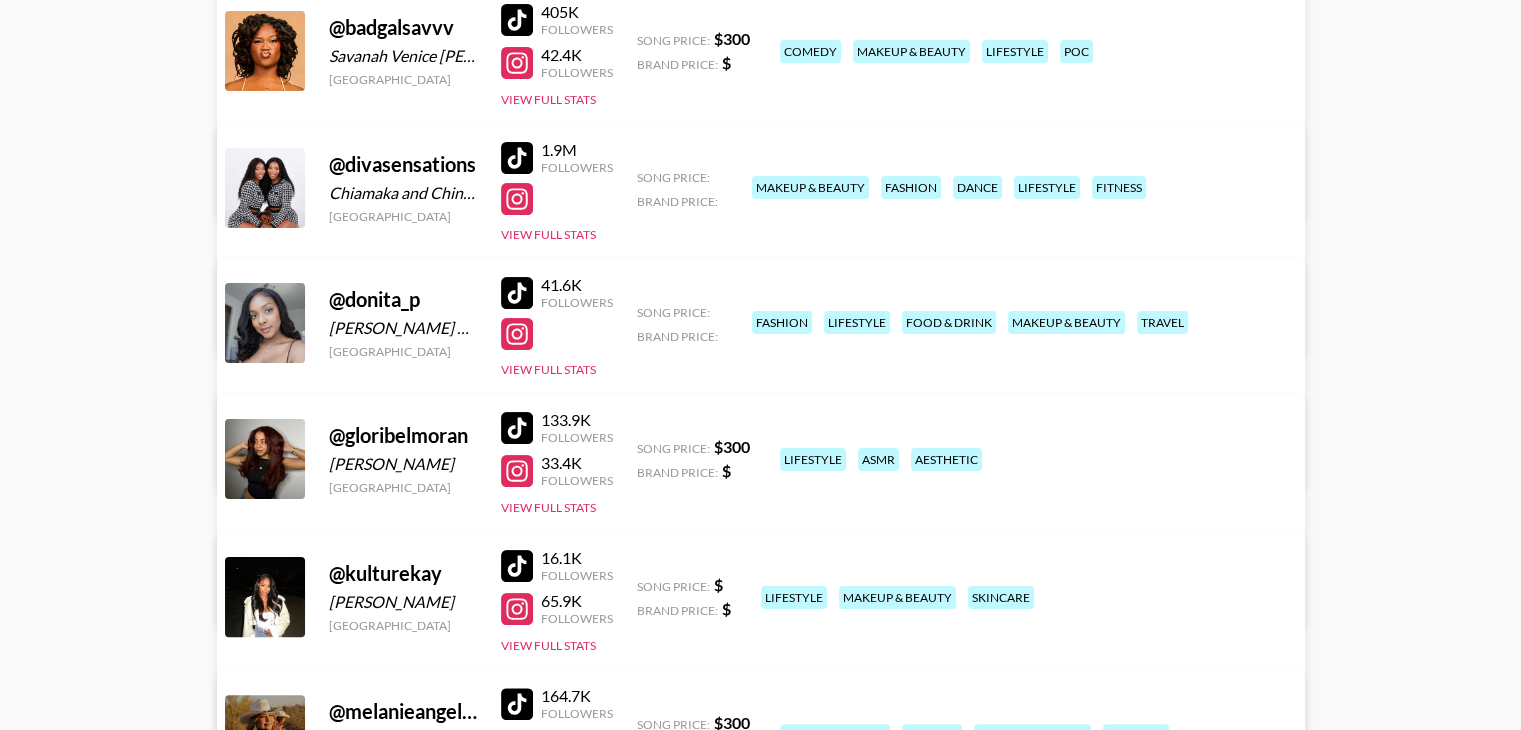 click on "View/Edit Details" at bounding box center (510, 455) 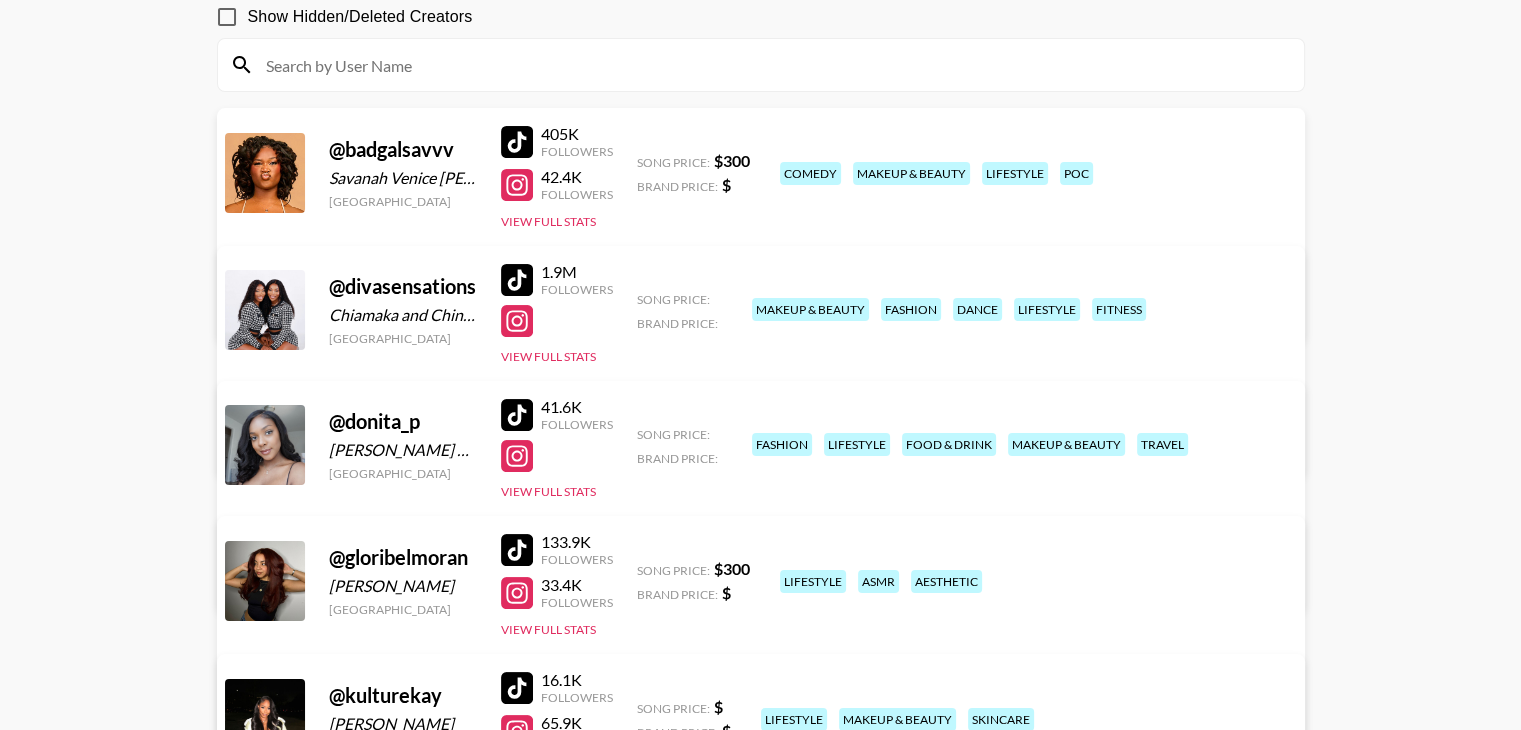 scroll, scrollTop: 194, scrollLeft: 0, axis: vertical 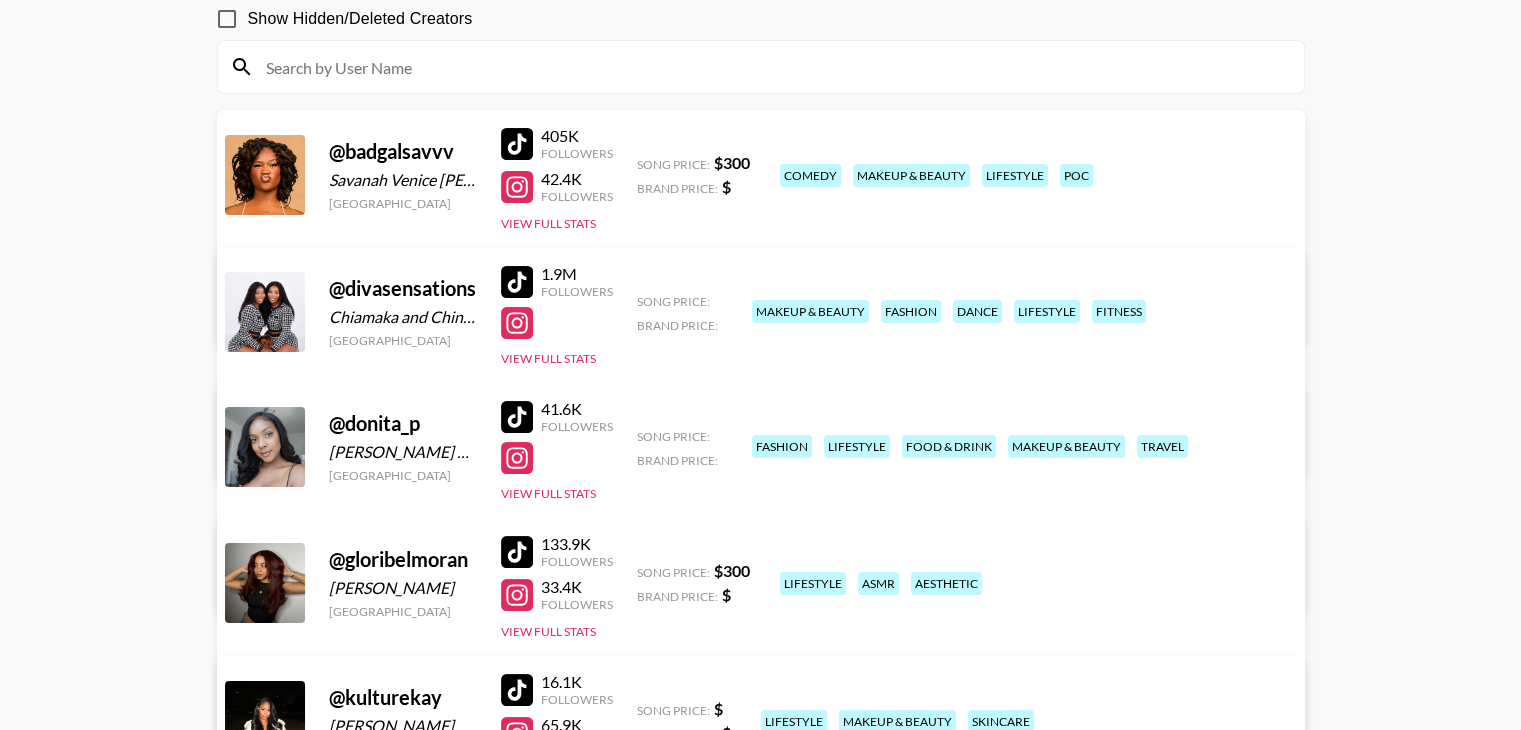 click on "View/Edit Details" at bounding box center (510, 444) 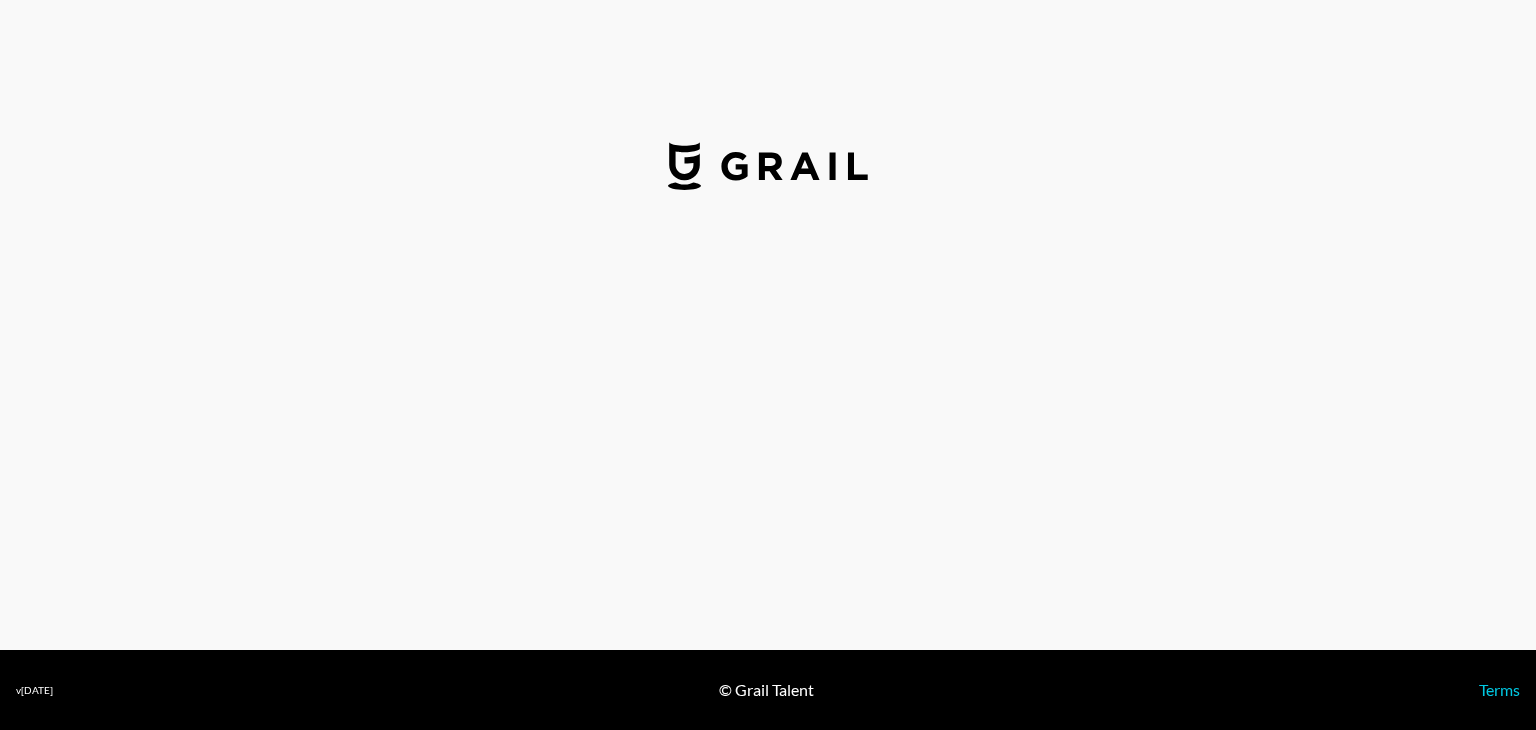 select on "USD" 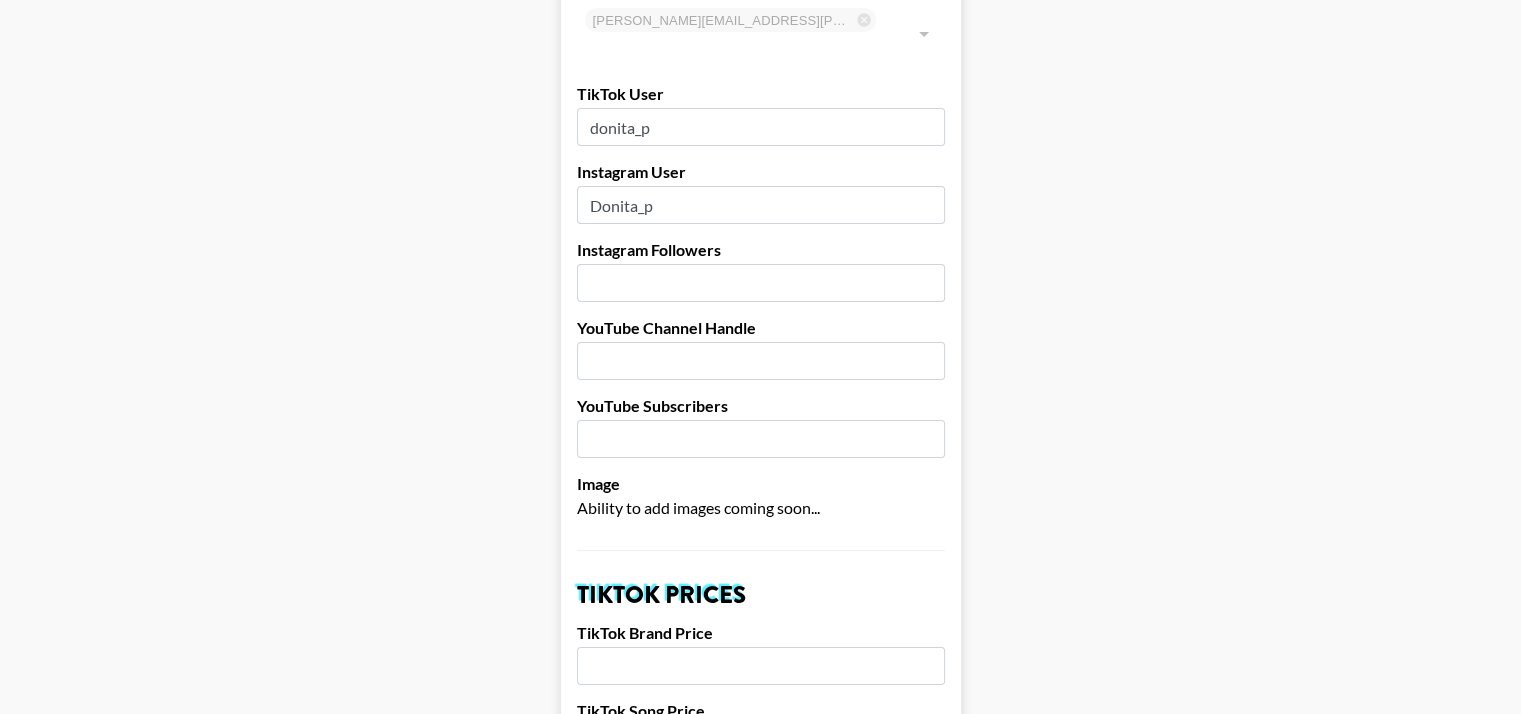 scroll, scrollTop: 192, scrollLeft: 0, axis: vertical 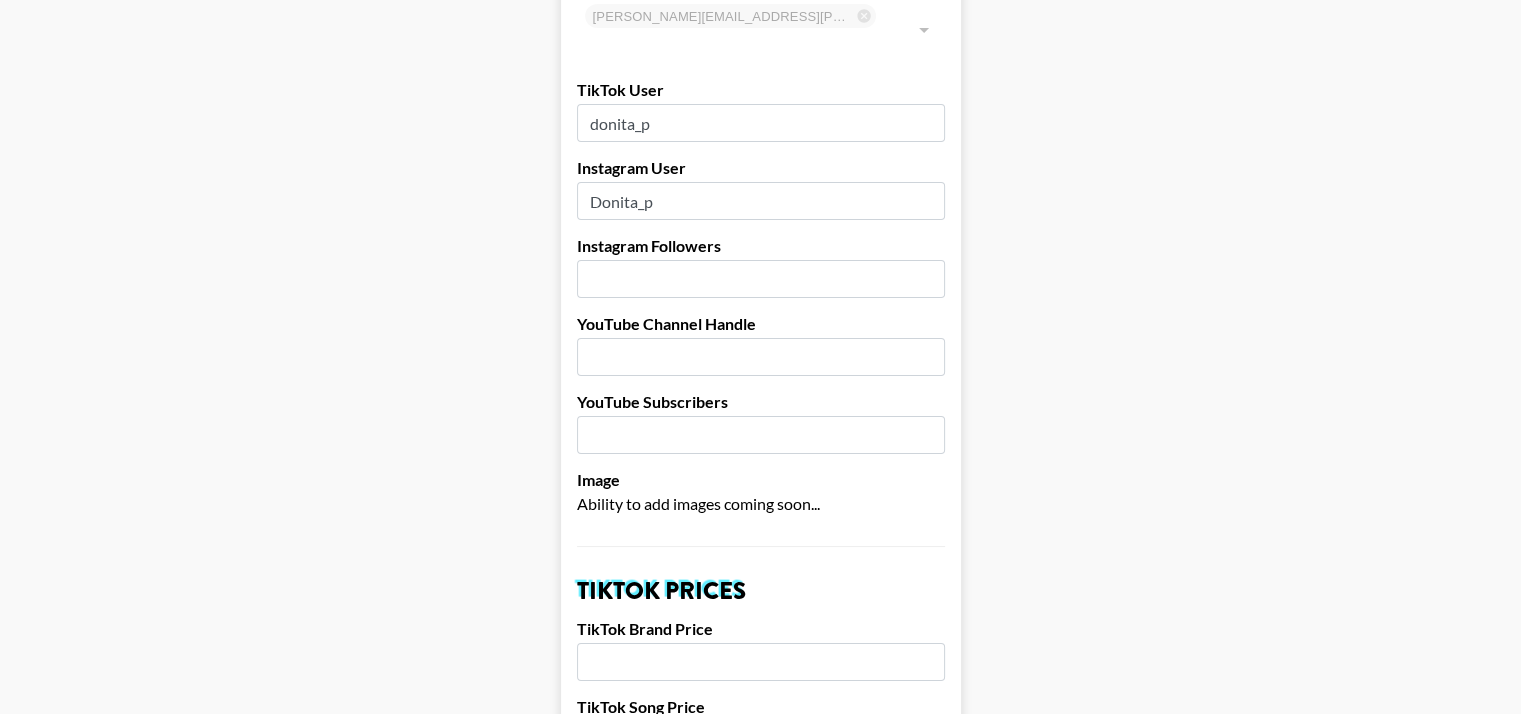 click at bounding box center (761, 279) 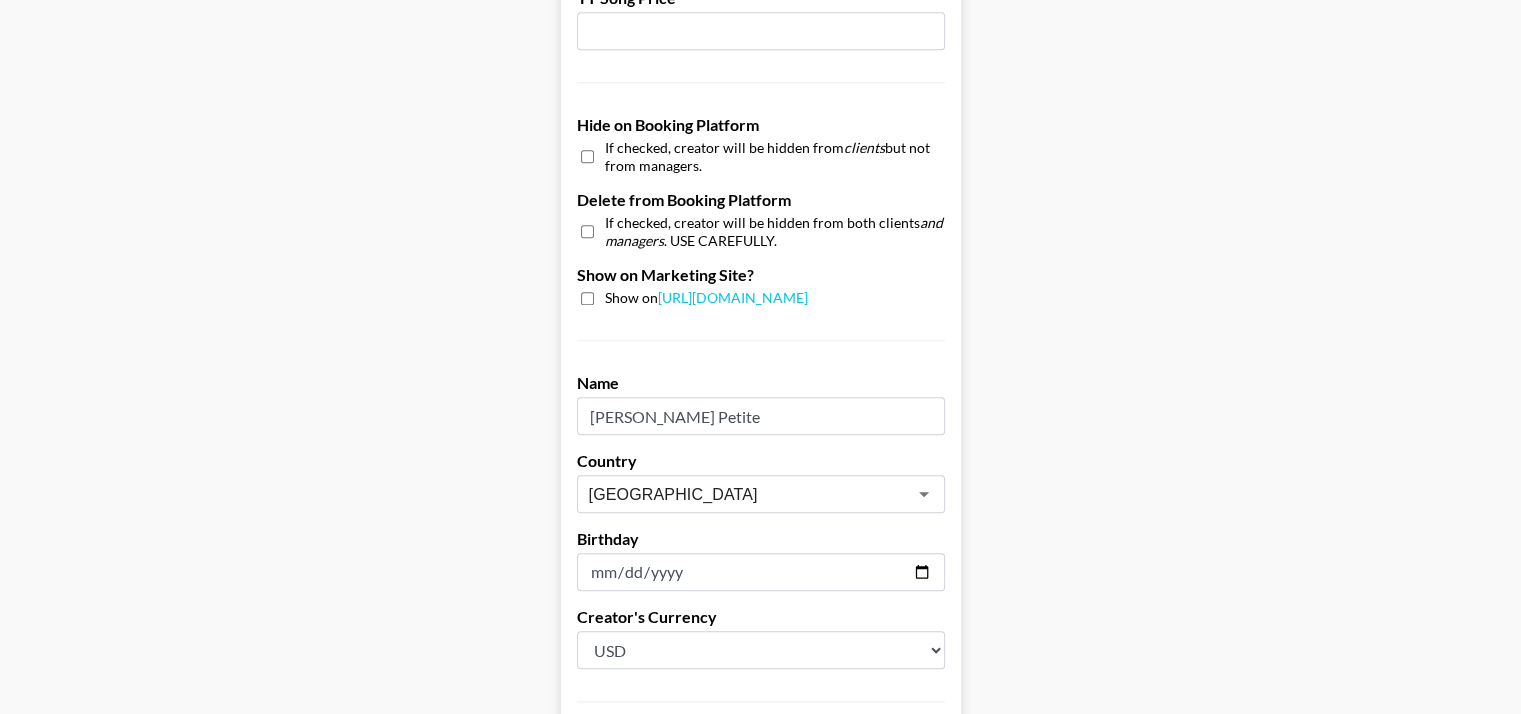scroll, scrollTop: 1997, scrollLeft: 0, axis: vertical 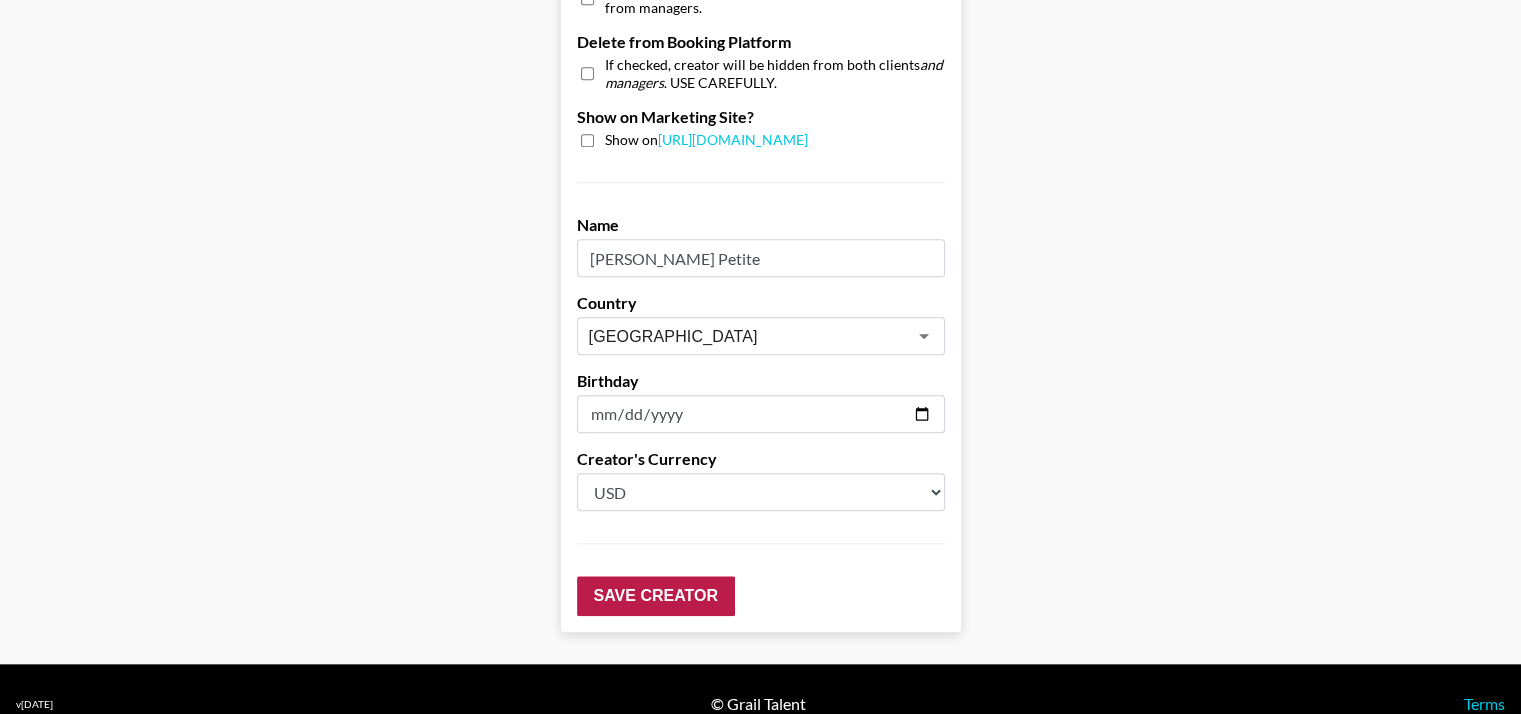 type on "2200" 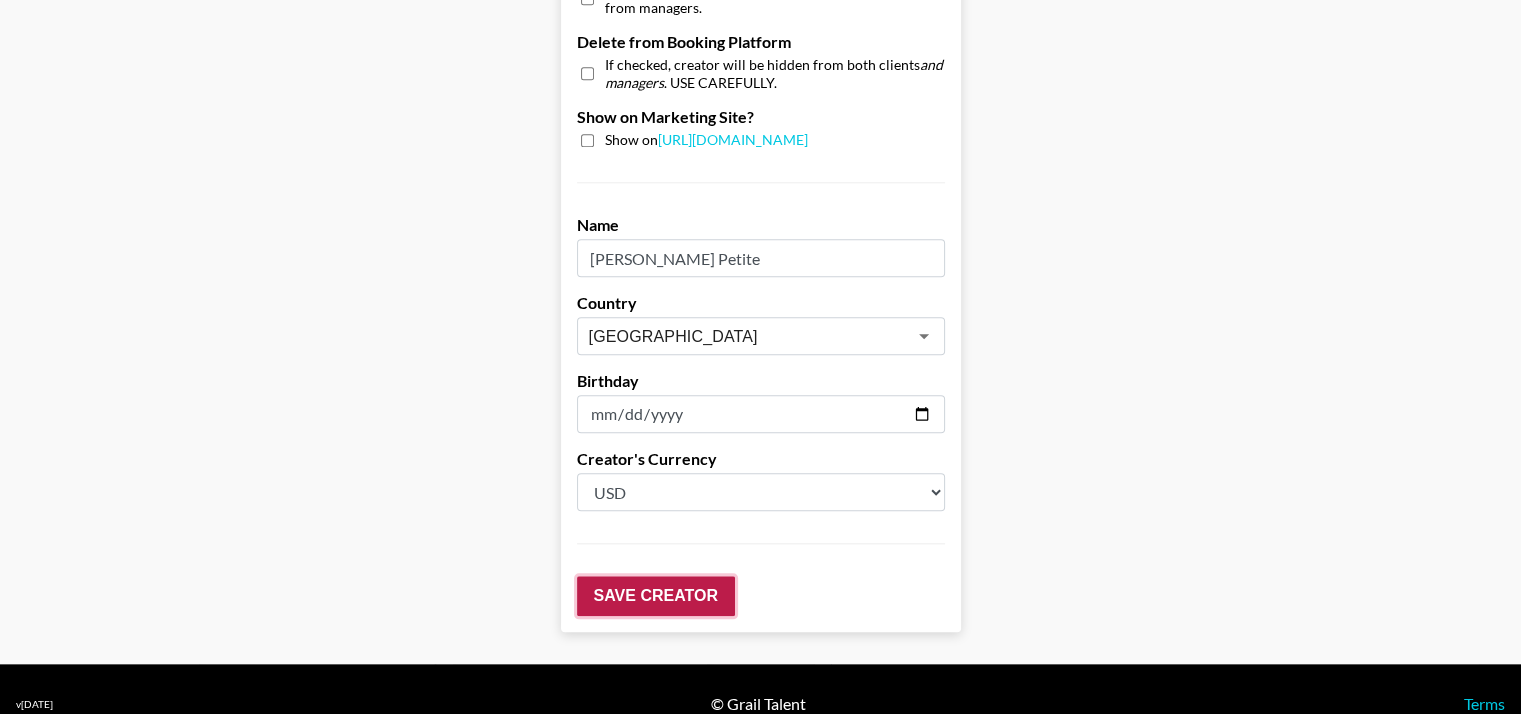 click on "Save Creator" at bounding box center [656, 596] 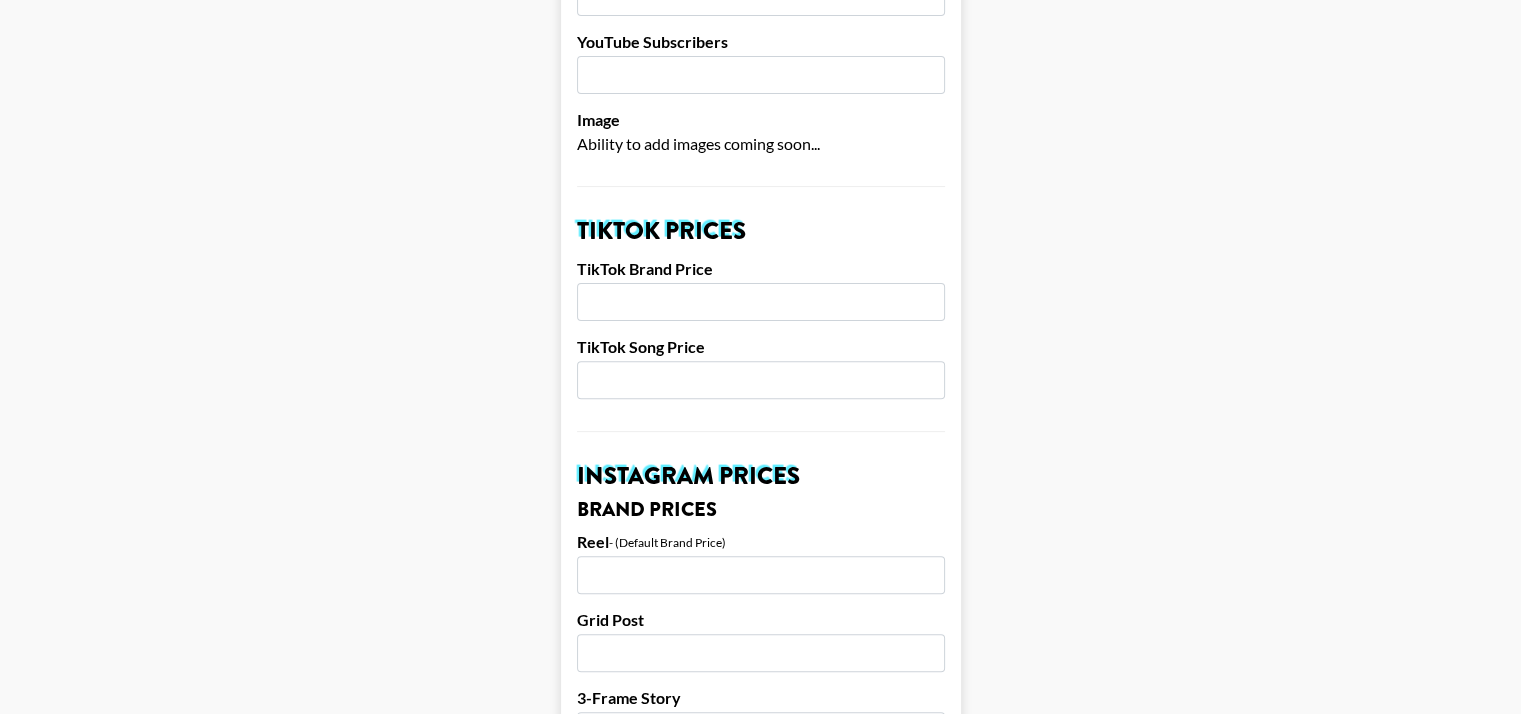 scroll, scrollTop: 627, scrollLeft: 15, axis: both 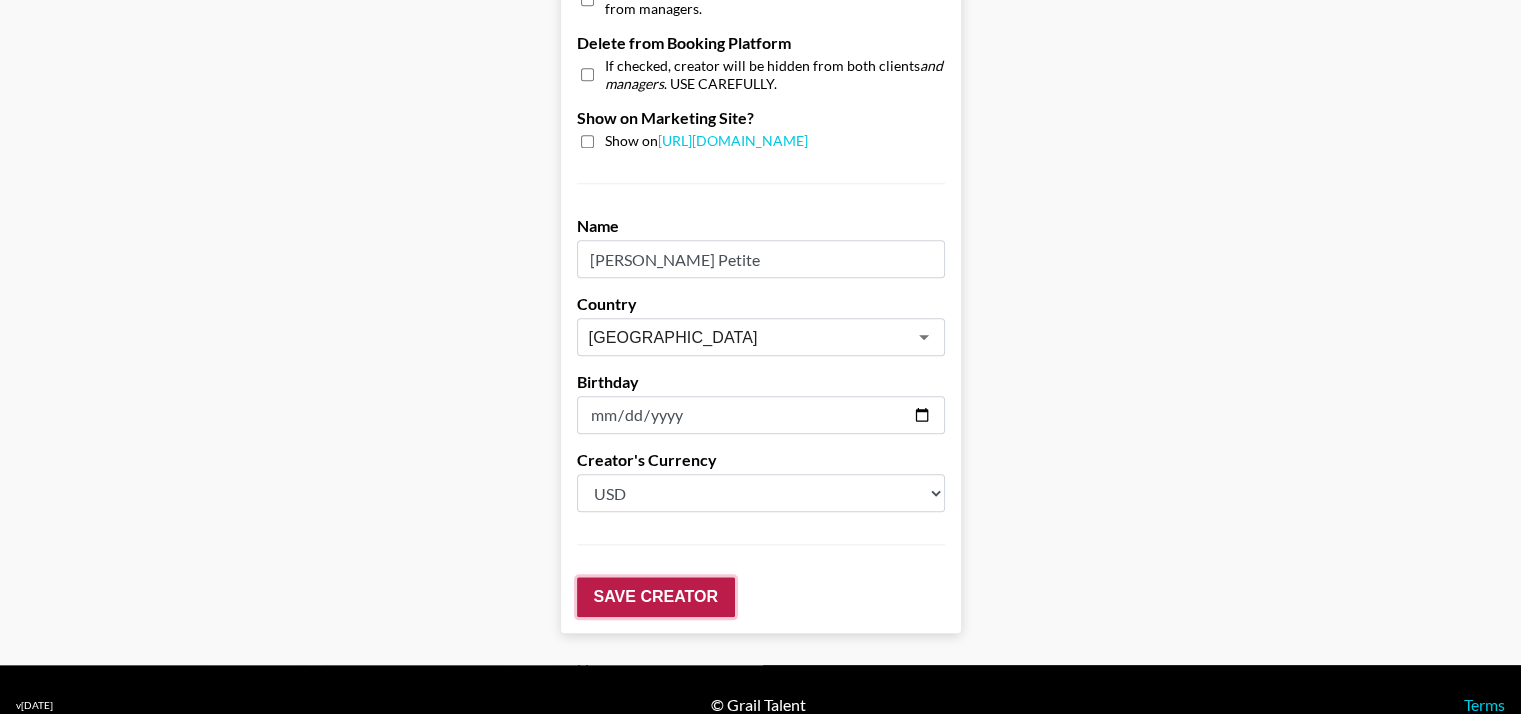 click on "Save Creator" at bounding box center (656, 597) 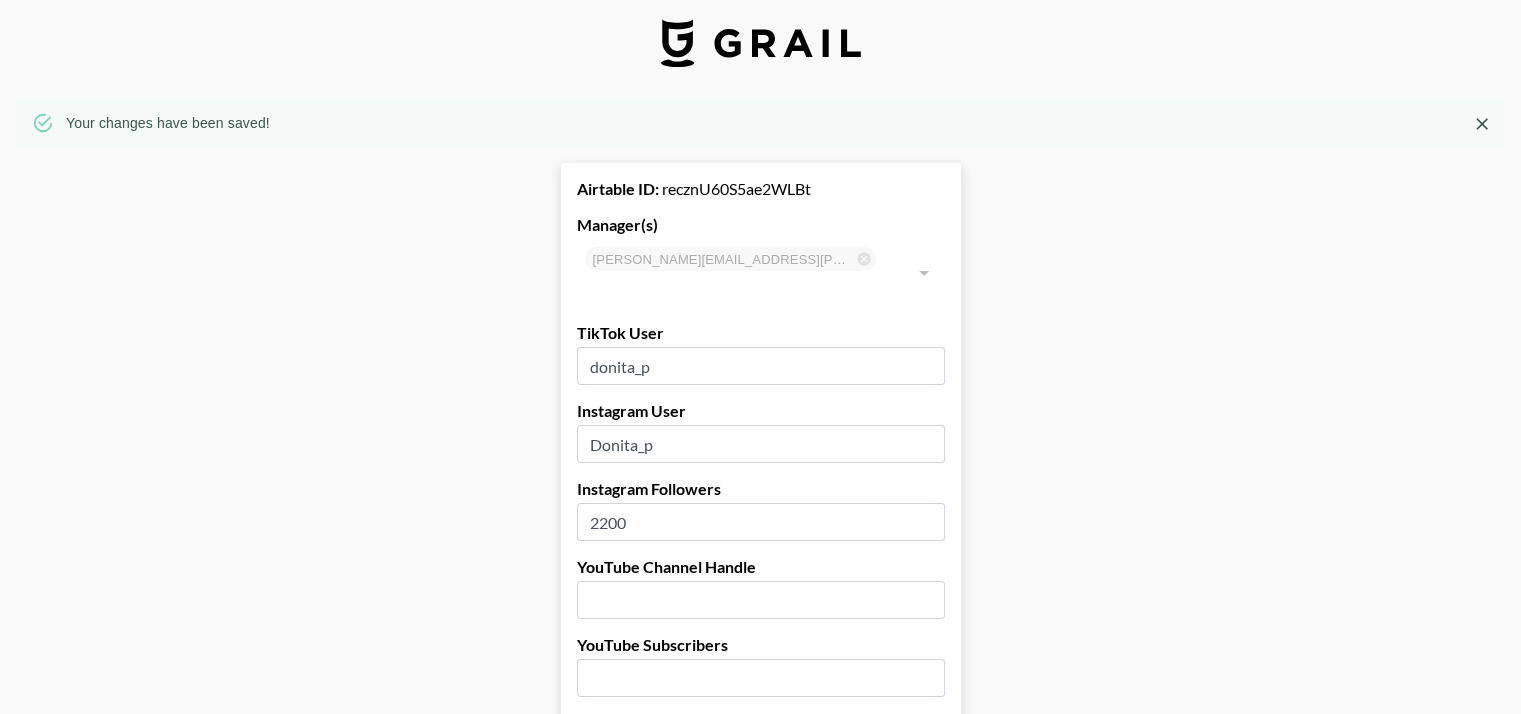 scroll, scrollTop: 0, scrollLeft: 0, axis: both 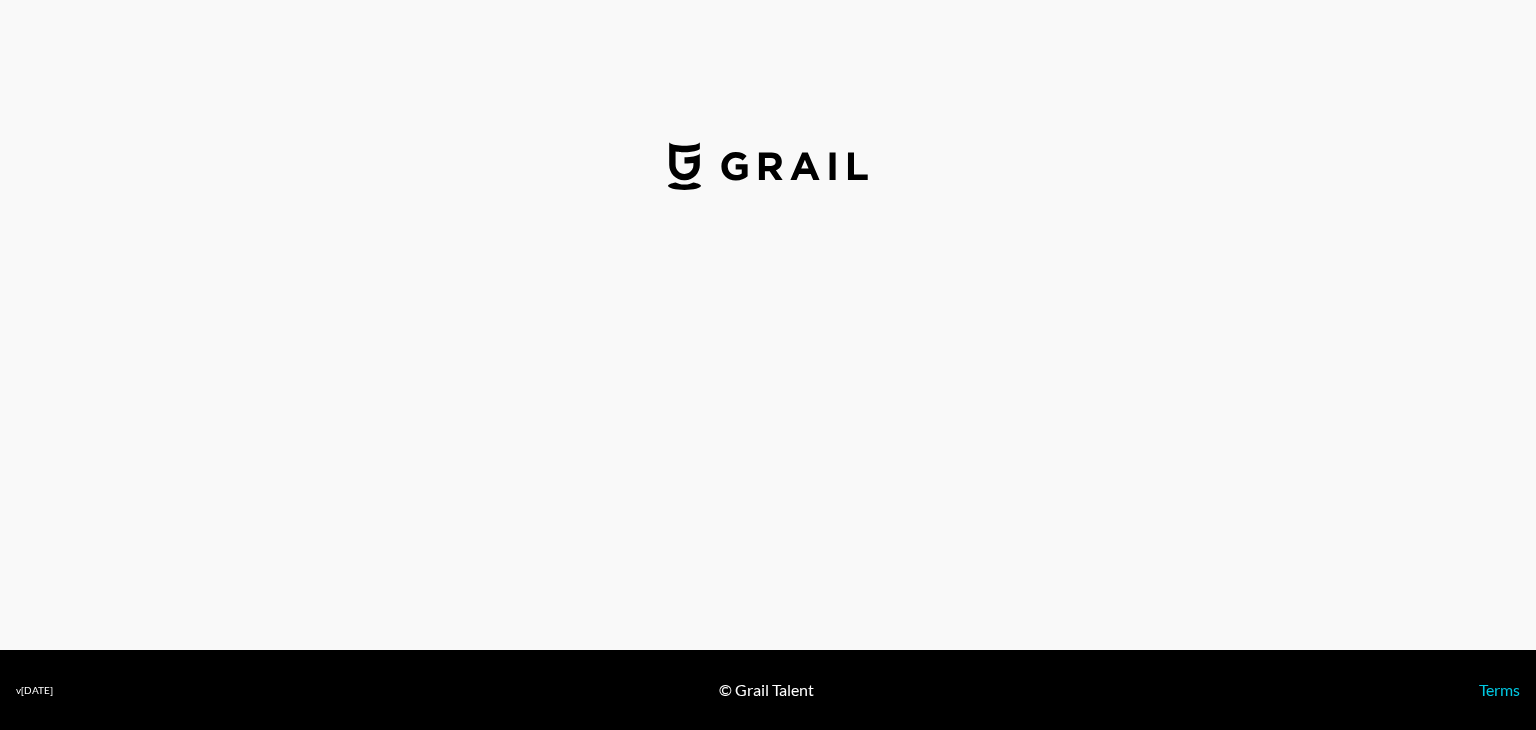 select on "USD" 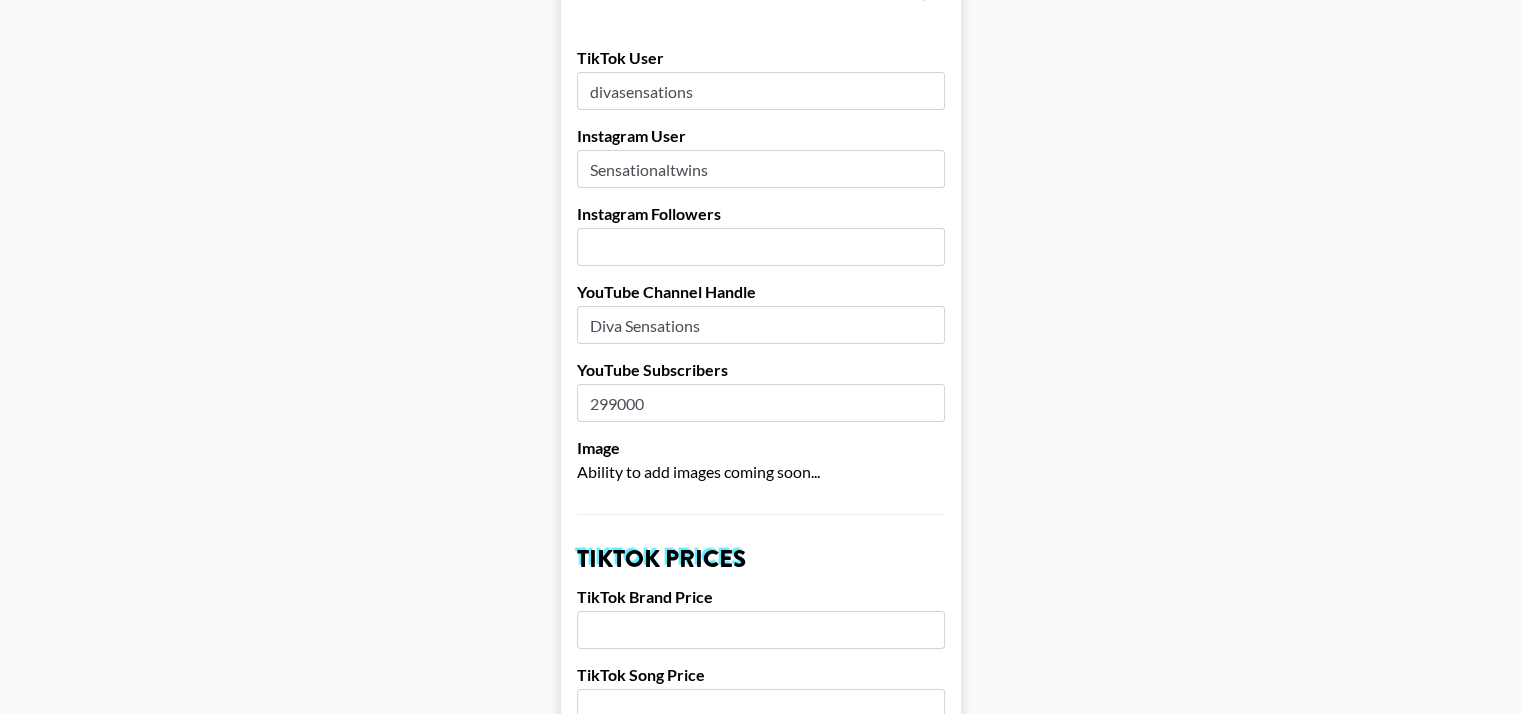 scroll, scrollTop: 226, scrollLeft: 0, axis: vertical 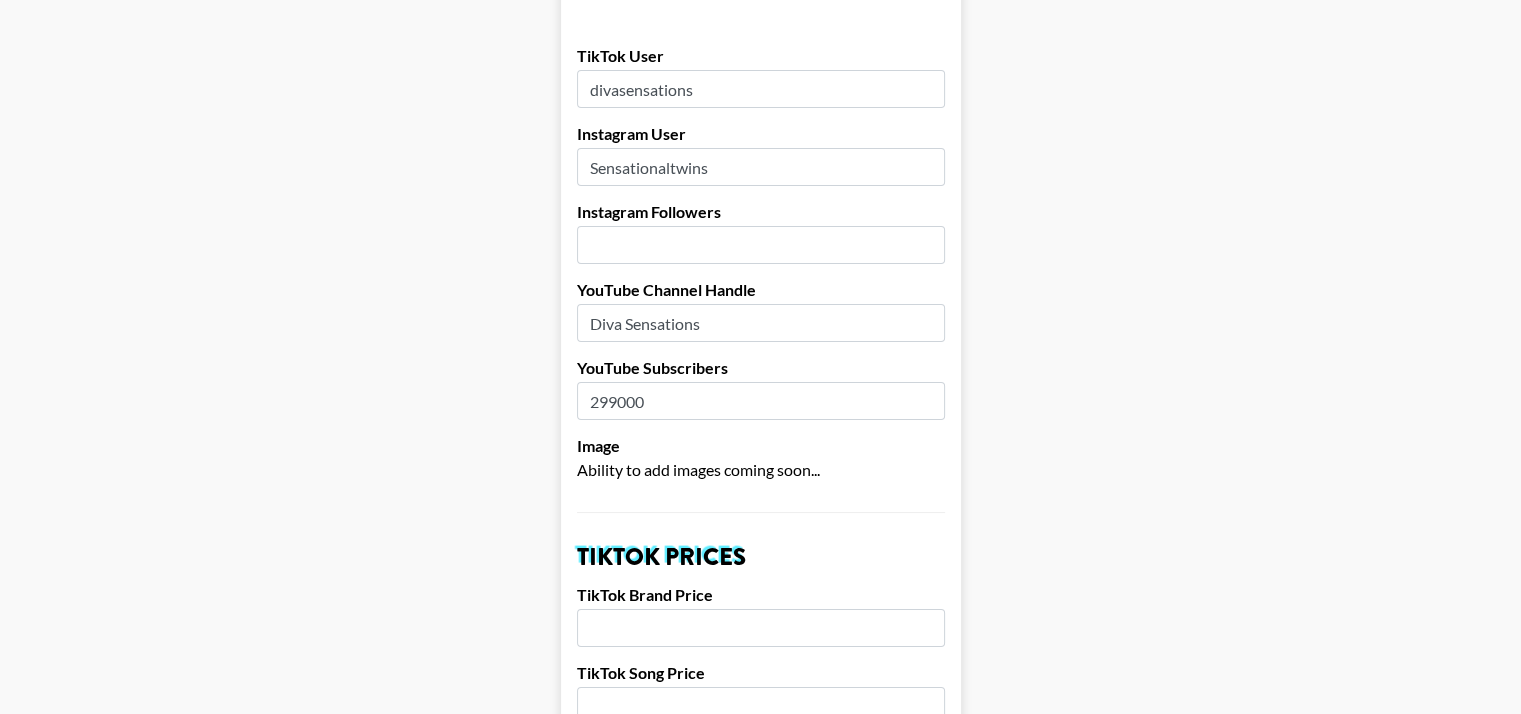 click at bounding box center (761, 245) 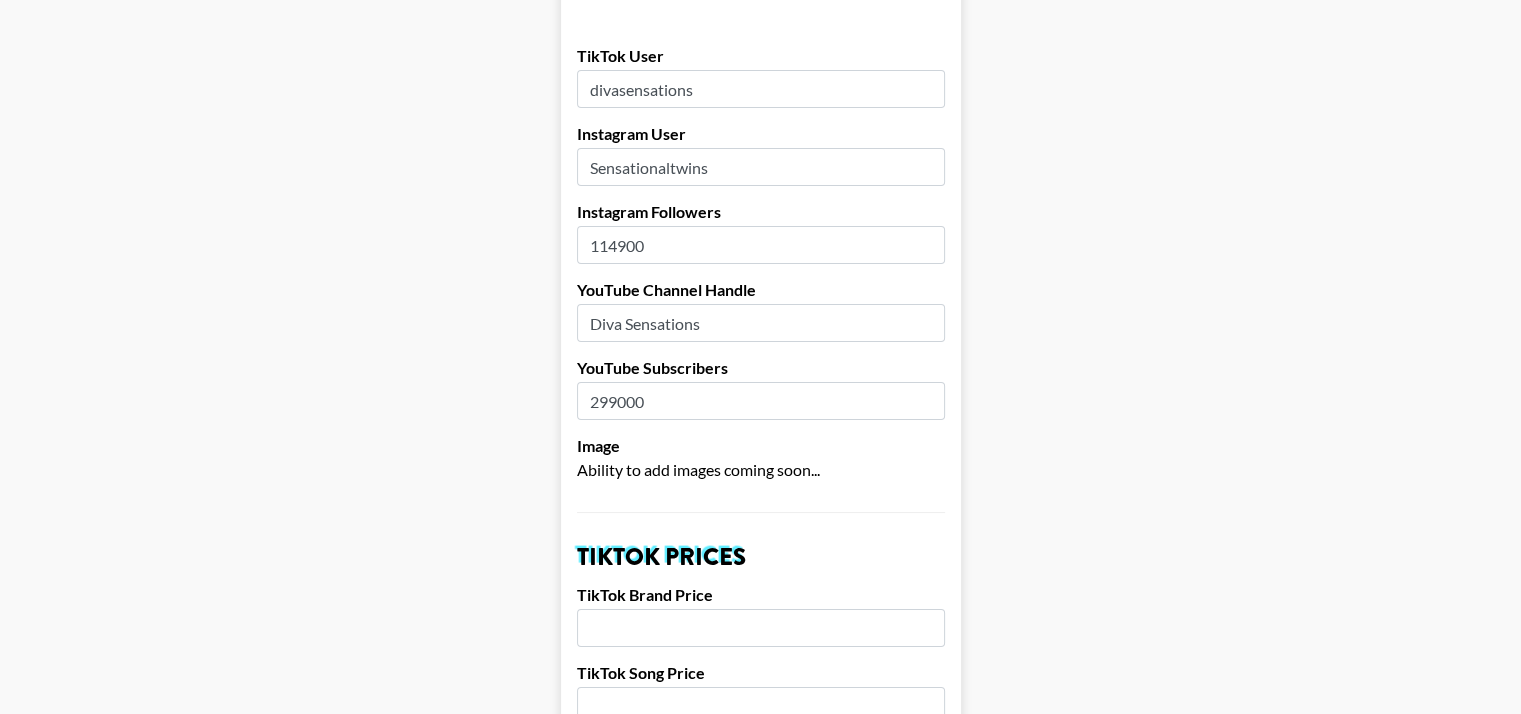 type on "114900" 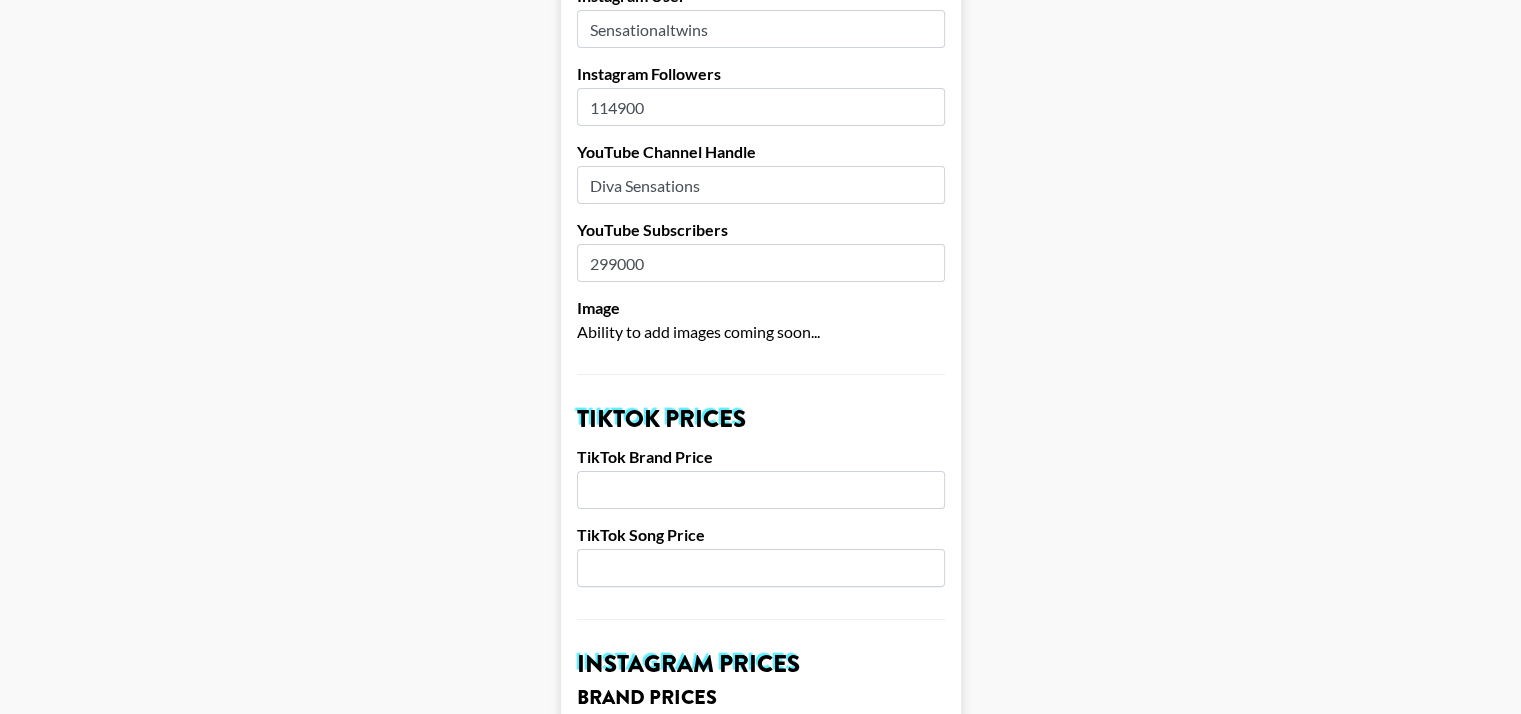 scroll, scrollTop: 419, scrollLeft: 0, axis: vertical 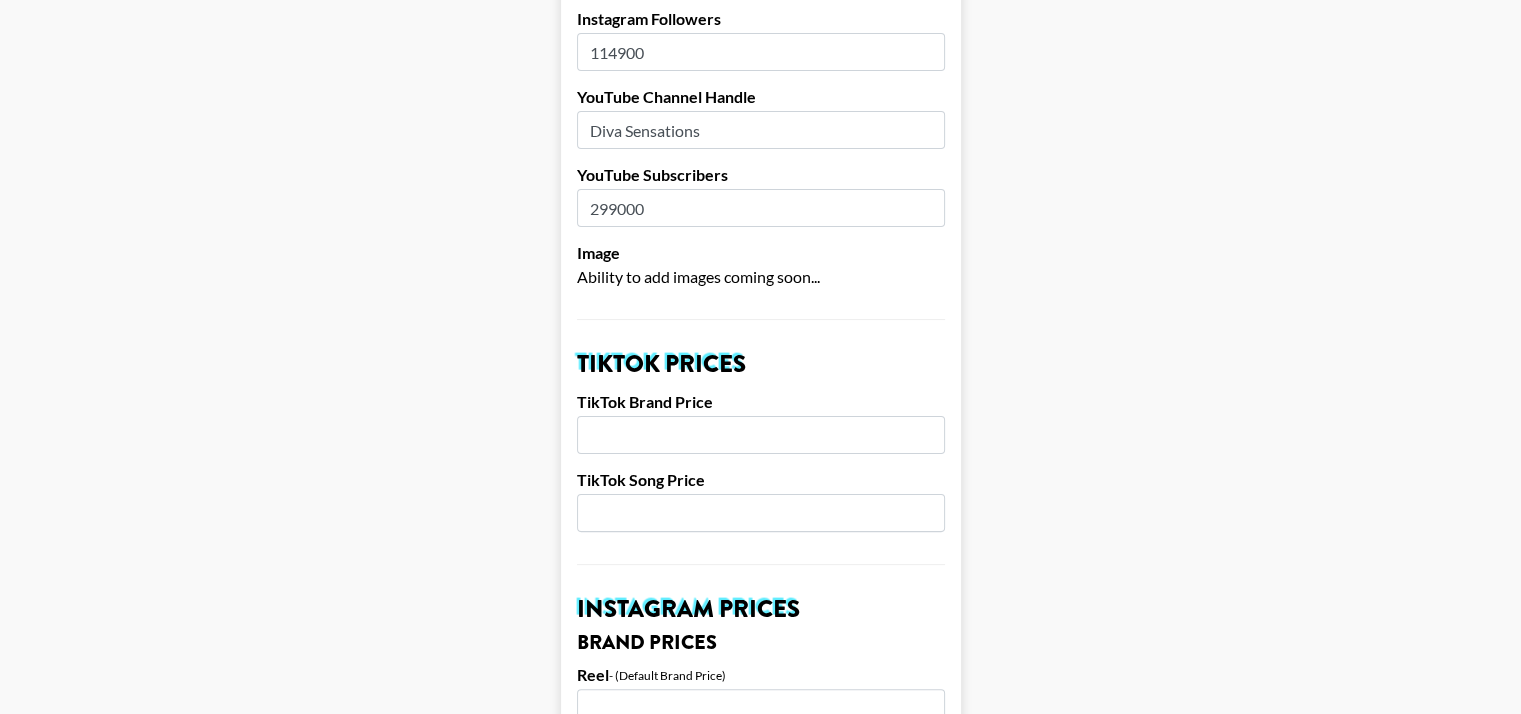 click at bounding box center [761, 435] 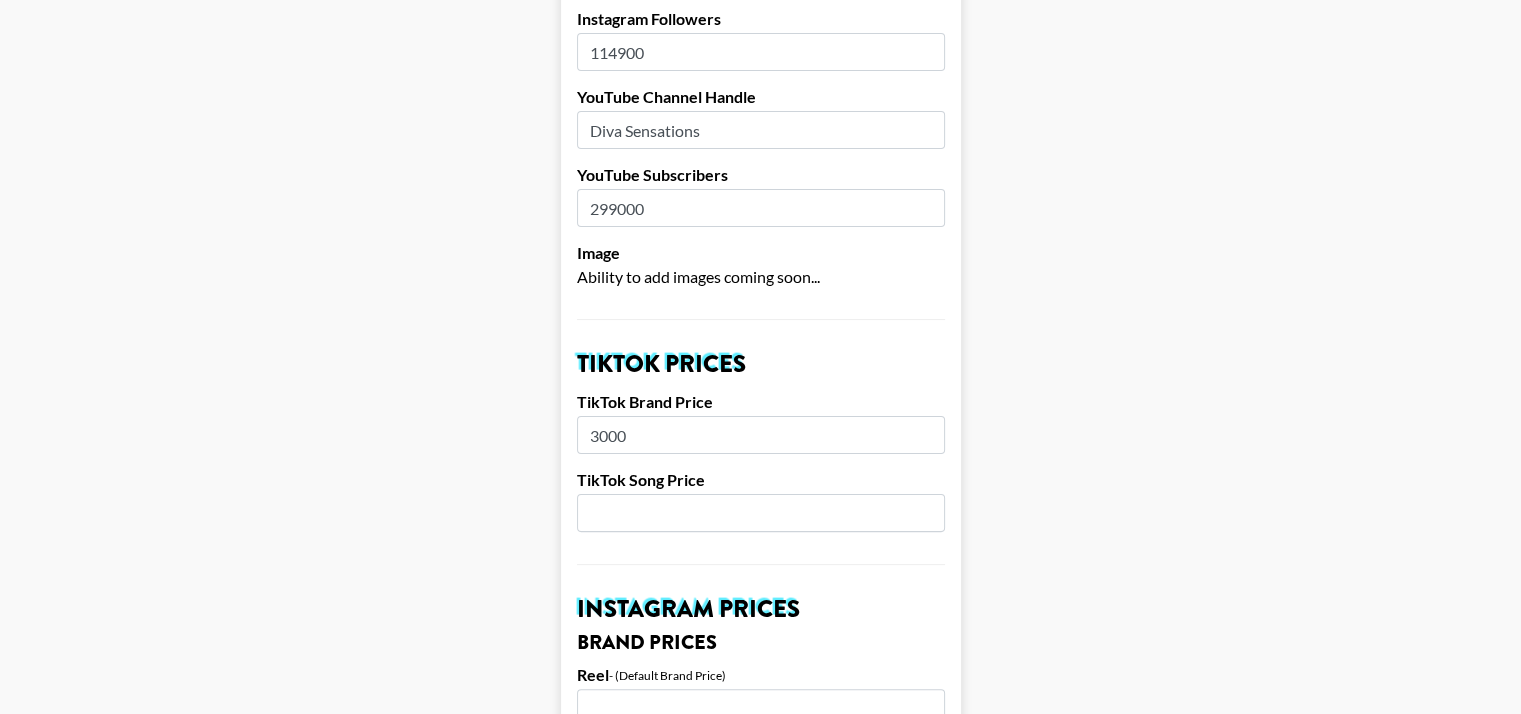 type on "3000" 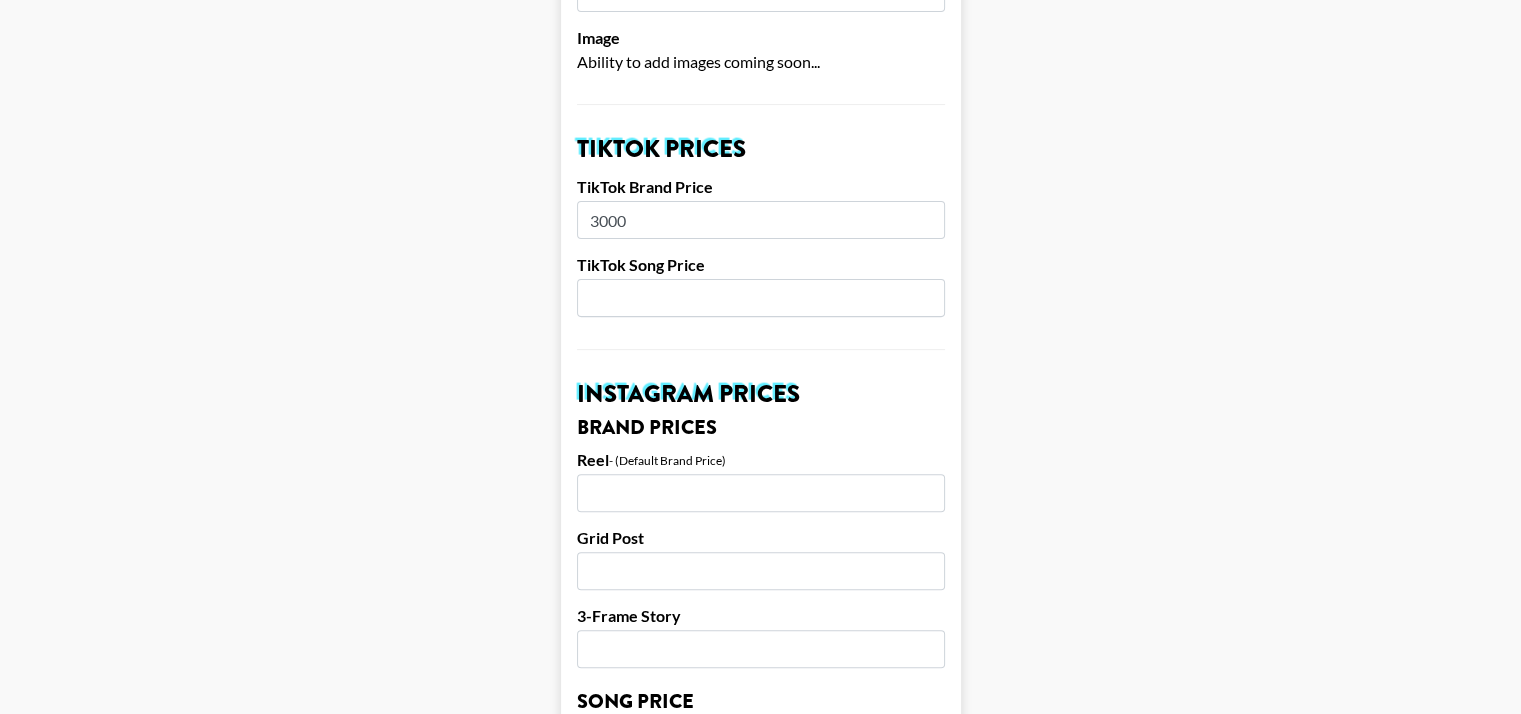 scroll, scrollTop: 634, scrollLeft: 0, axis: vertical 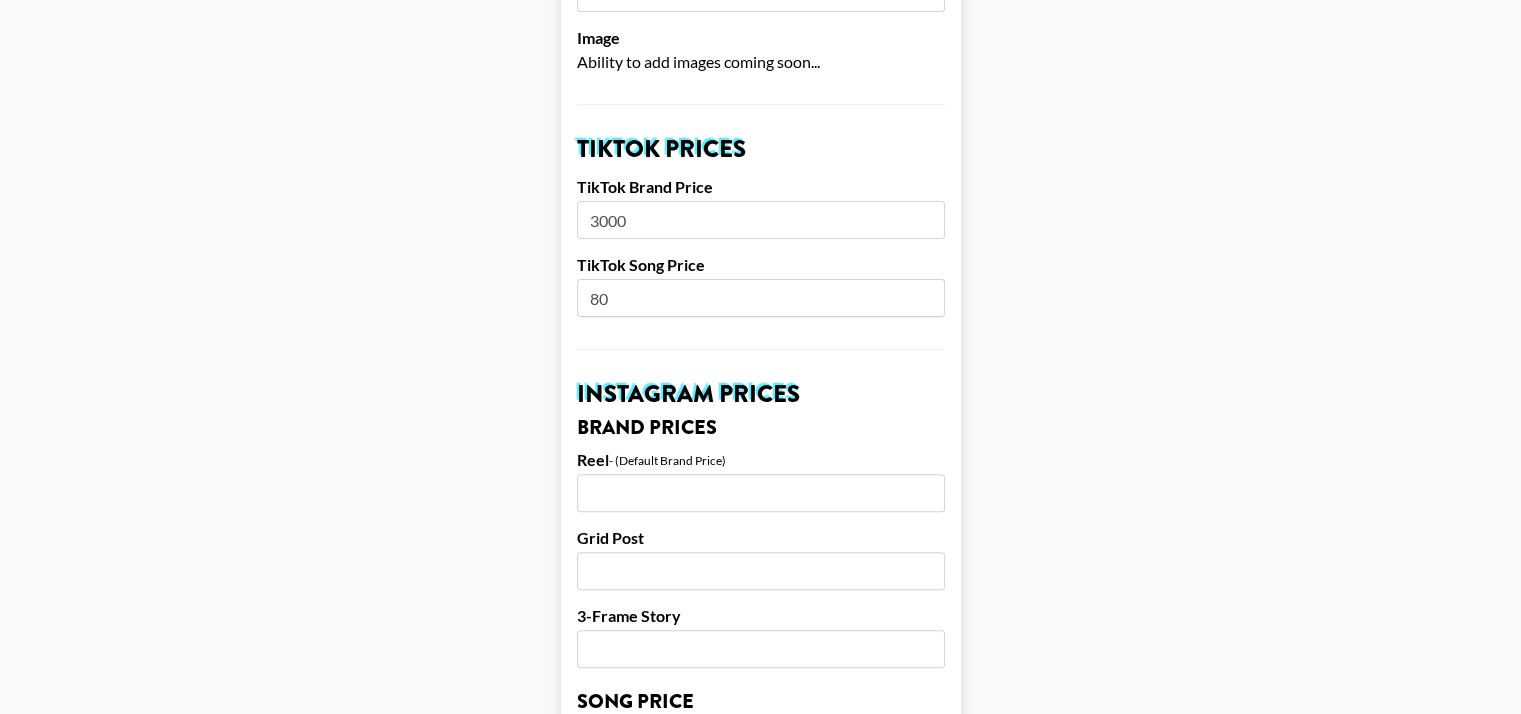 type on "8" 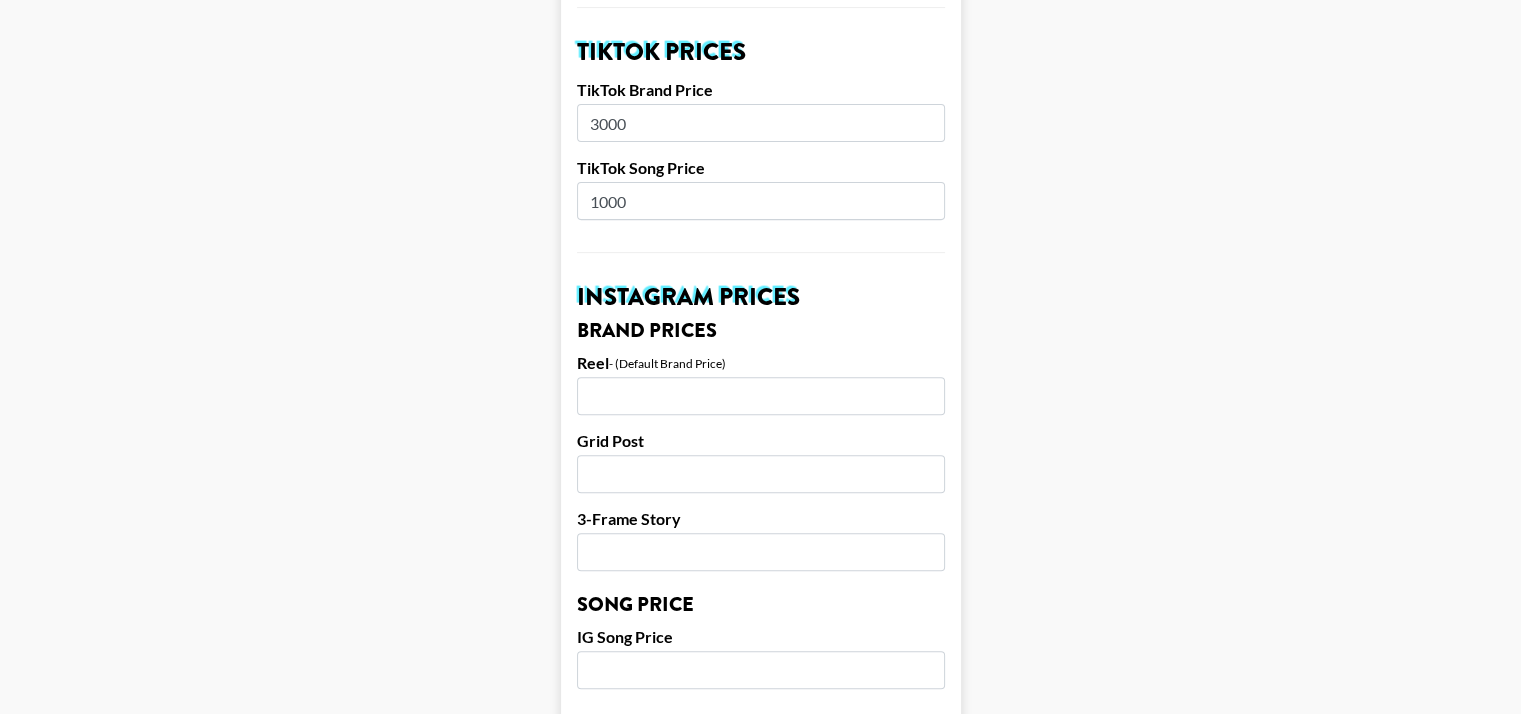 scroll, scrollTop: 732, scrollLeft: 0, axis: vertical 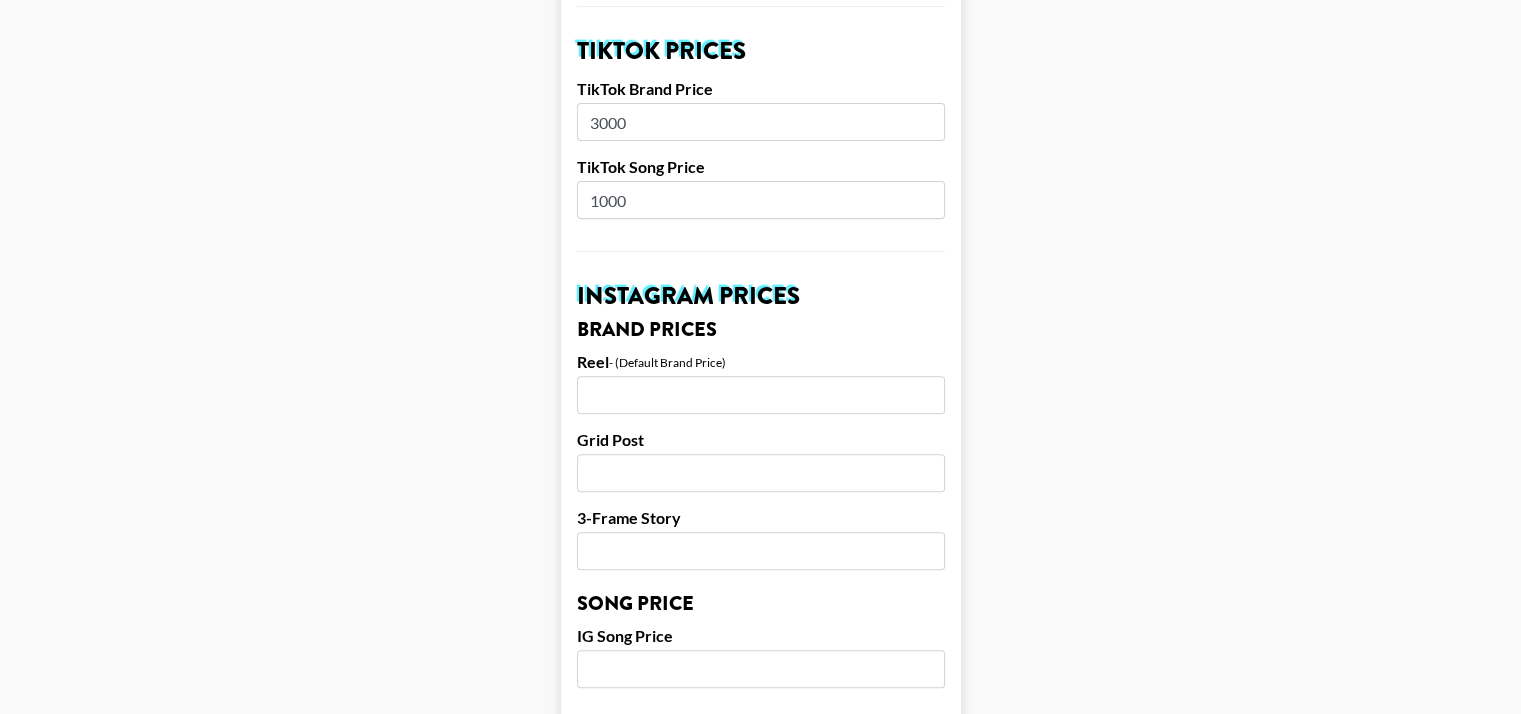 type on "1000" 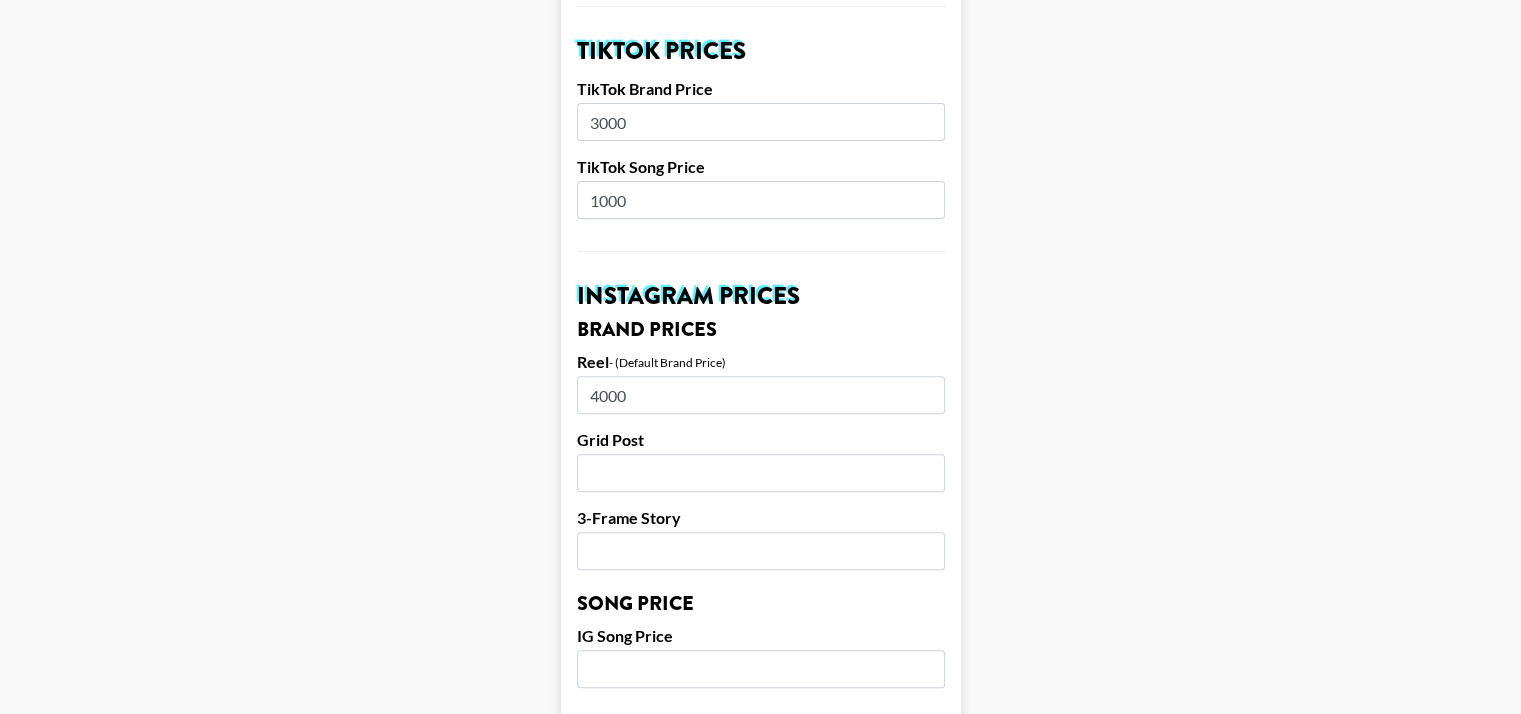 type on "4000" 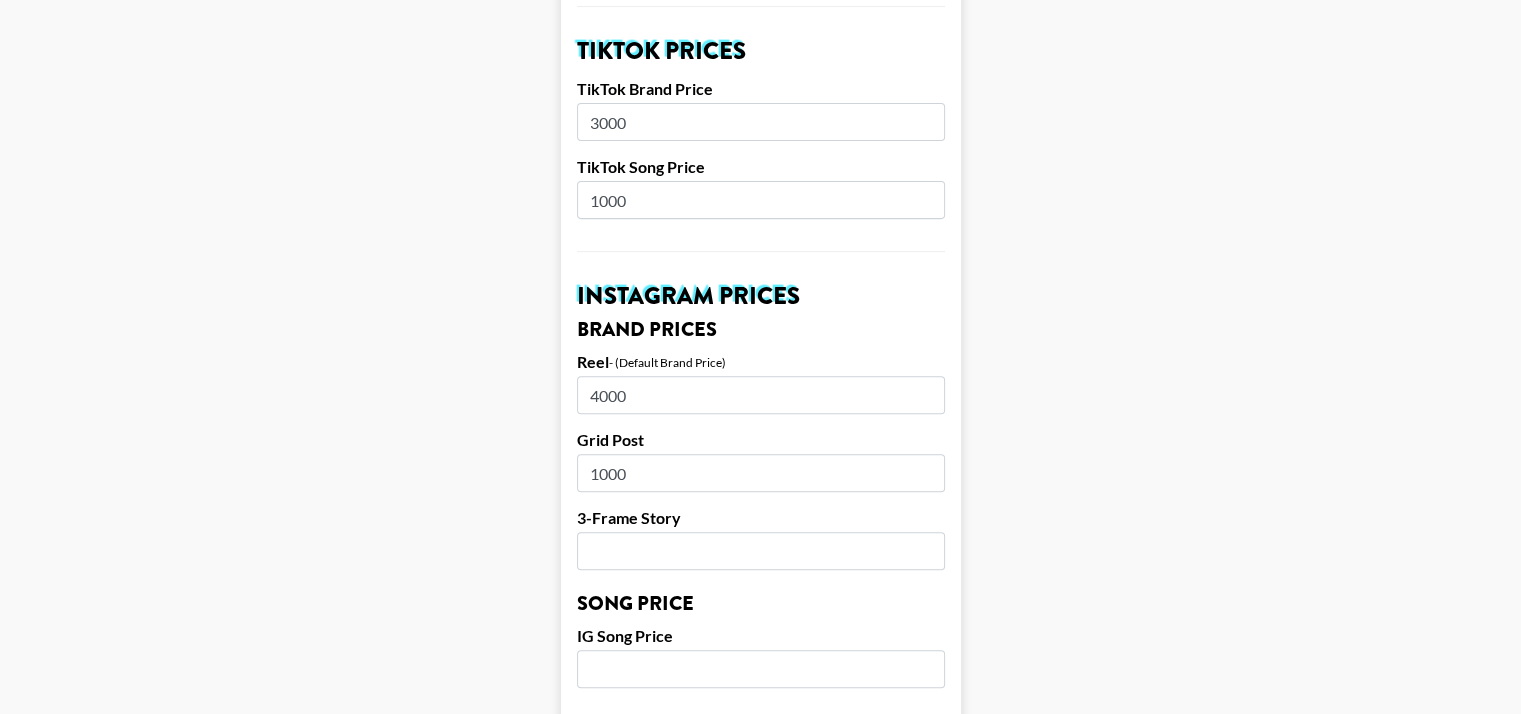 type on "1000" 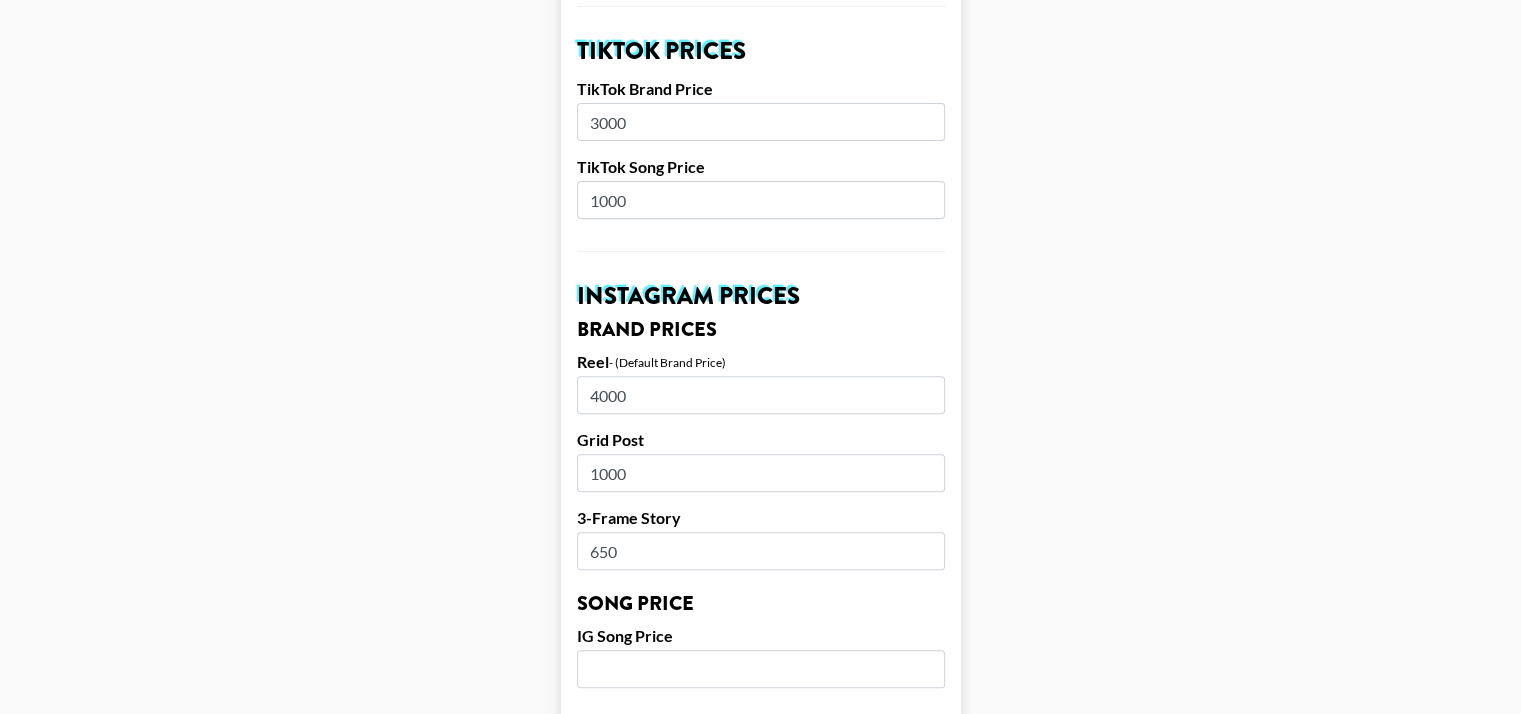 type on "650" 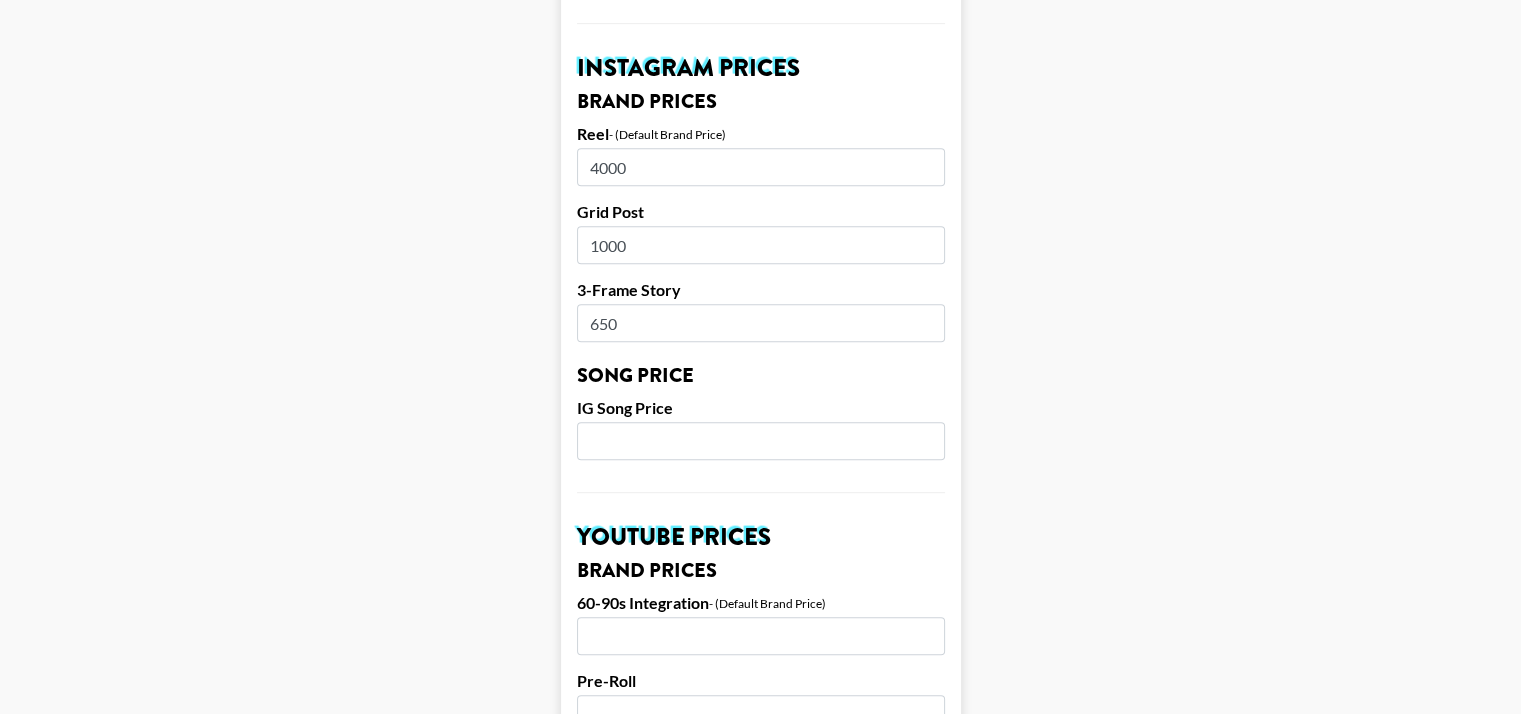 scroll, scrollTop: 966, scrollLeft: 0, axis: vertical 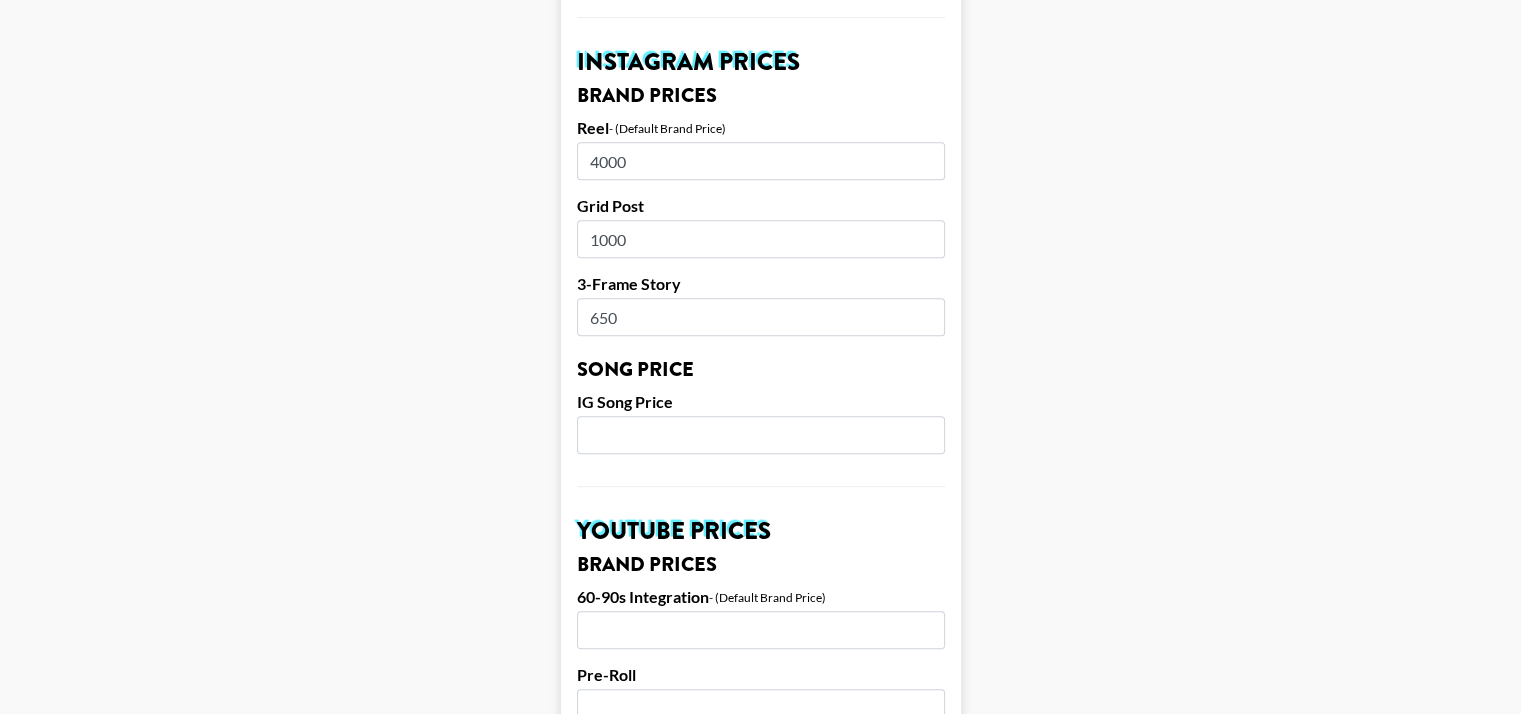 click at bounding box center (761, 435) 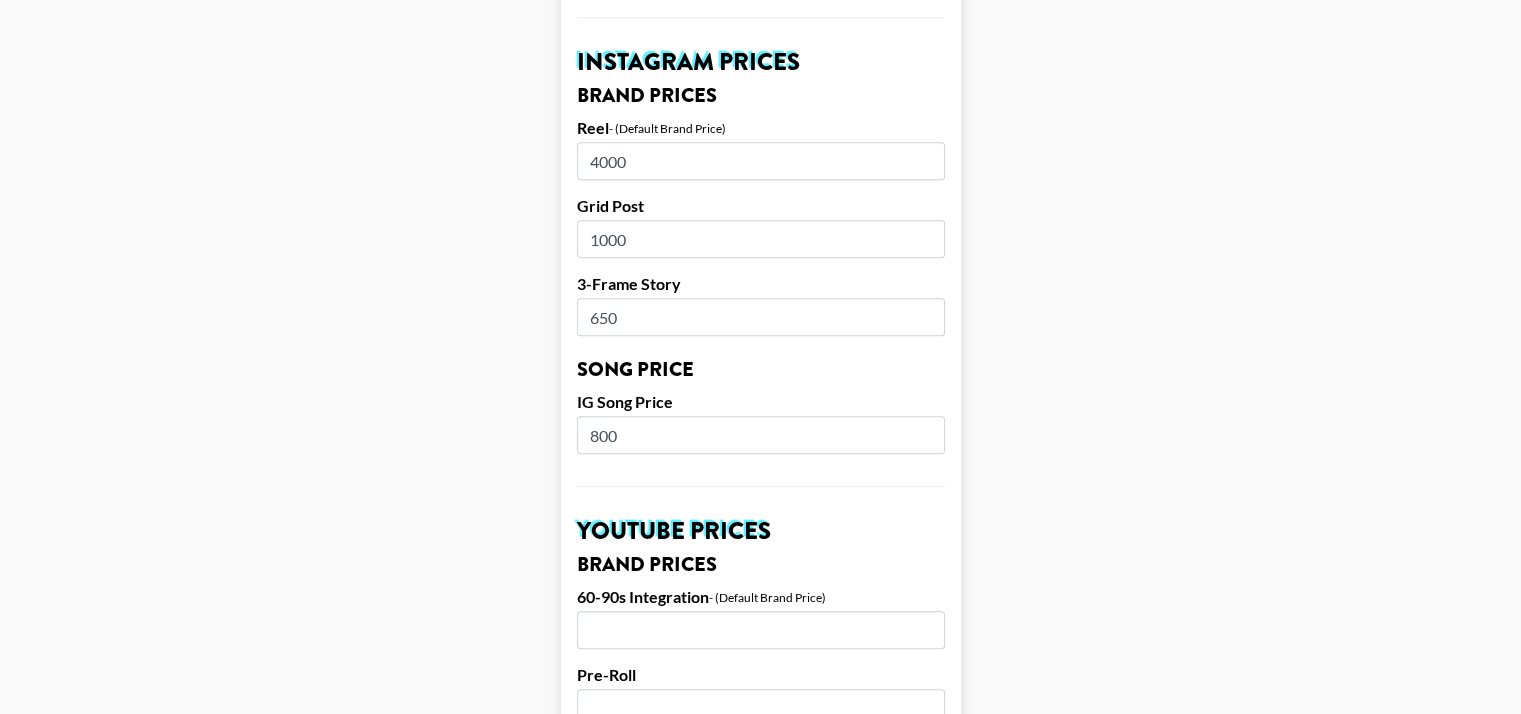 type on "800" 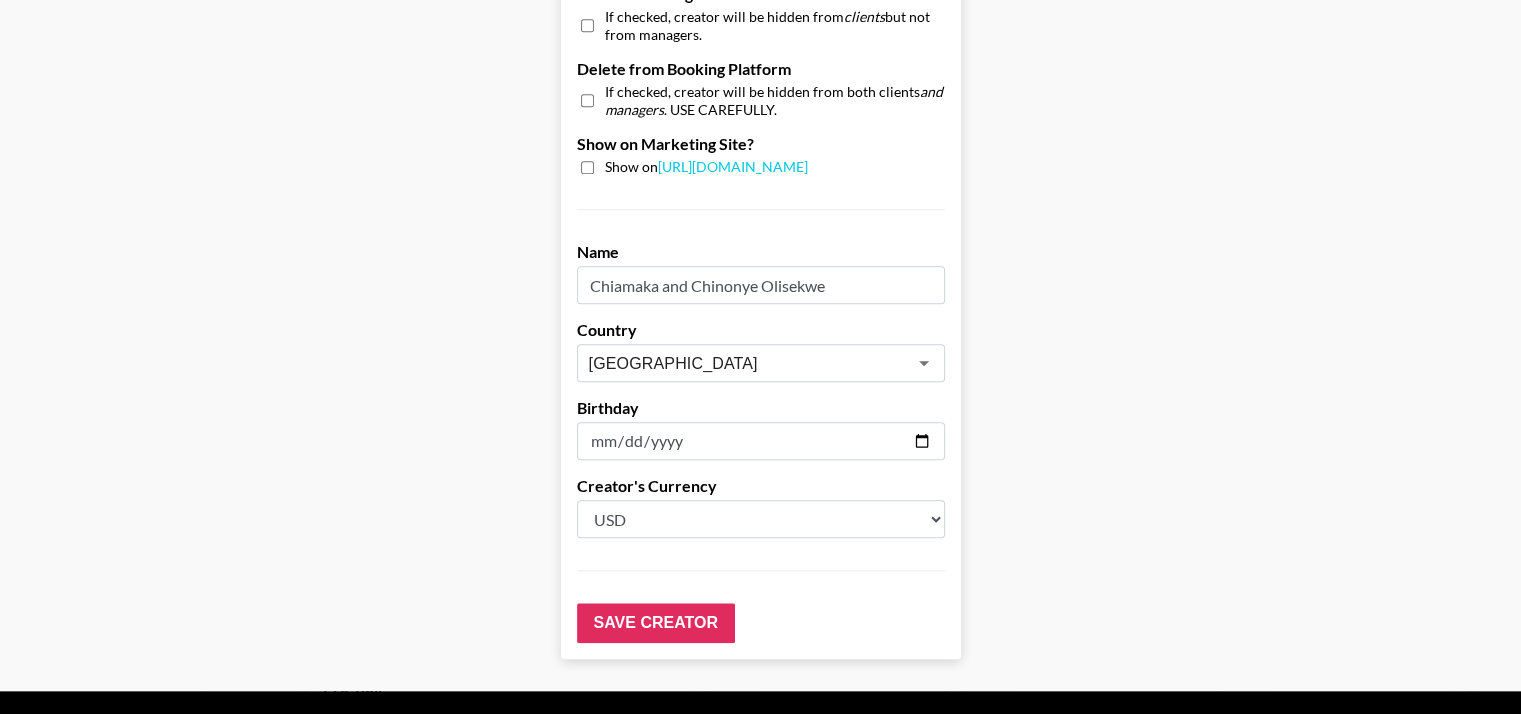 scroll, scrollTop: 1997, scrollLeft: 0, axis: vertical 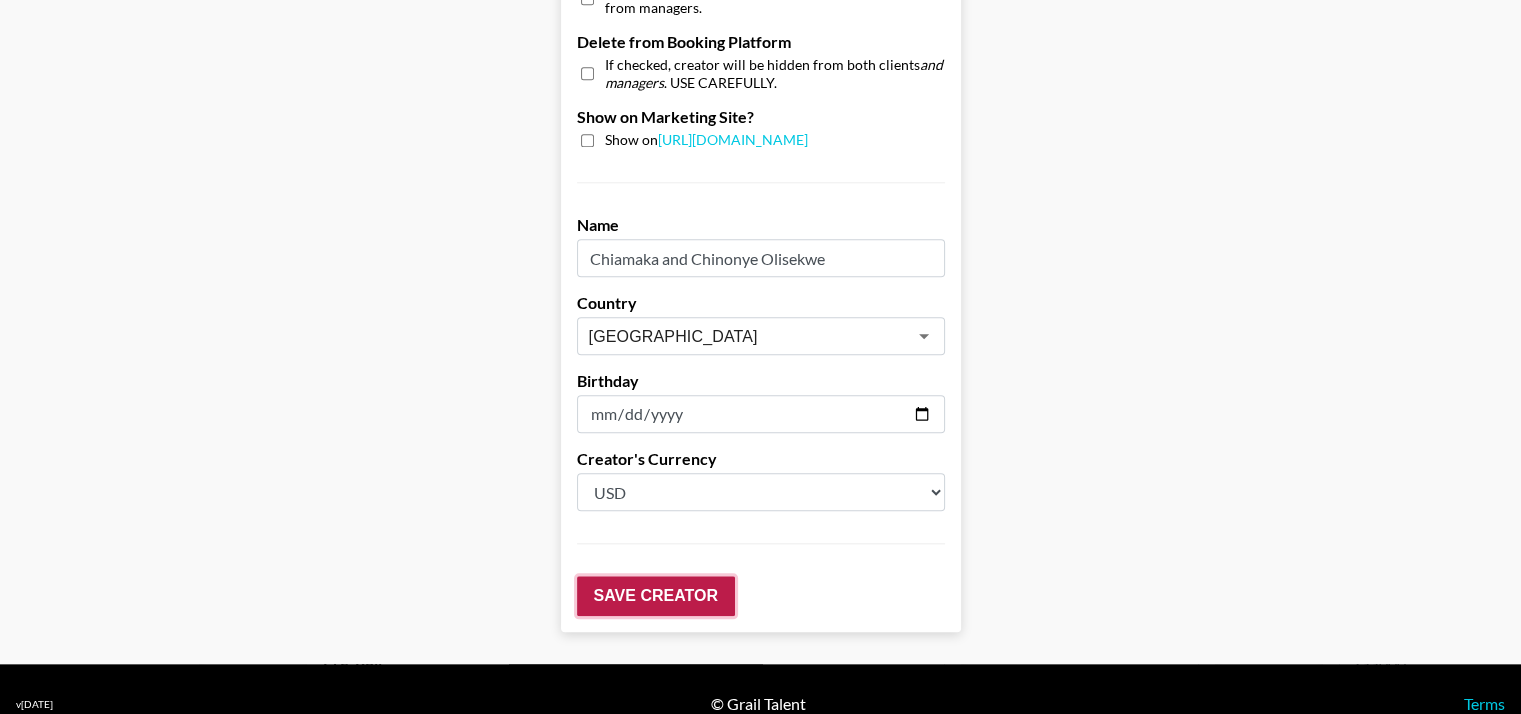 click on "Save Creator" at bounding box center (656, 596) 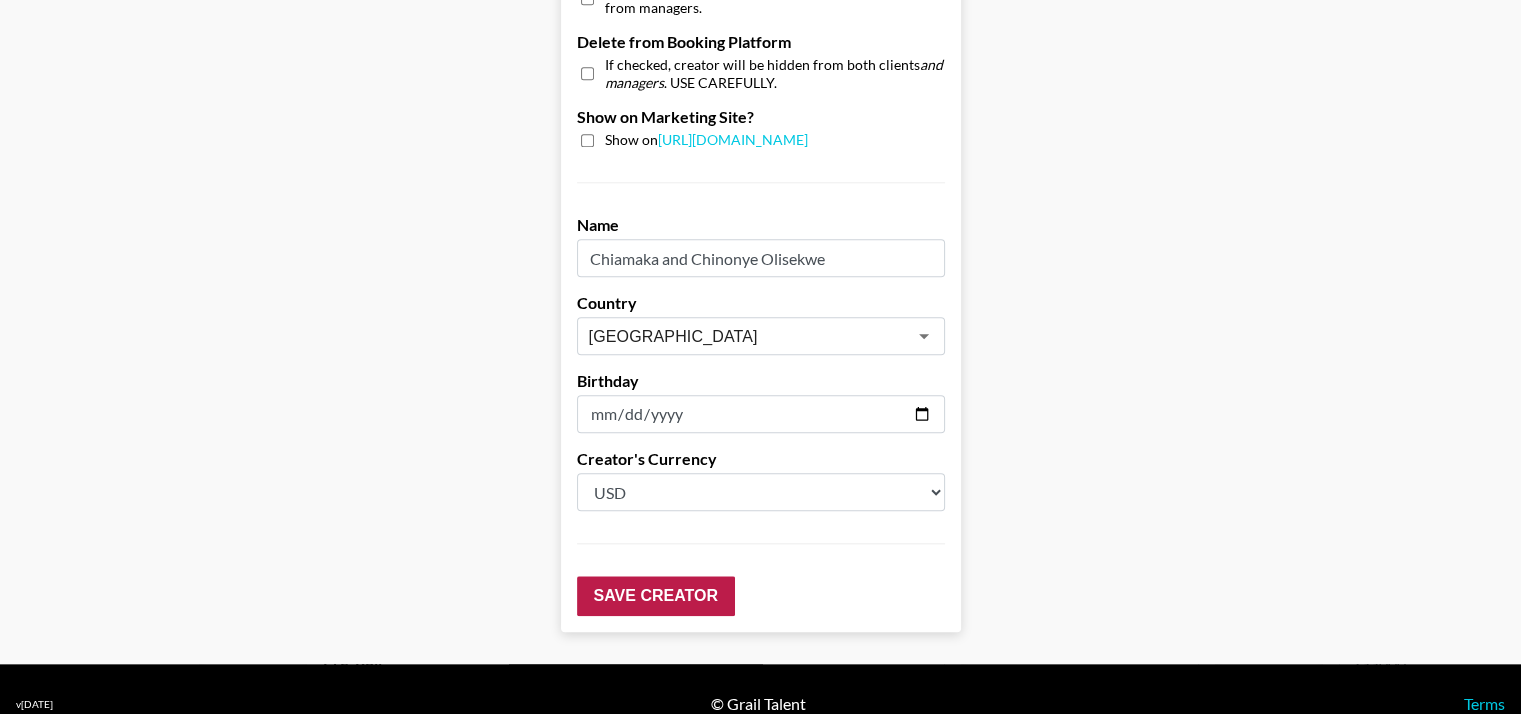 scroll, scrollTop: 164, scrollLeft: 0, axis: vertical 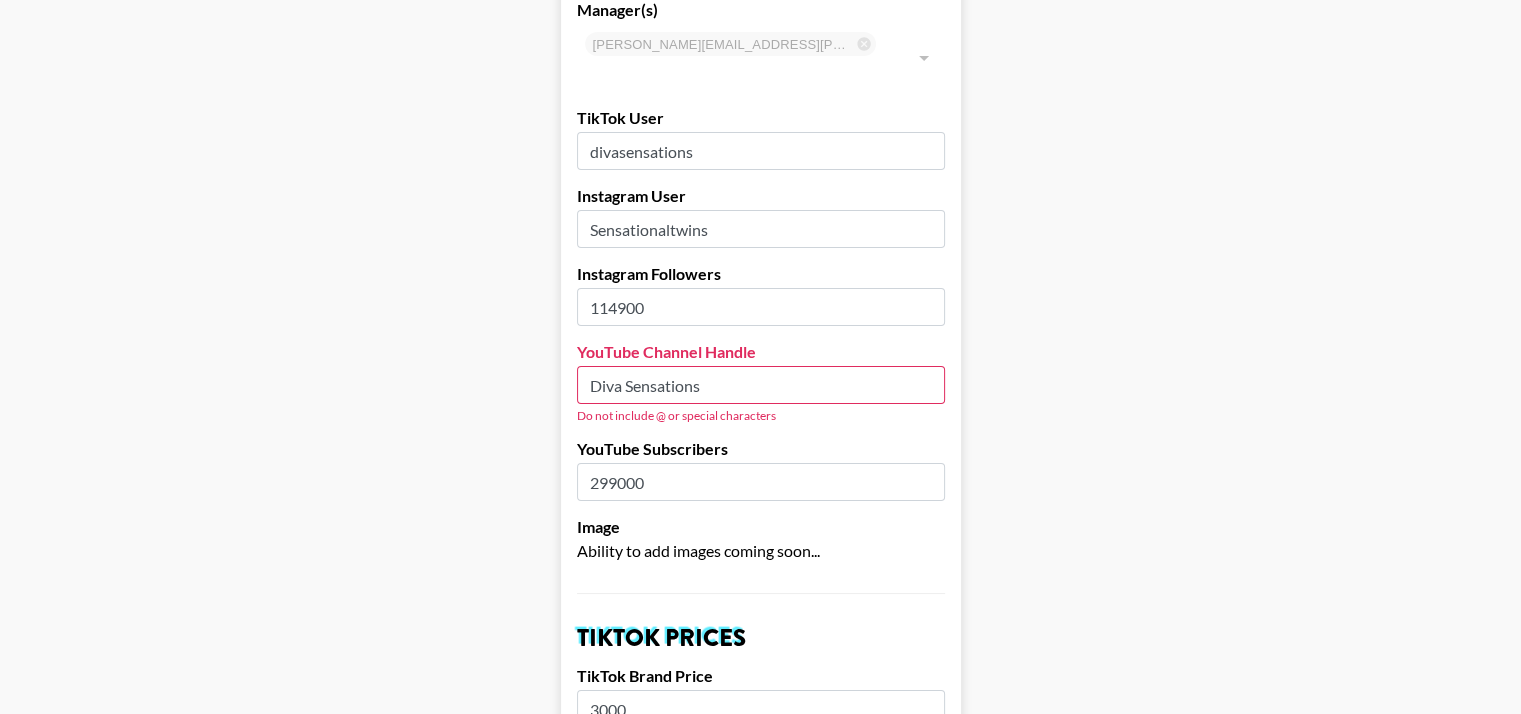 click on "Ability to add images coming soon..." at bounding box center (698, 550) 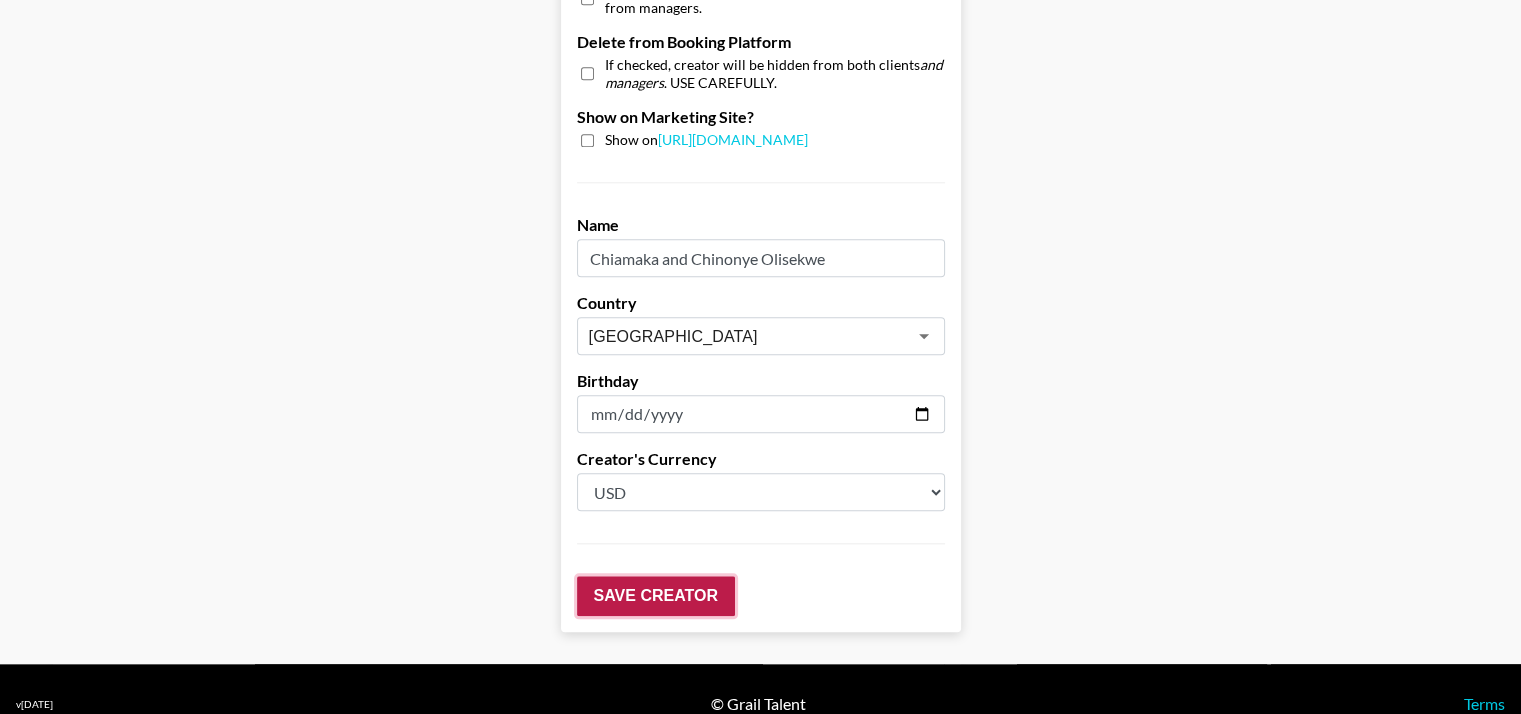 click on "Save Creator" at bounding box center (656, 596) 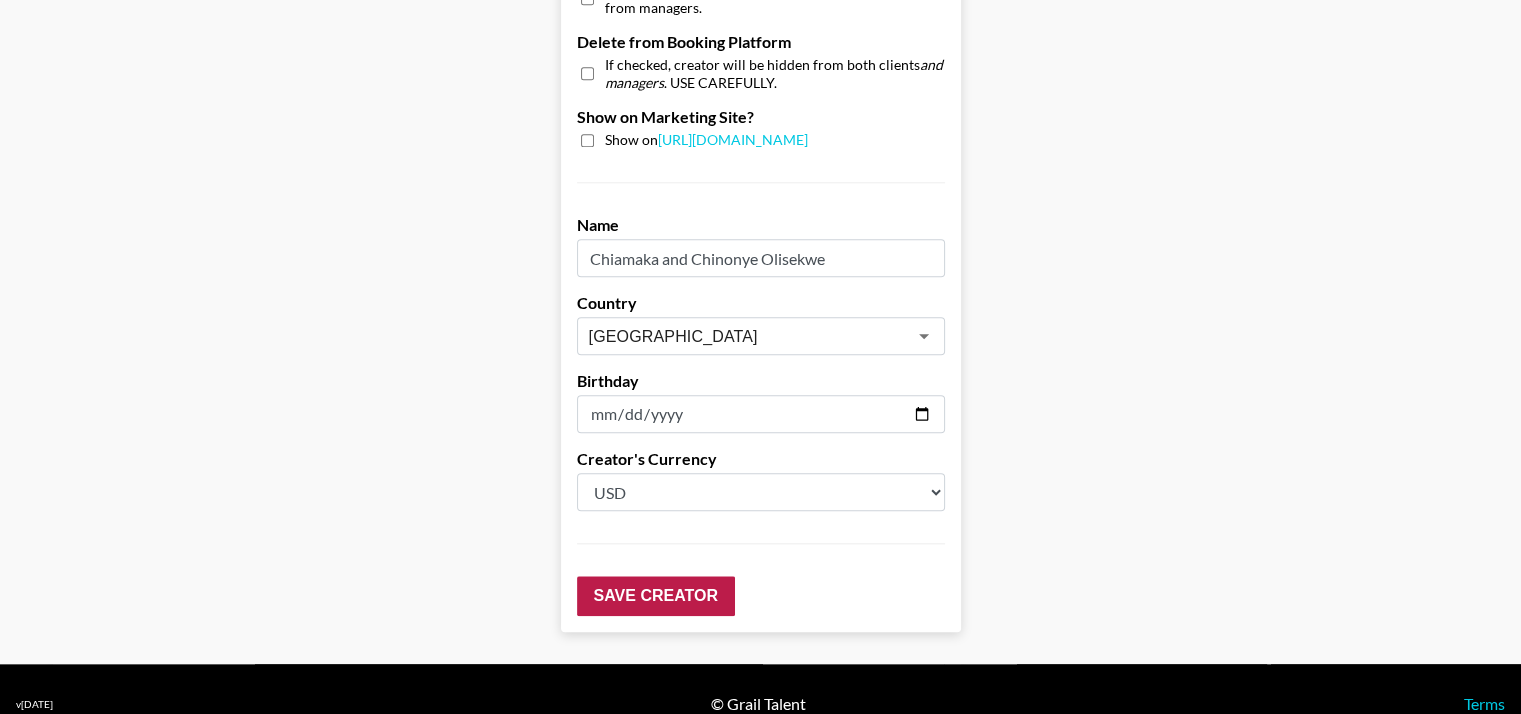 scroll, scrollTop: 164, scrollLeft: 0, axis: vertical 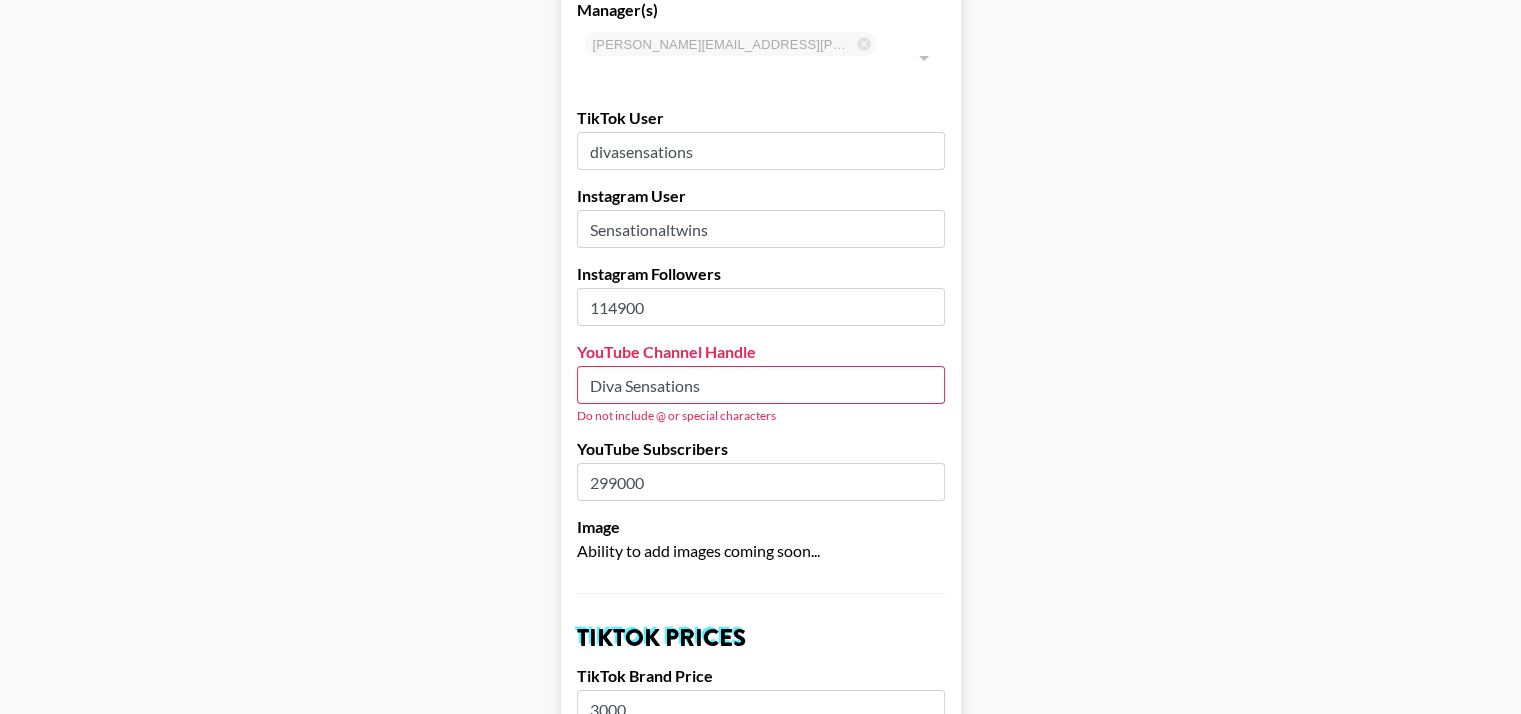 click on "Diva Sensations" at bounding box center [761, 385] 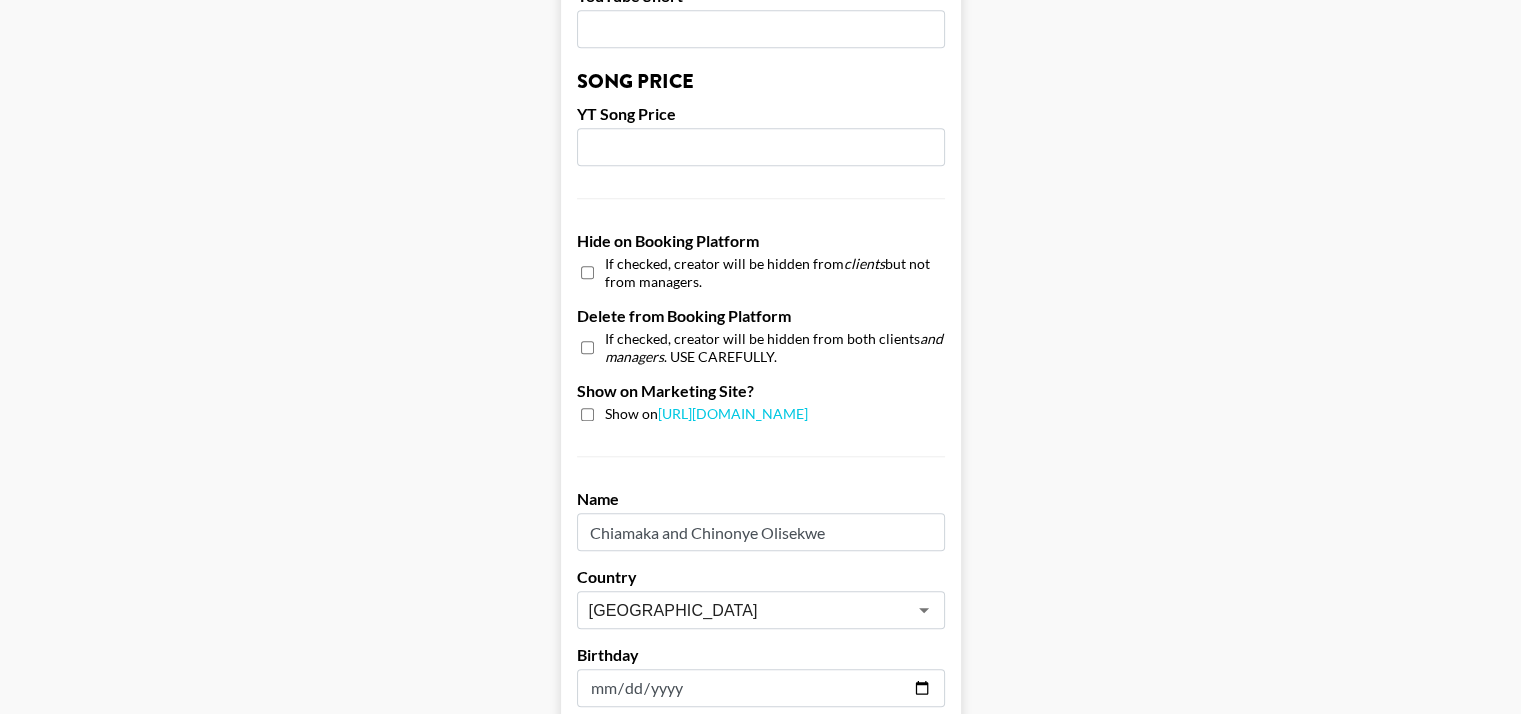 scroll, scrollTop: 1997, scrollLeft: 0, axis: vertical 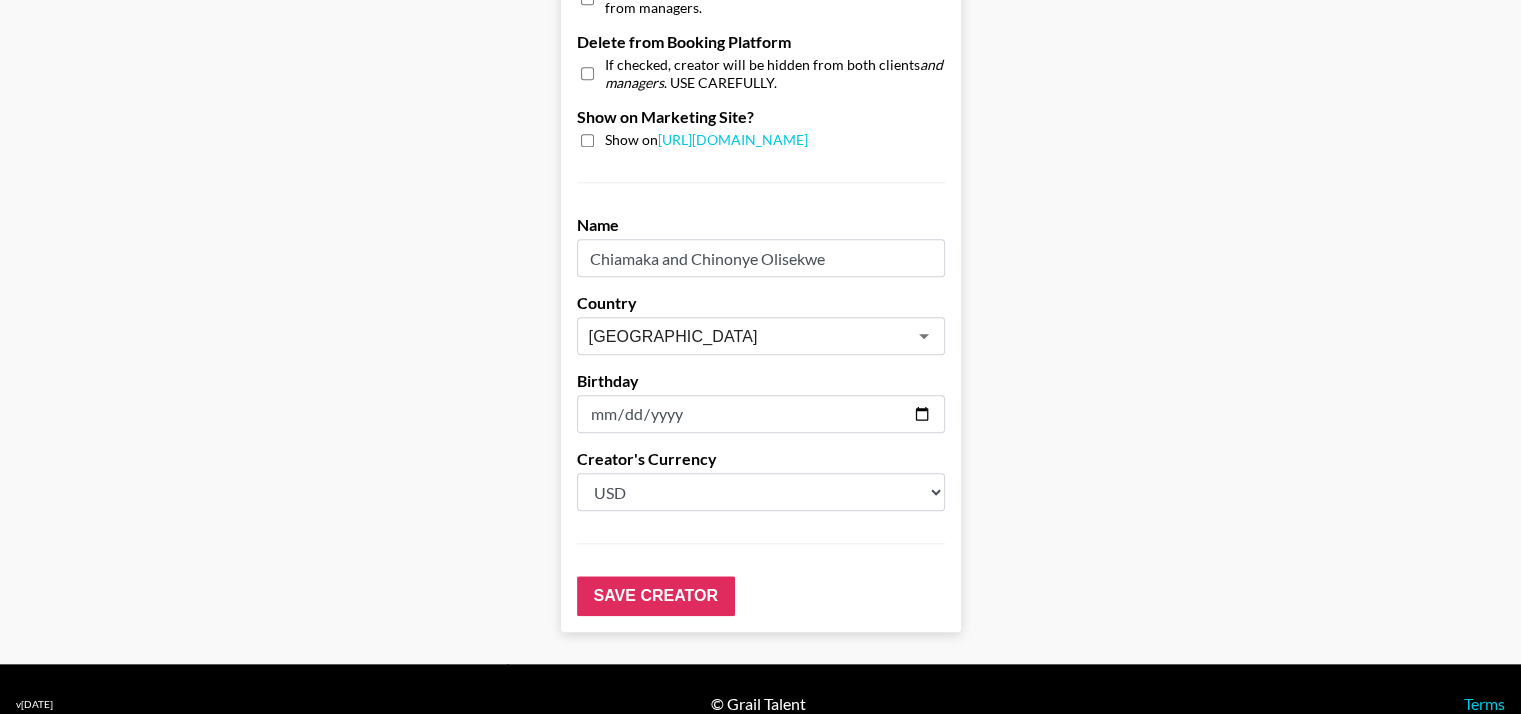 type on "DivaSensations" 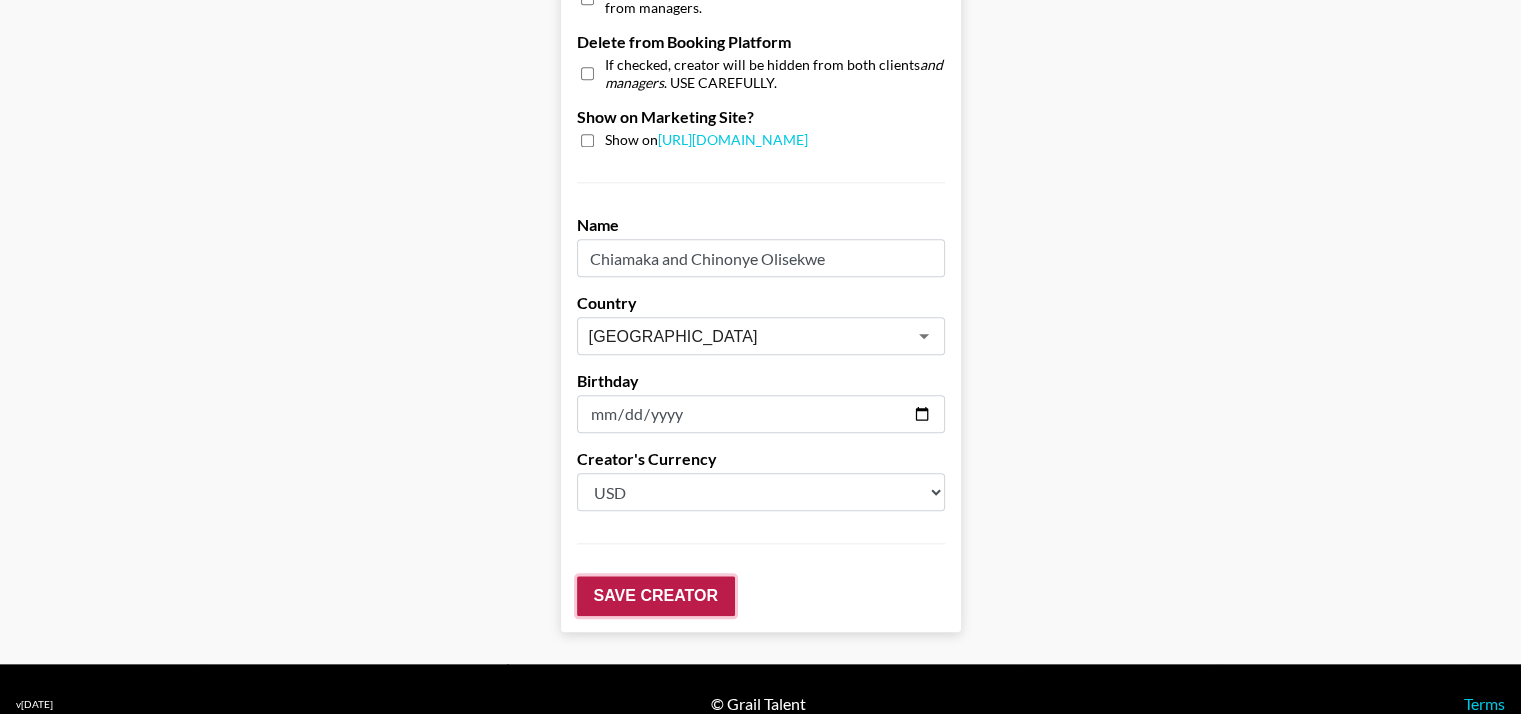 click on "Save Creator" at bounding box center (656, 596) 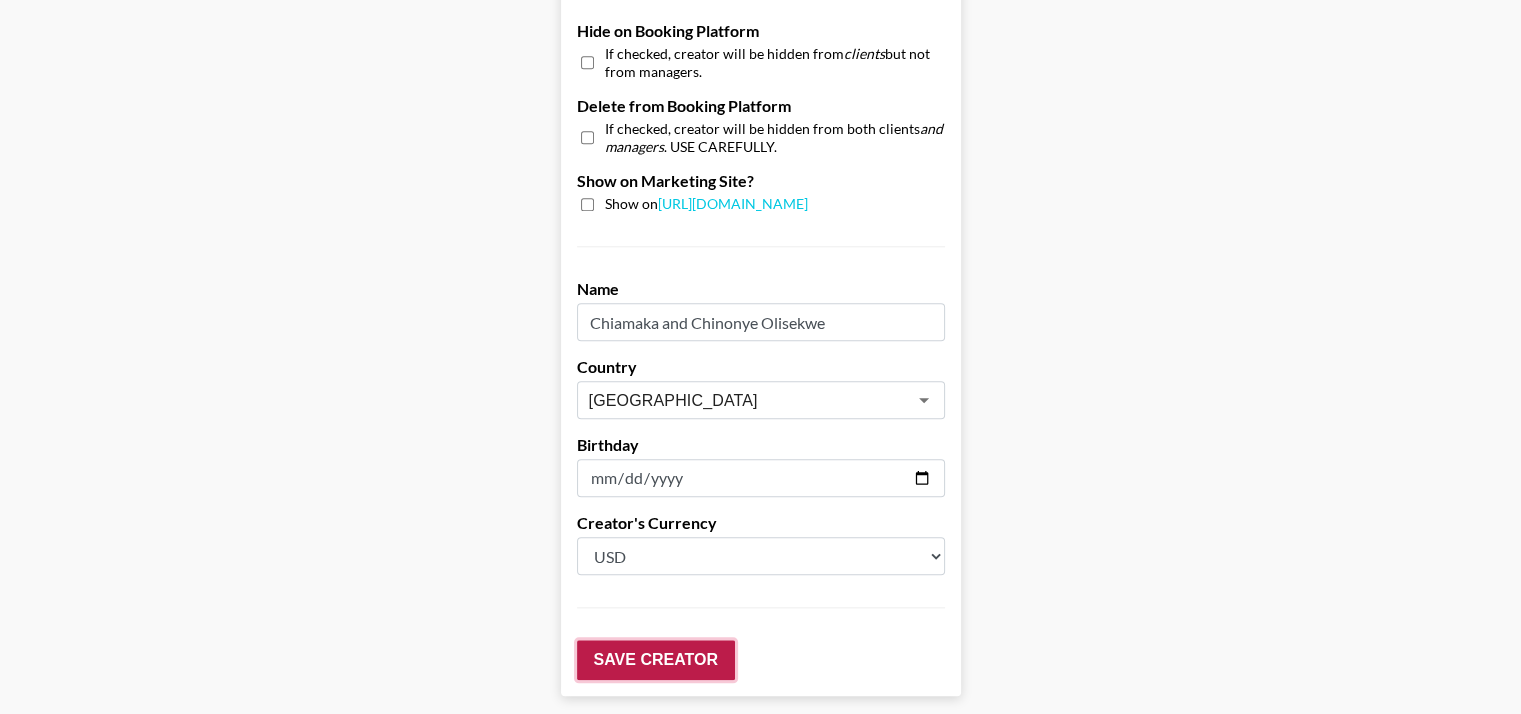 scroll, scrollTop: 2061, scrollLeft: 0, axis: vertical 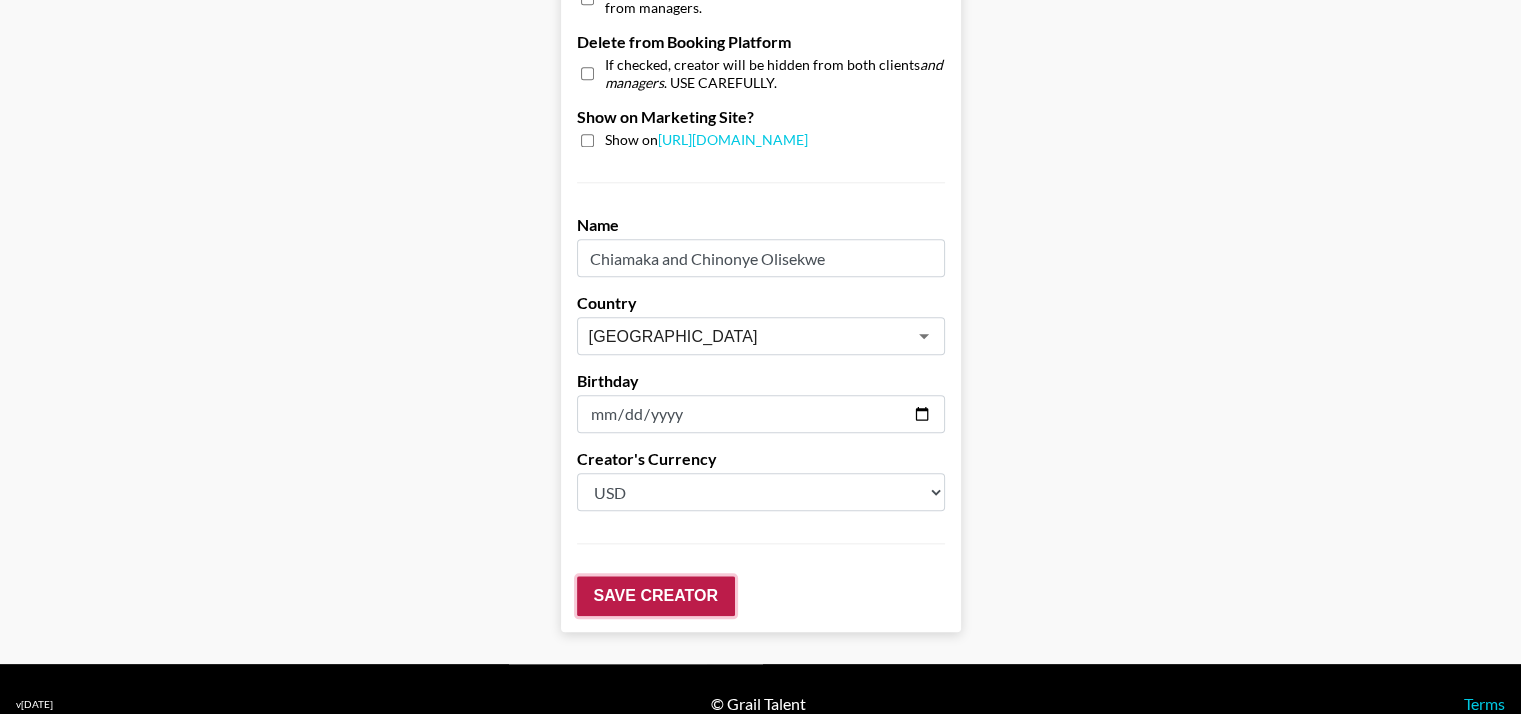 click on "Save Creator" at bounding box center (656, 596) 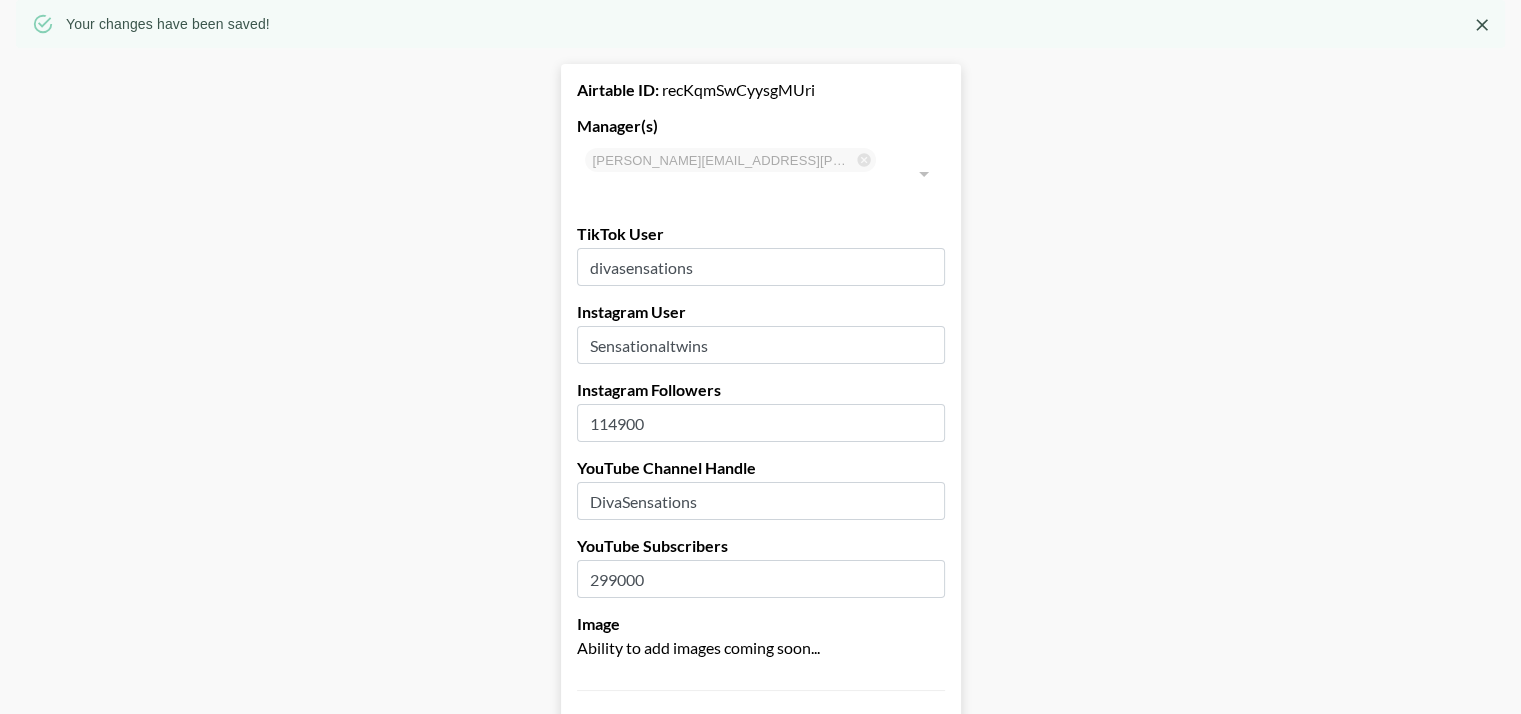 scroll, scrollTop: 0, scrollLeft: 15, axis: horizontal 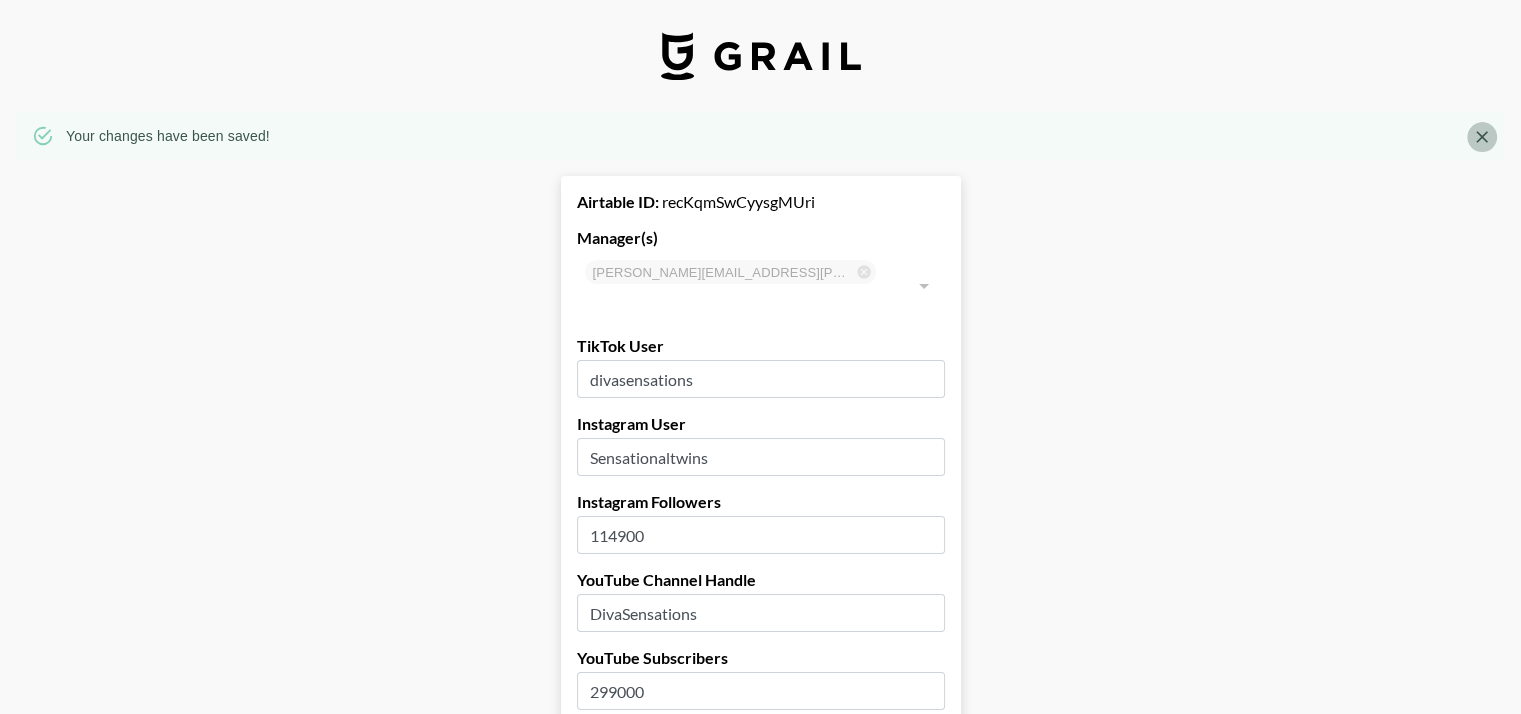 click 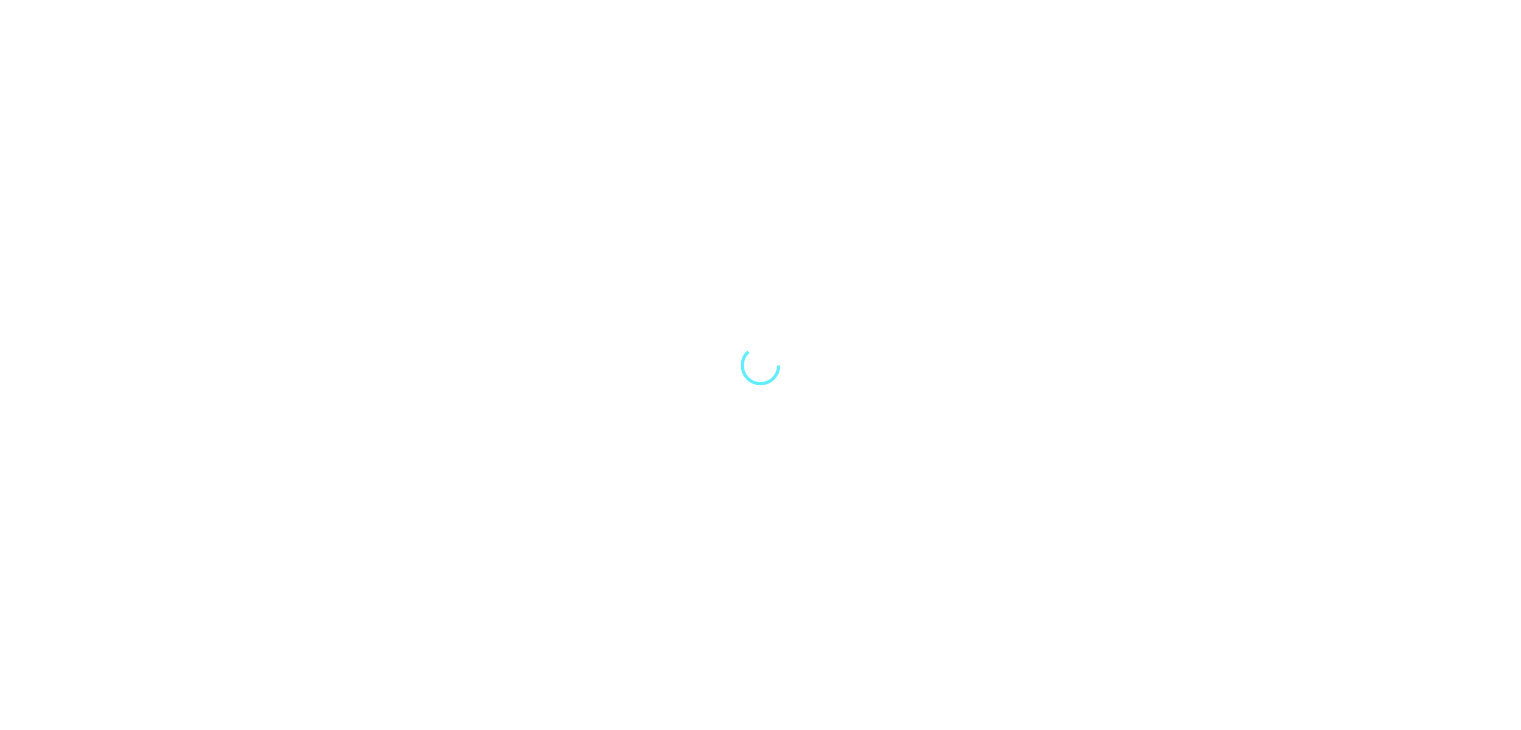 scroll, scrollTop: 0, scrollLeft: 0, axis: both 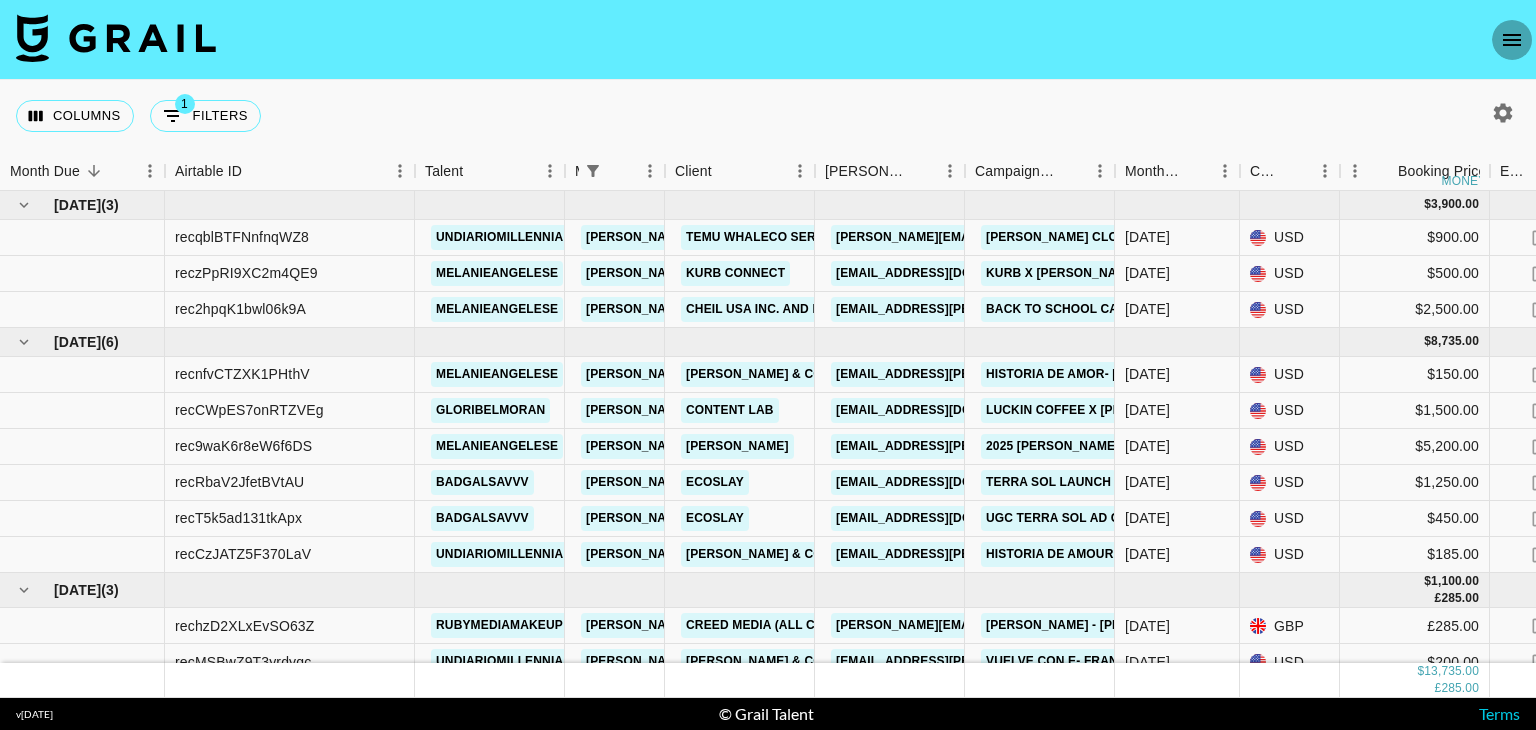 click 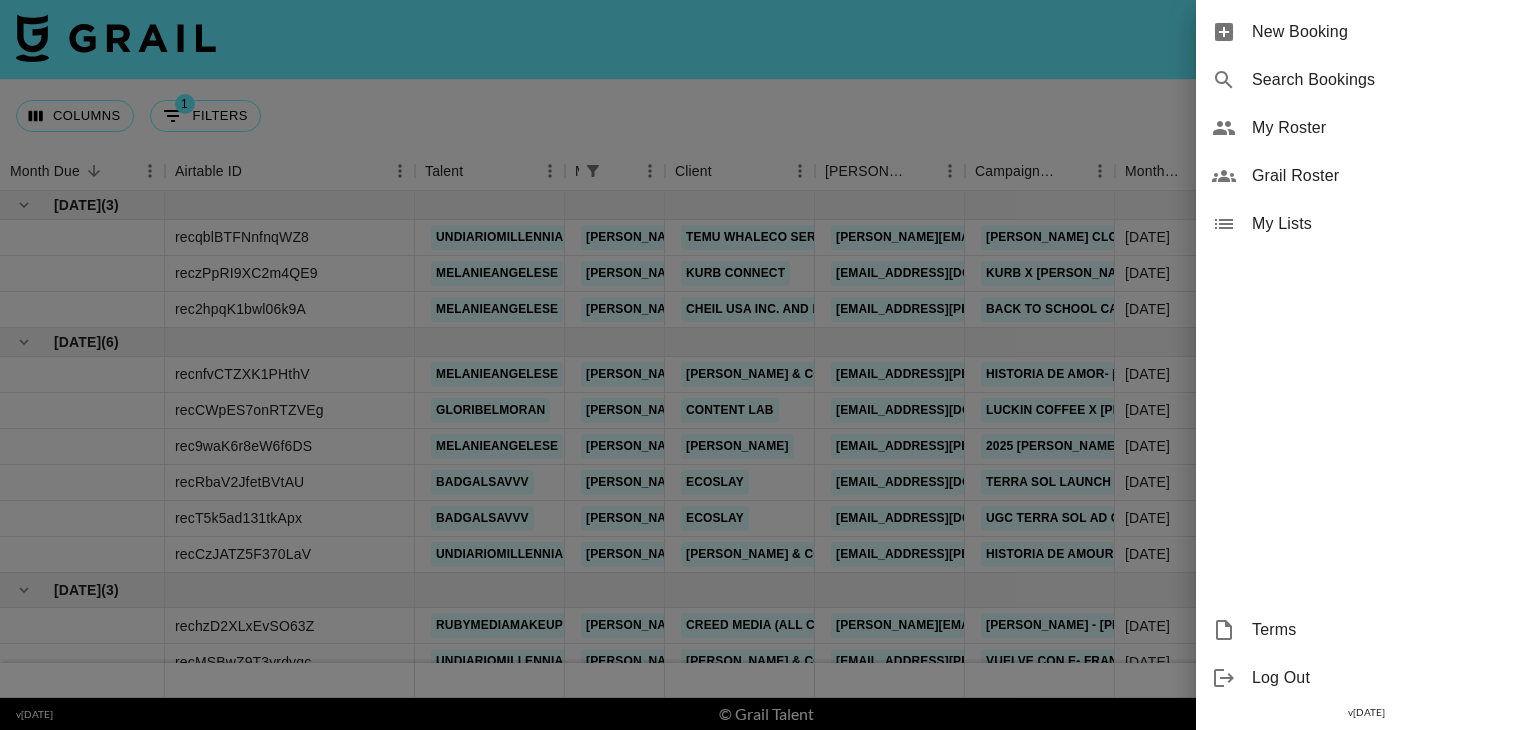 click on "My Roster" at bounding box center [1366, 128] 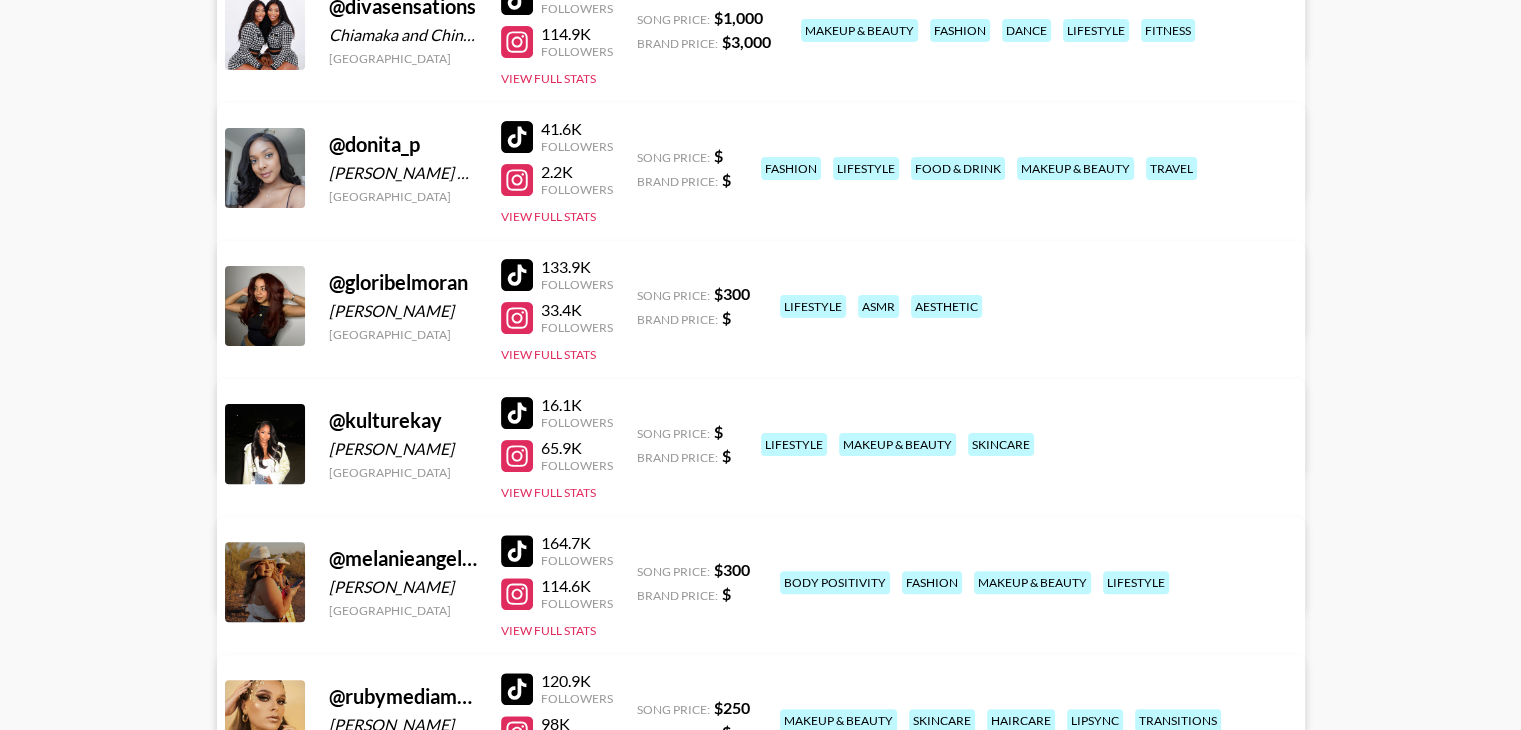 scroll, scrollTop: 485, scrollLeft: 0, axis: vertical 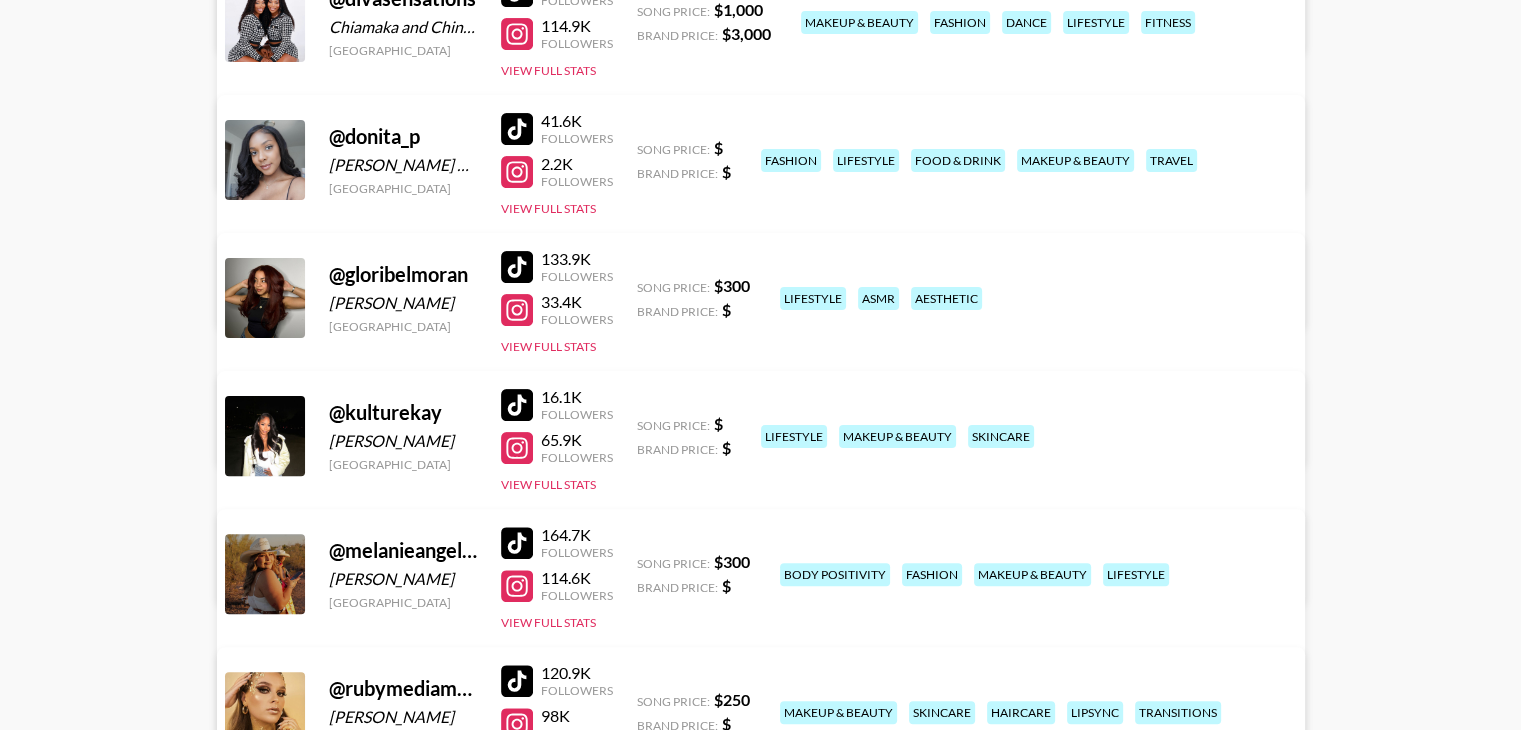 click at bounding box center [517, 129] 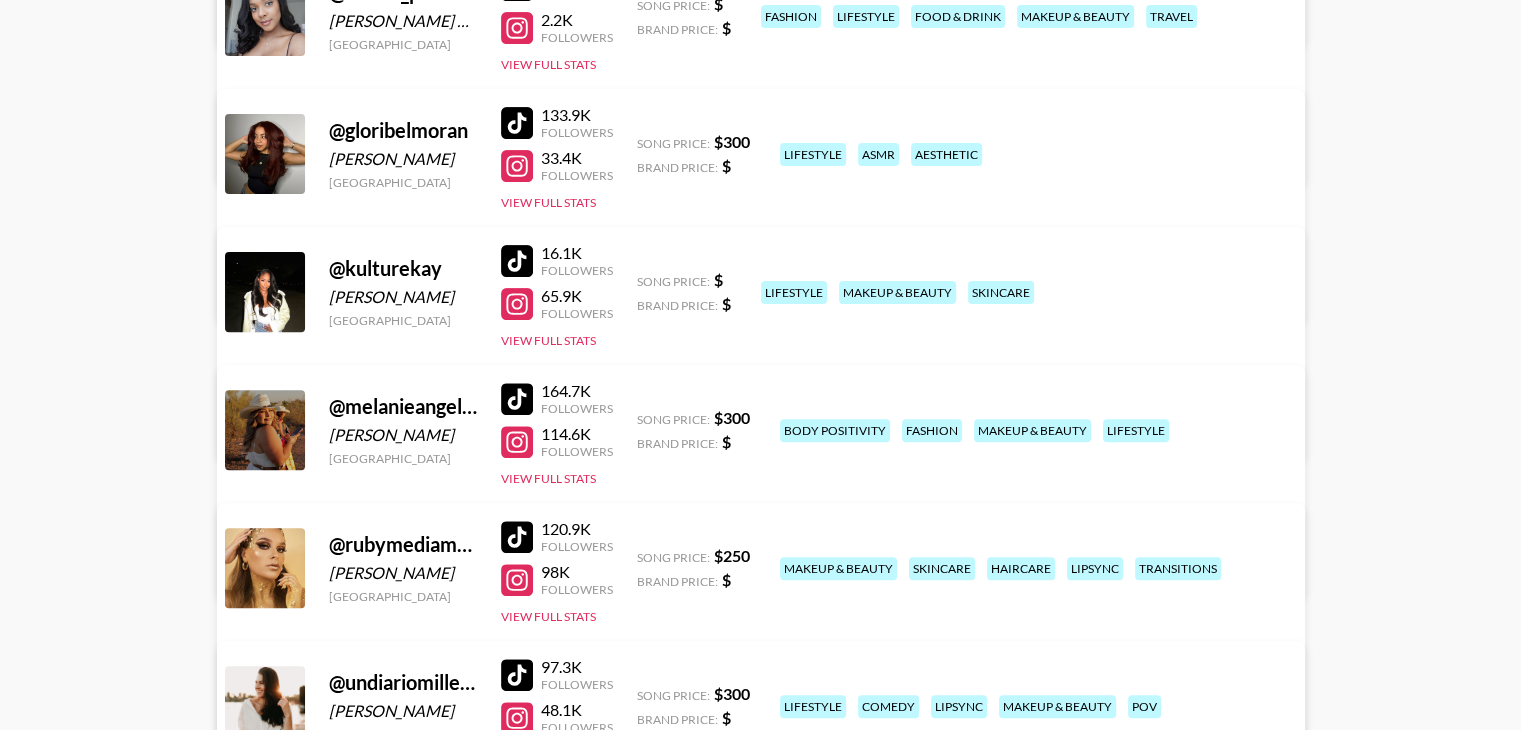 scroll, scrollTop: 806, scrollLeft: 0, axis: vertical 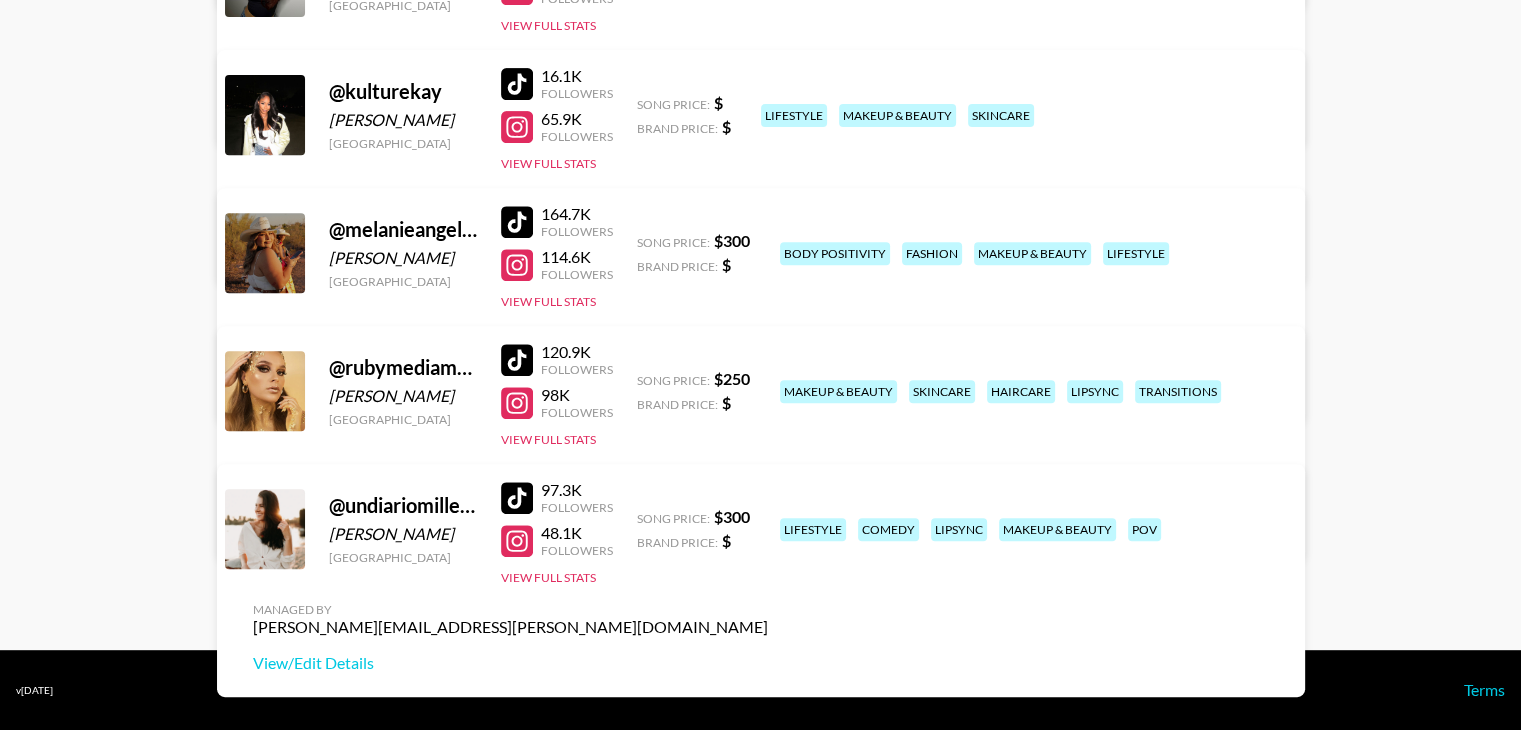 click on "View/Edit Details" at bounding box center (510, 249) 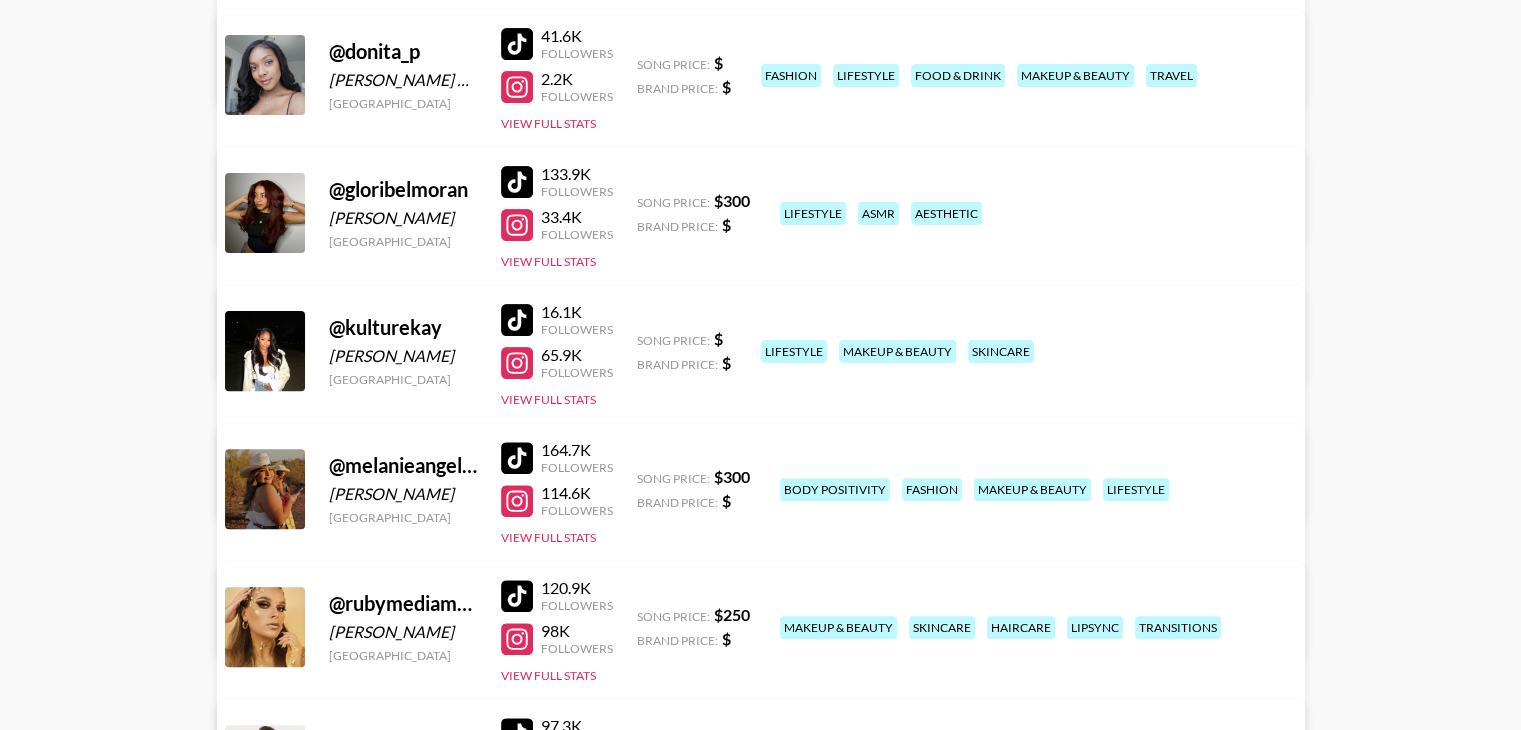 scroll, scrollTop: 494, scrollLeft: 0, axis: vertical 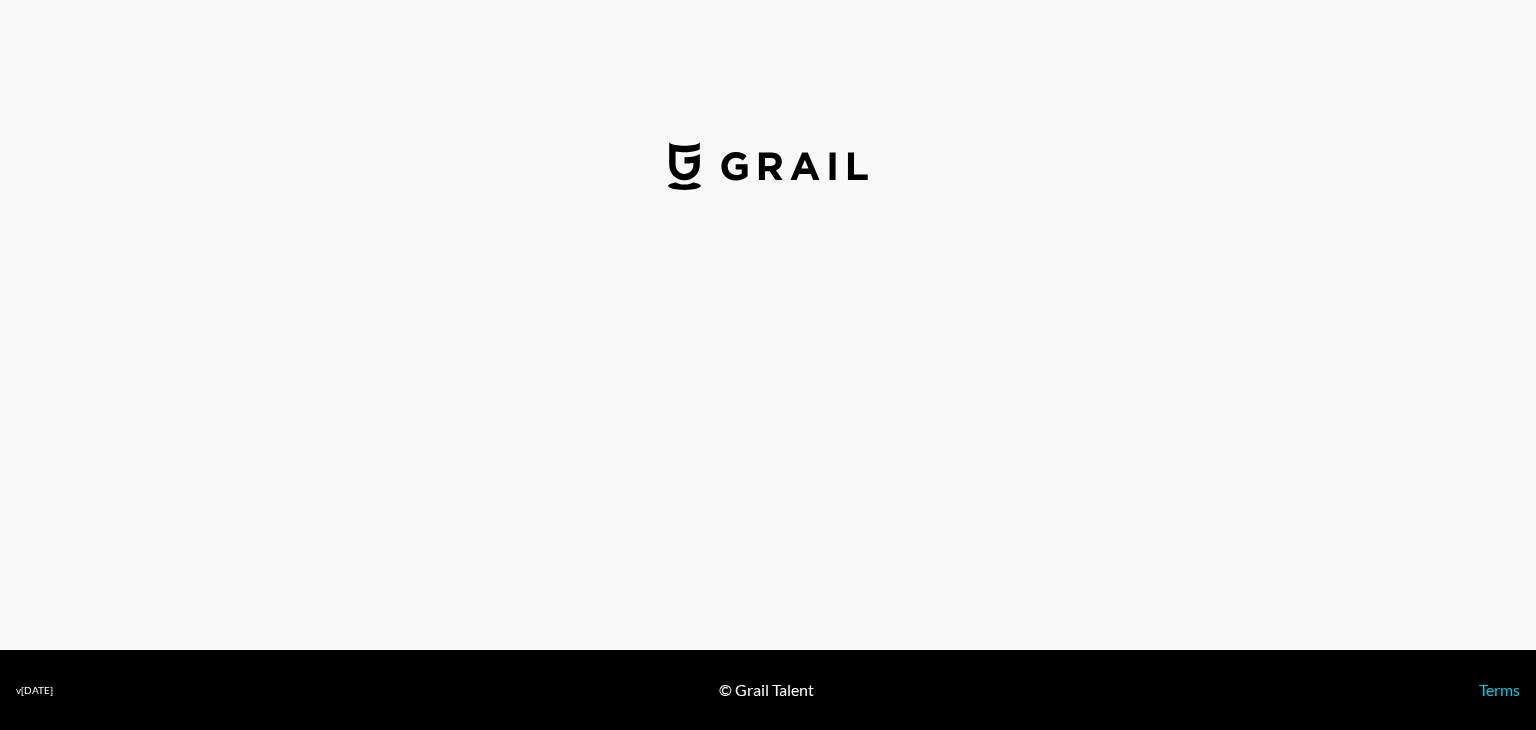 select on "USD" 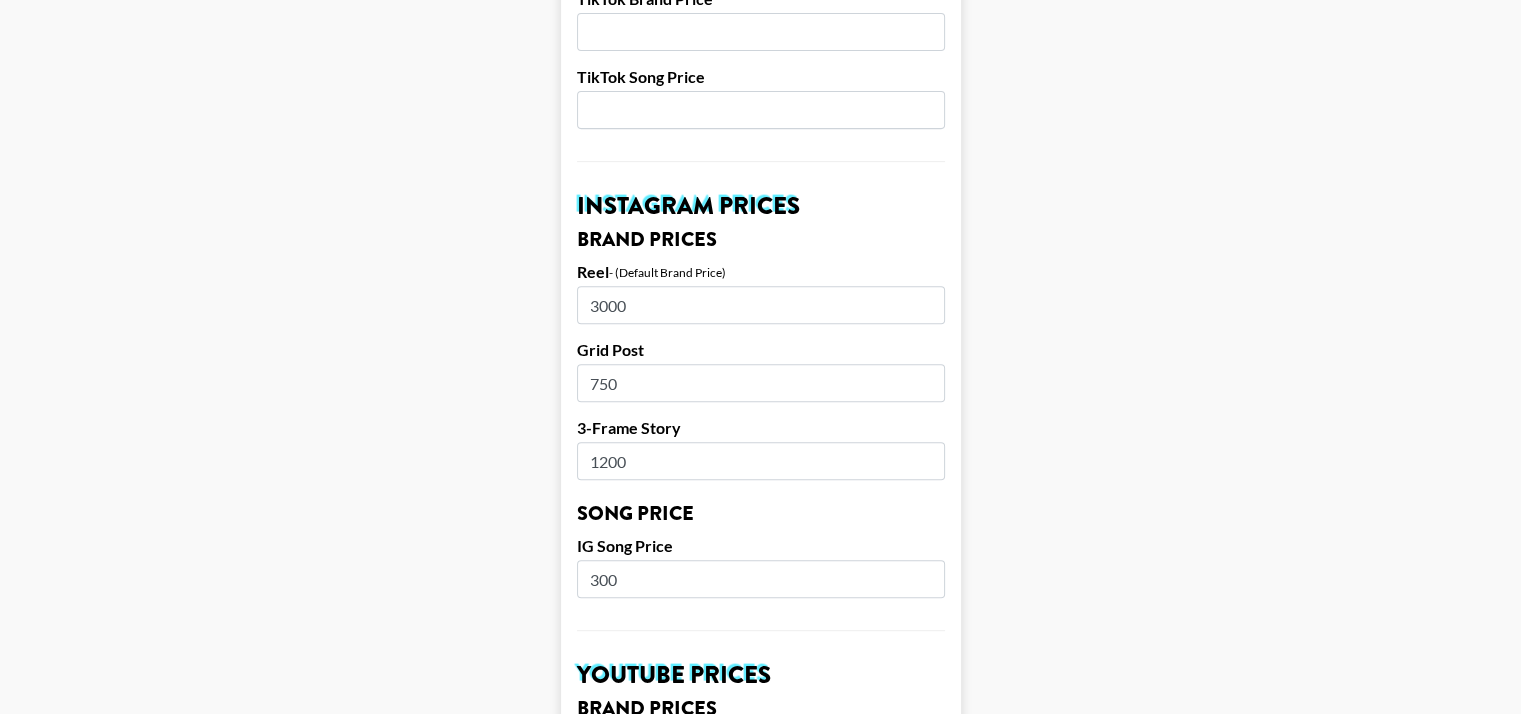 scroll, scrollTop: 634, scrollLeft: 0, axis: vertical 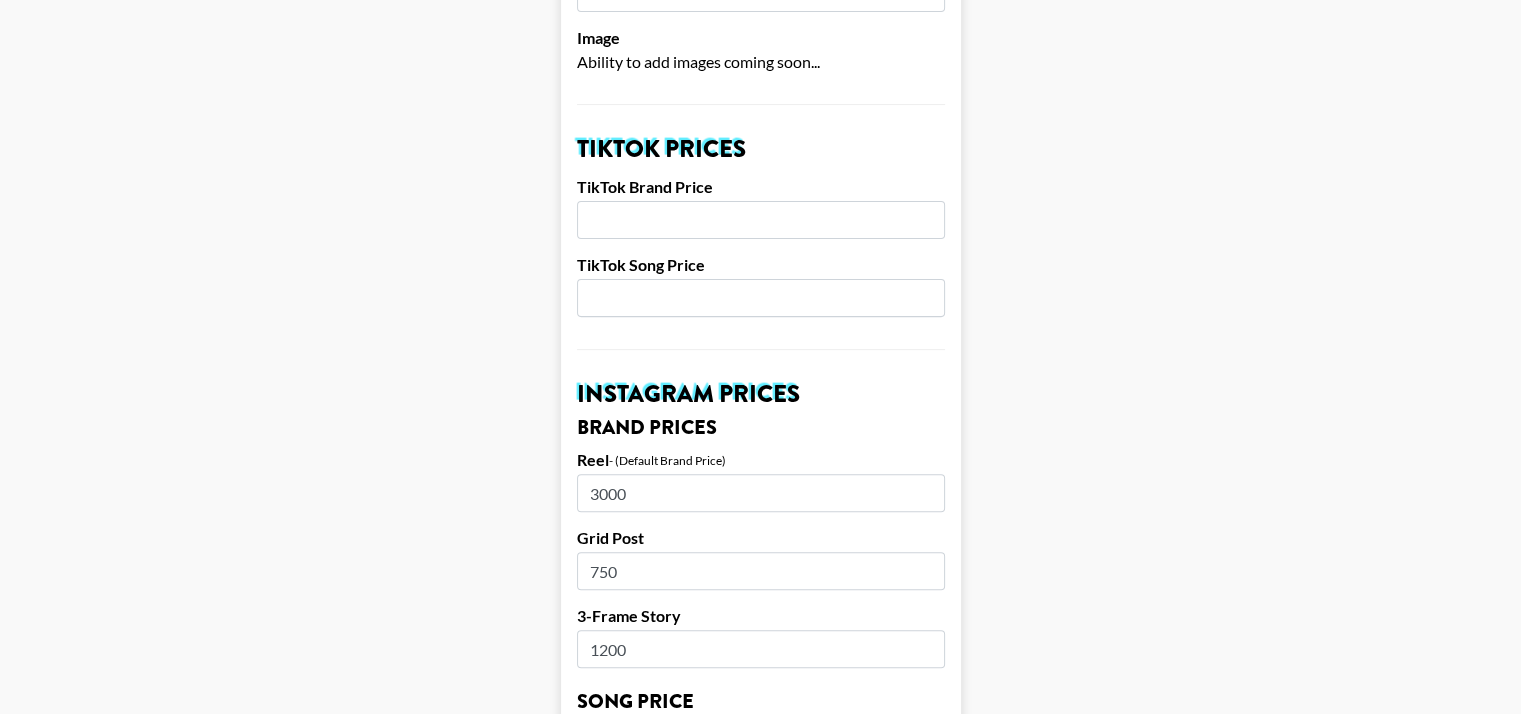 click at bounding box center [761, 220] 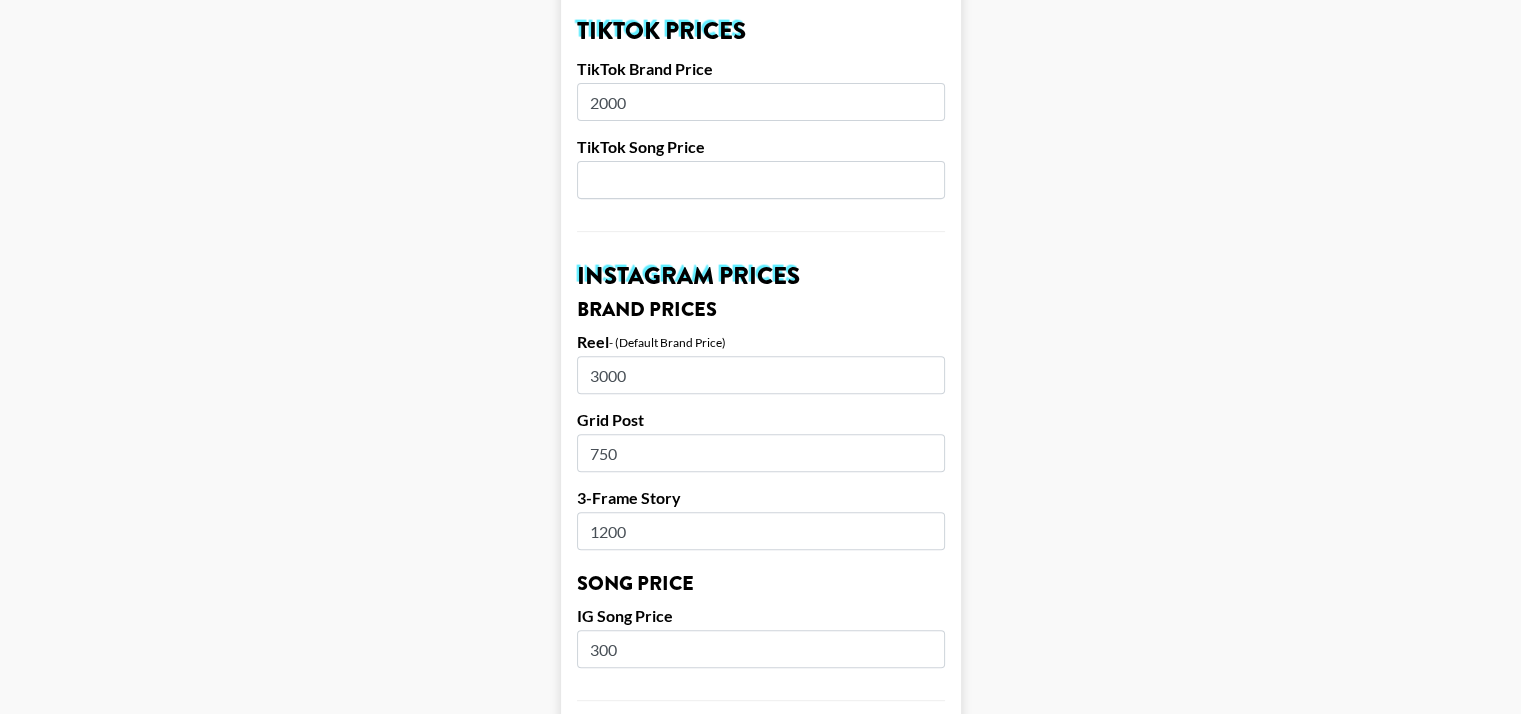 scroll, scrollTop: 823, scrollLeft: 0, axis: vertical 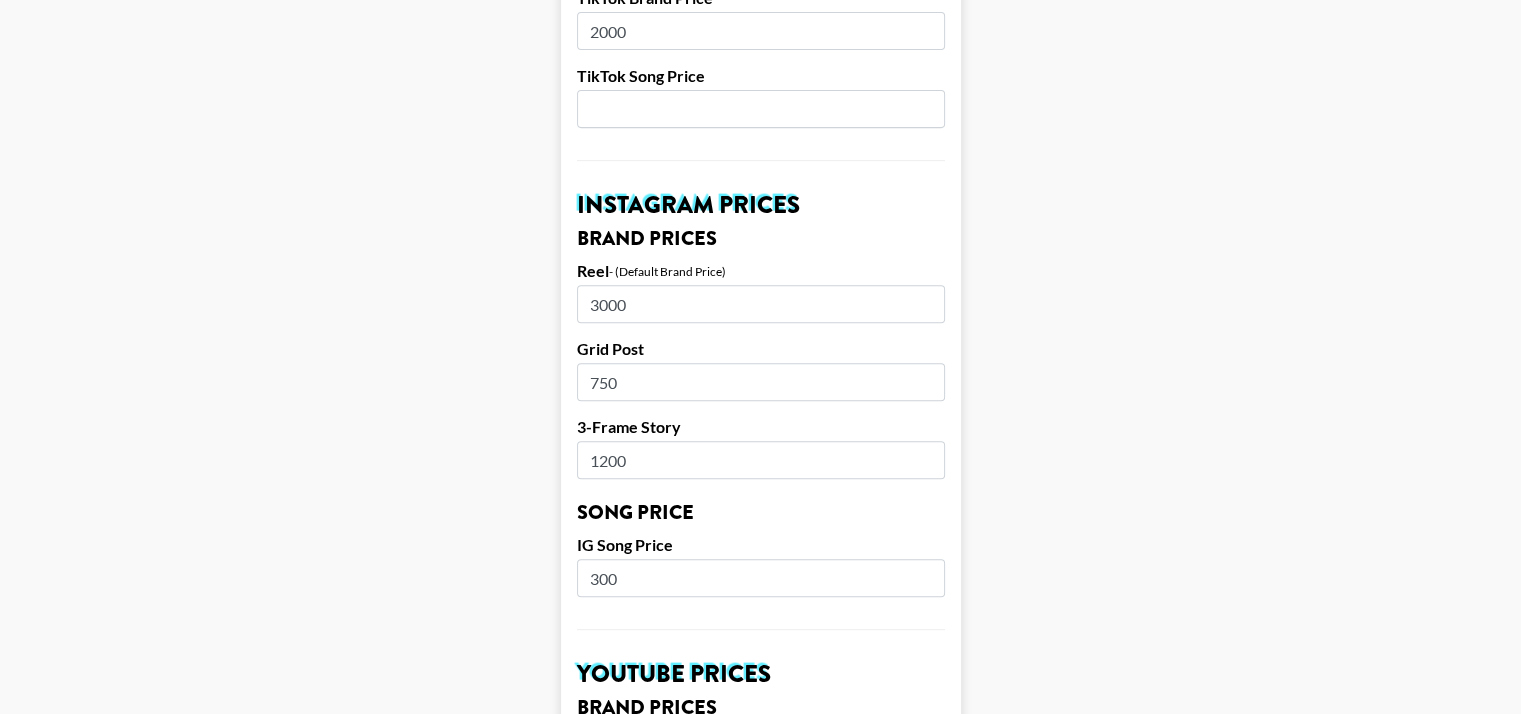 type on "2000" 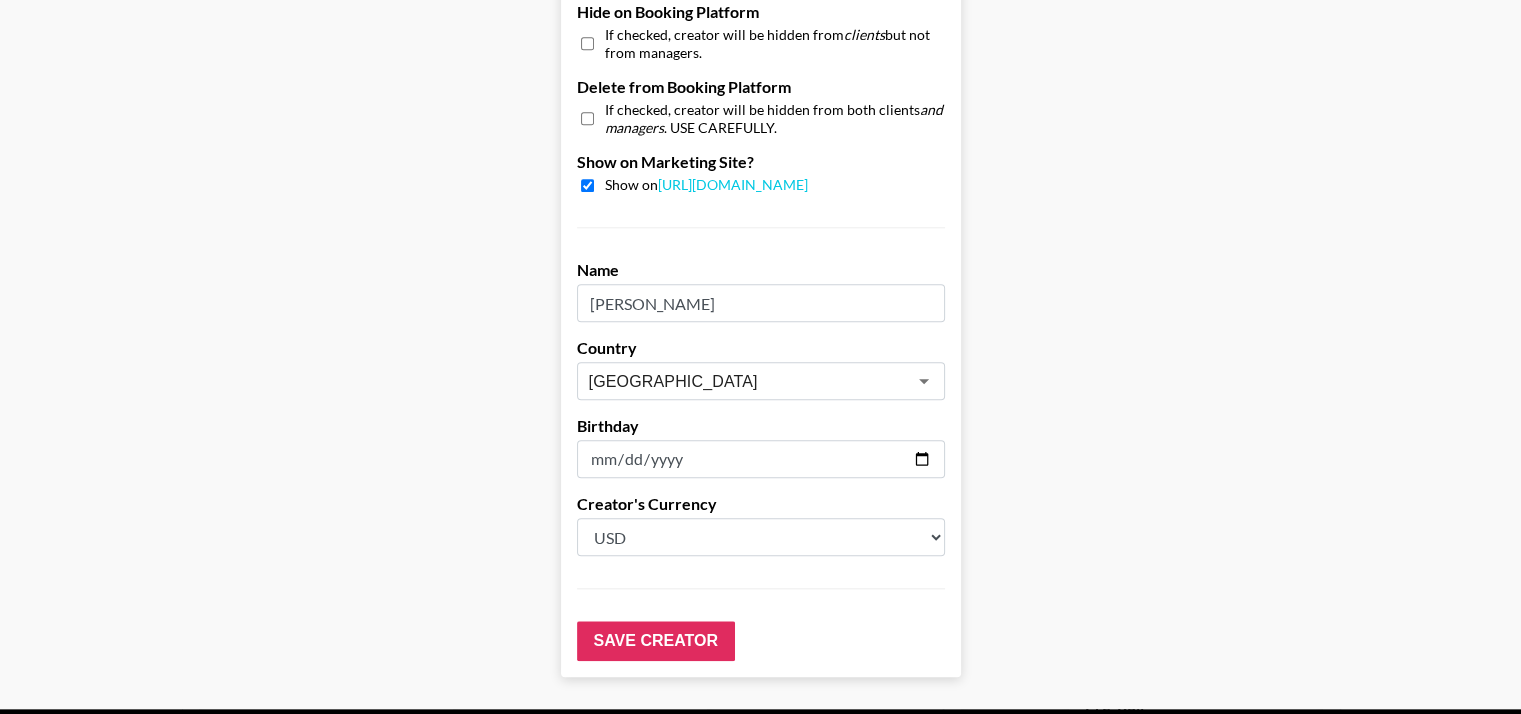 scroll, scrollTop: 1997, scrollLeft: 0, axis: vertical 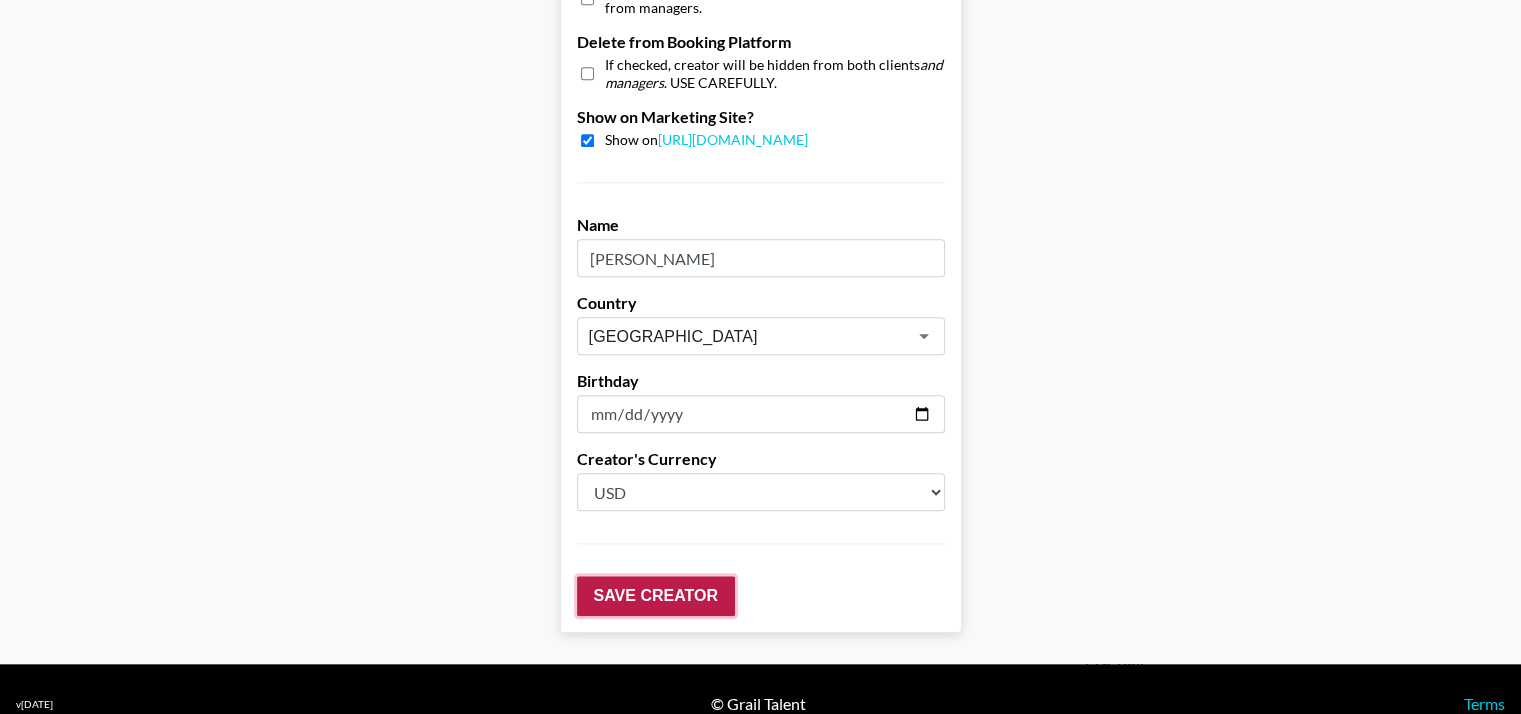 click on "Save Creator" at bounding box center (656, 596) 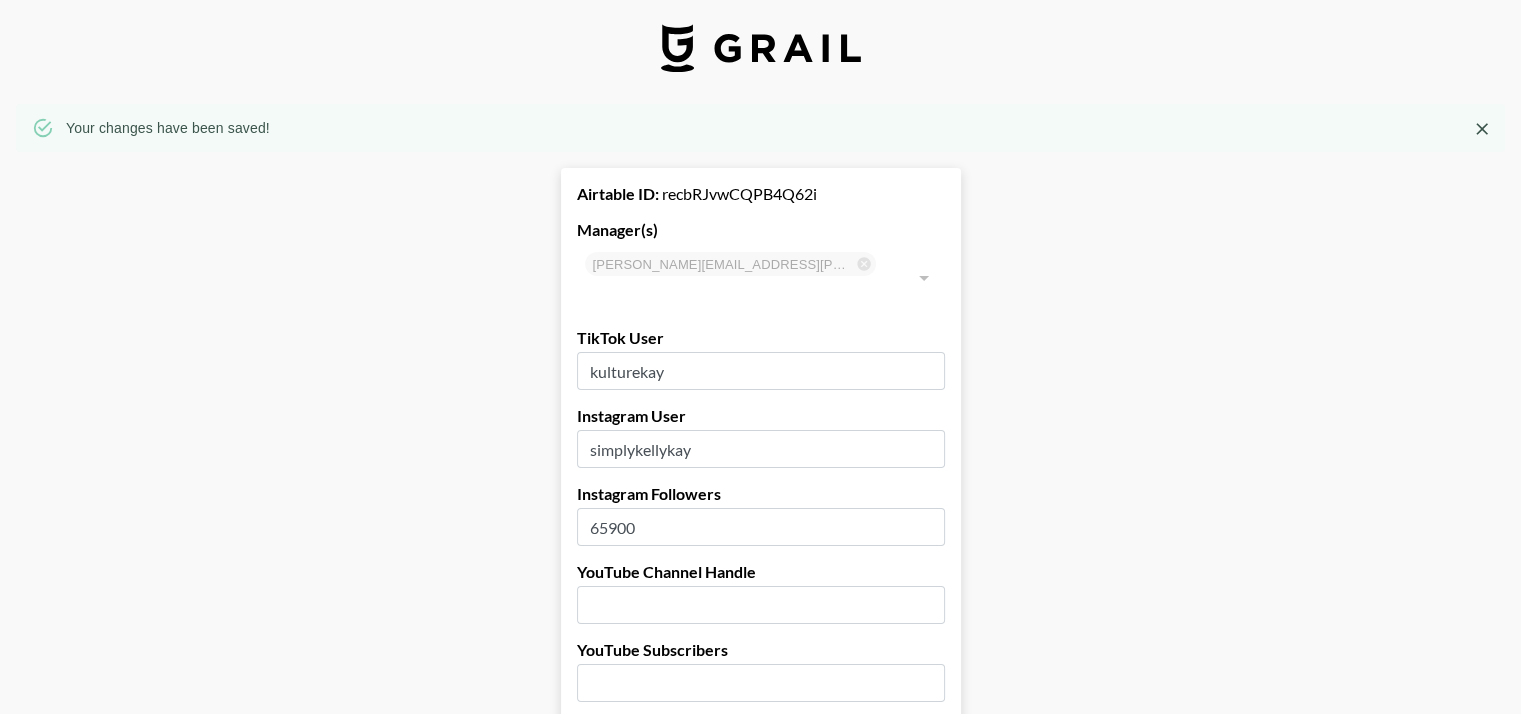 scroll, scrollTop: 0, scrollLeft: 0, axis: both 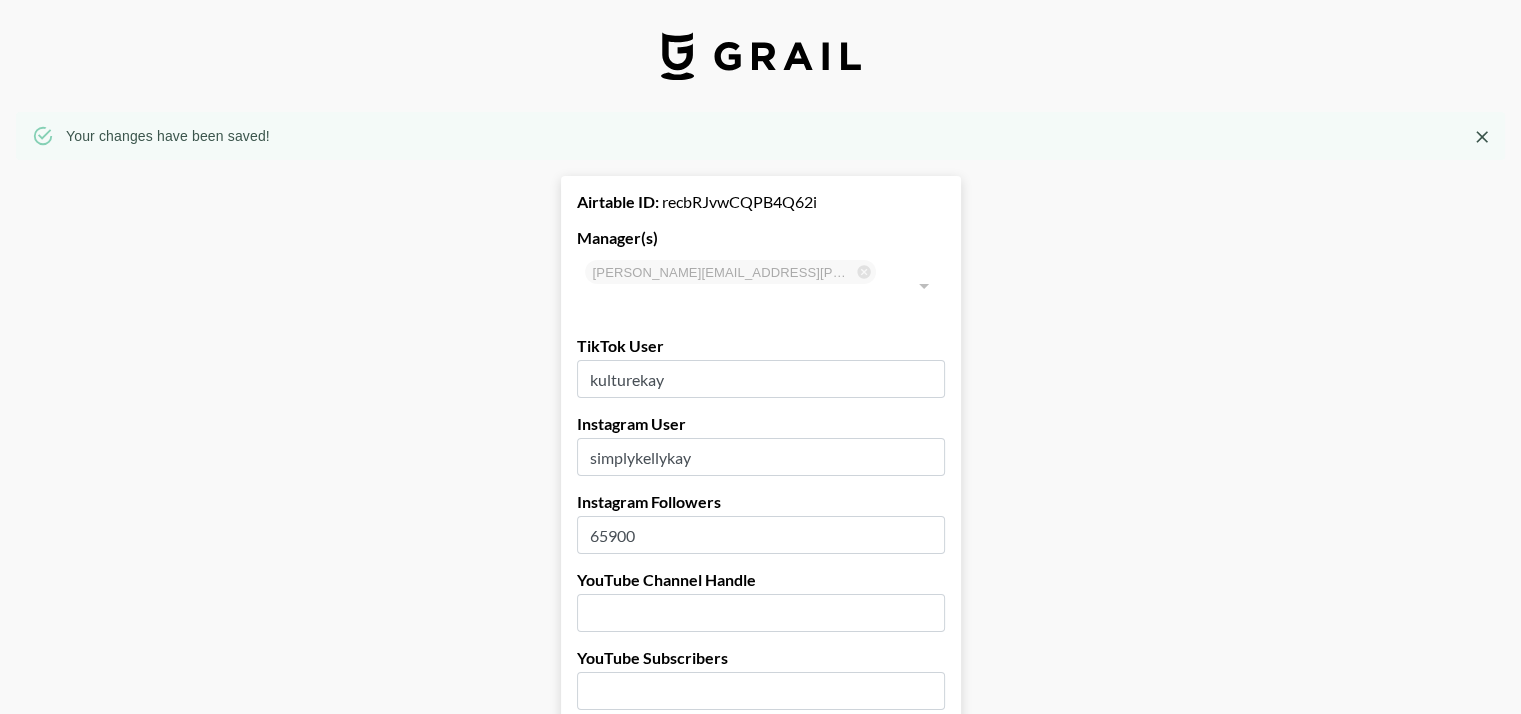 click at bounding box center [1482, 137] 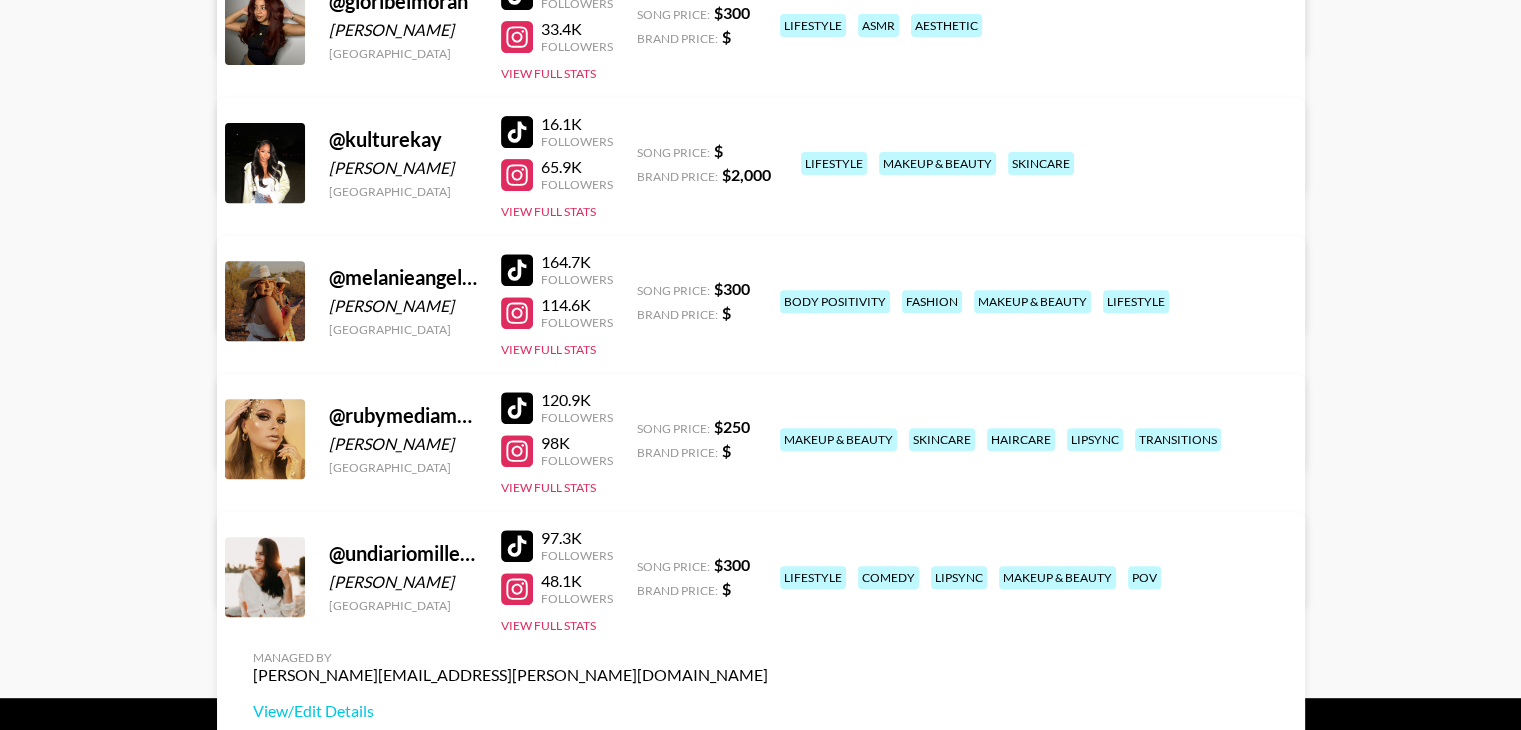 scroll, scrollTop: 759, scrollLeft: 0, axis: vertical 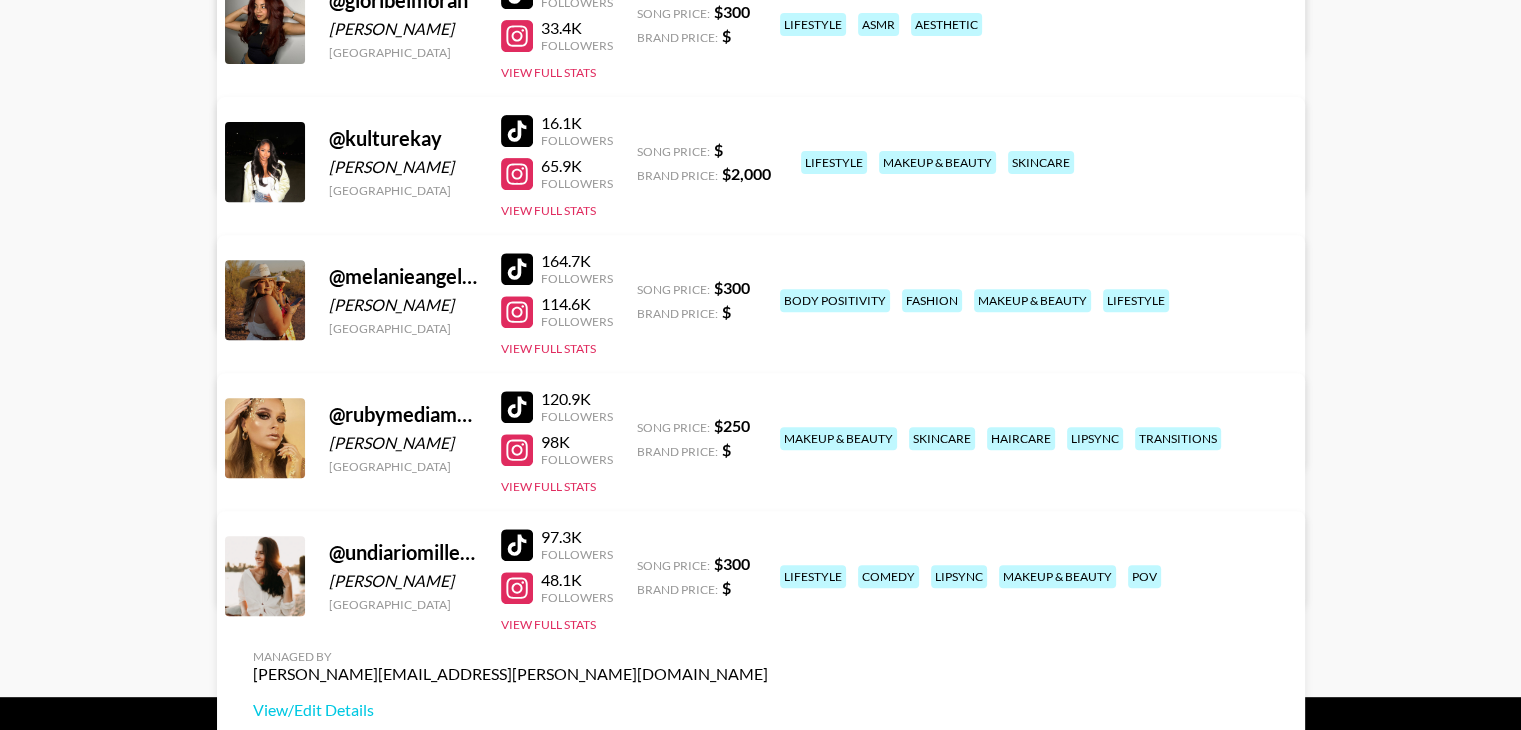 click on "View/Edit Details" at bounding box center (510, 434) 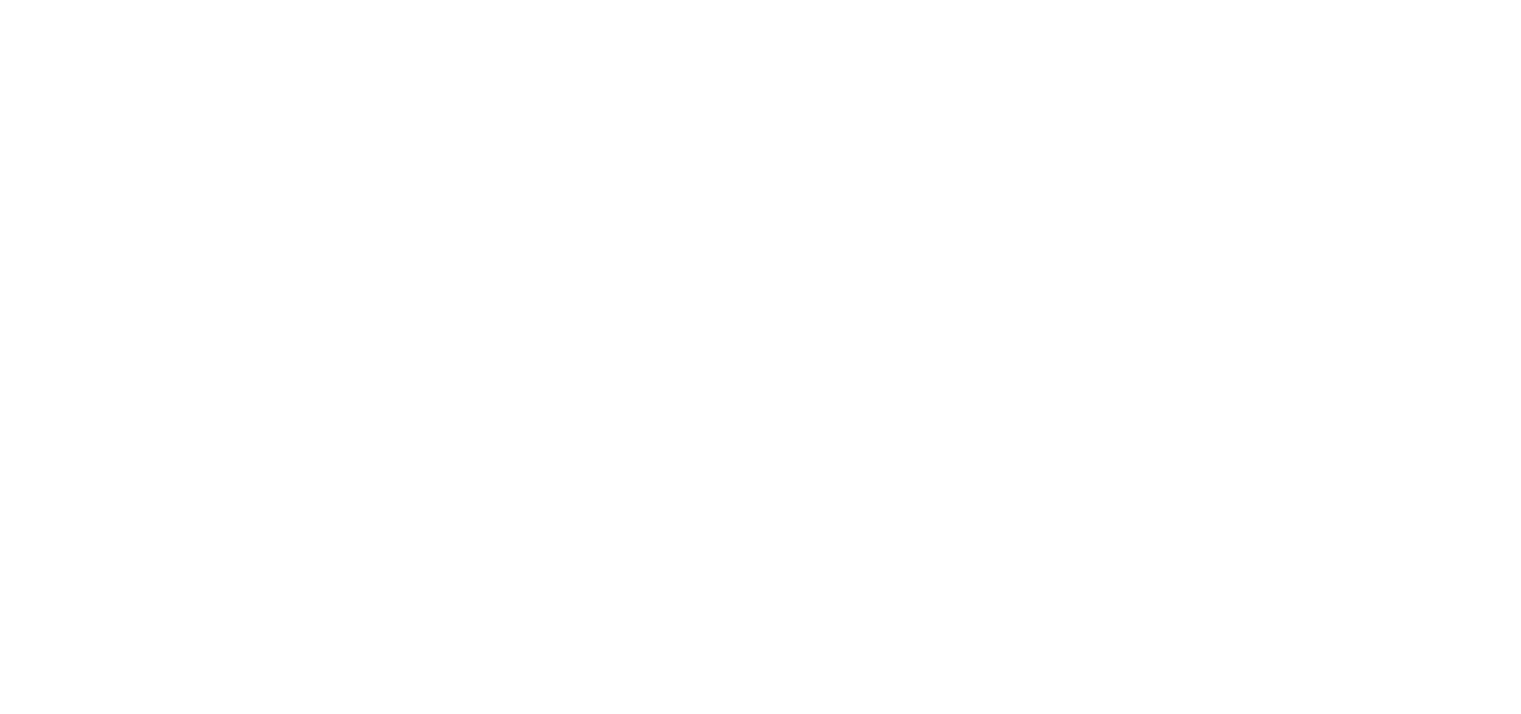 scroll, scrollTop: 0, scrollLeft: 0, axis: both 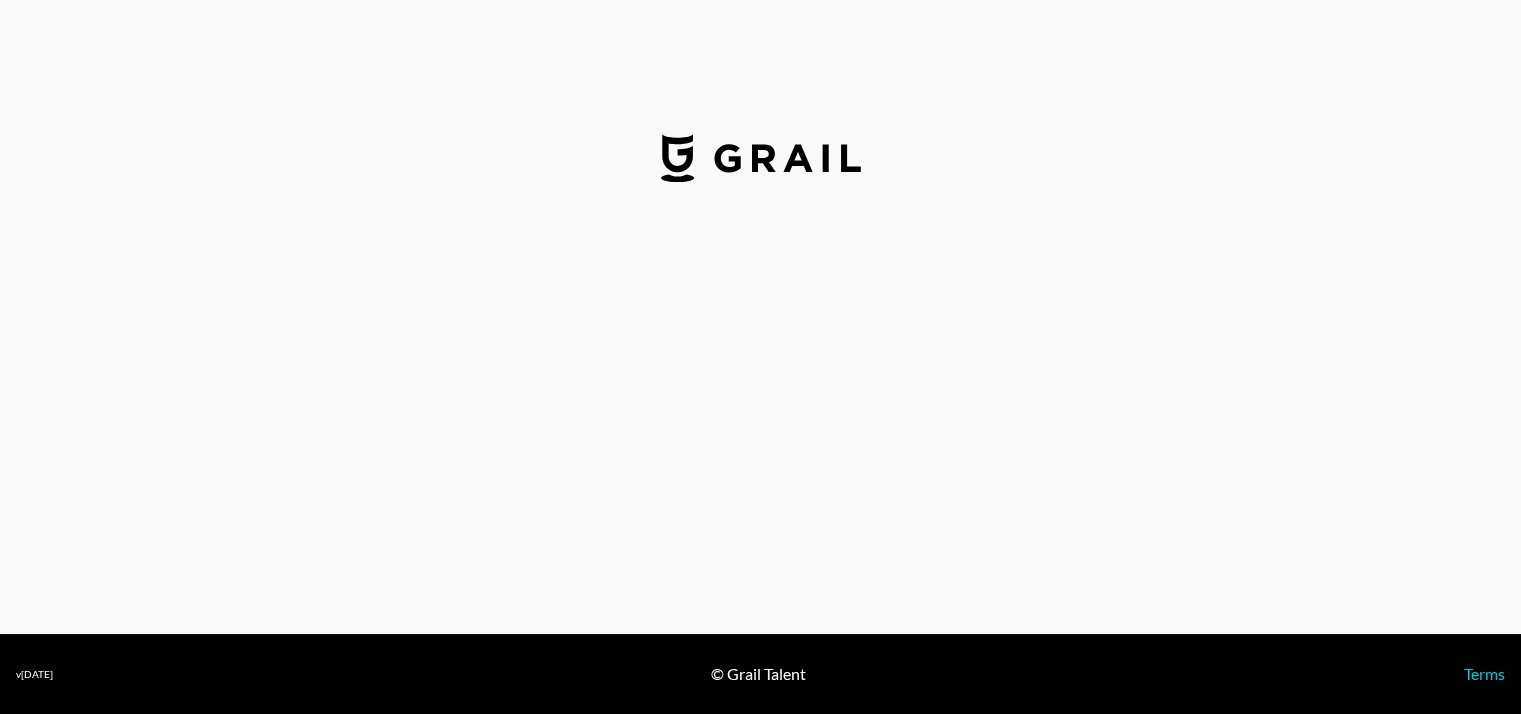 select on "USD" 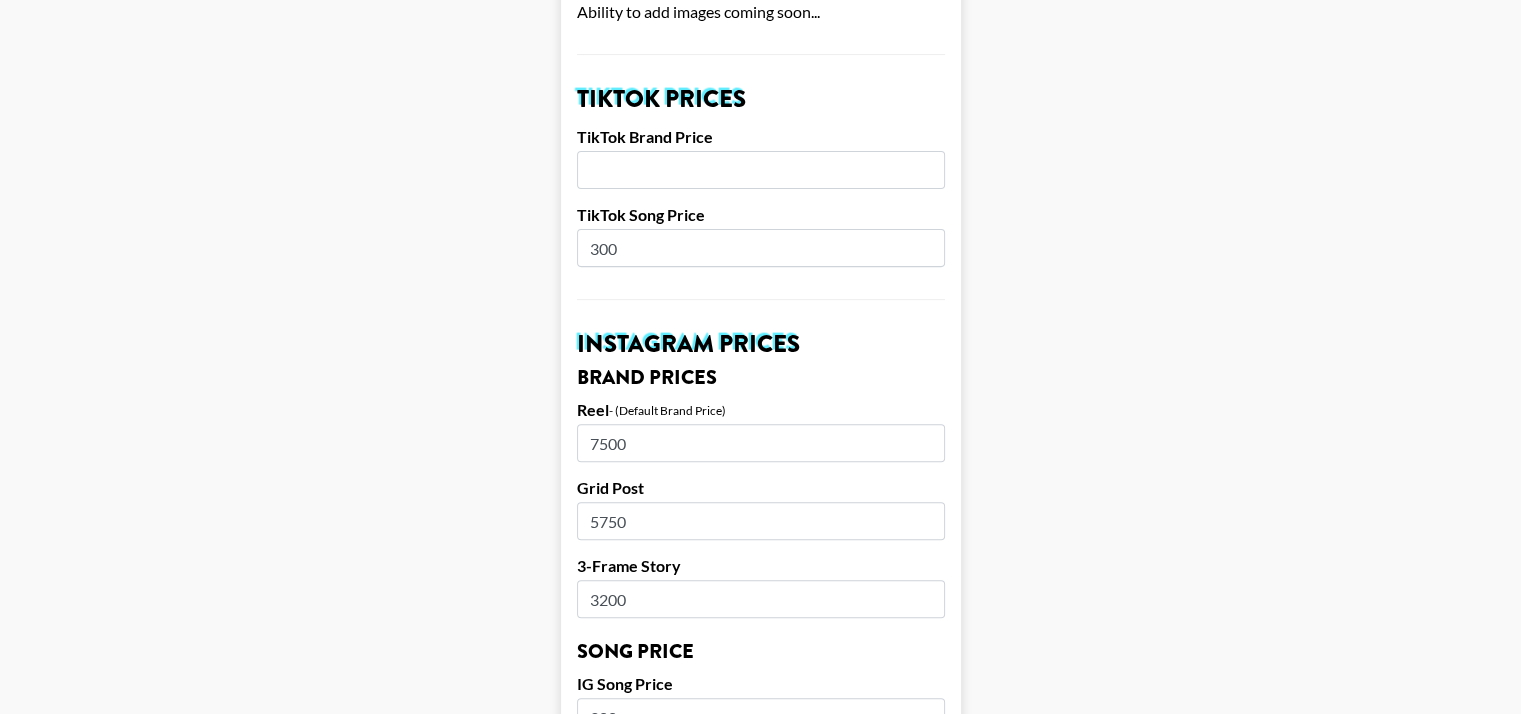 scroll, scrollTop: 684, scrollLeft: 0, axis: vertical 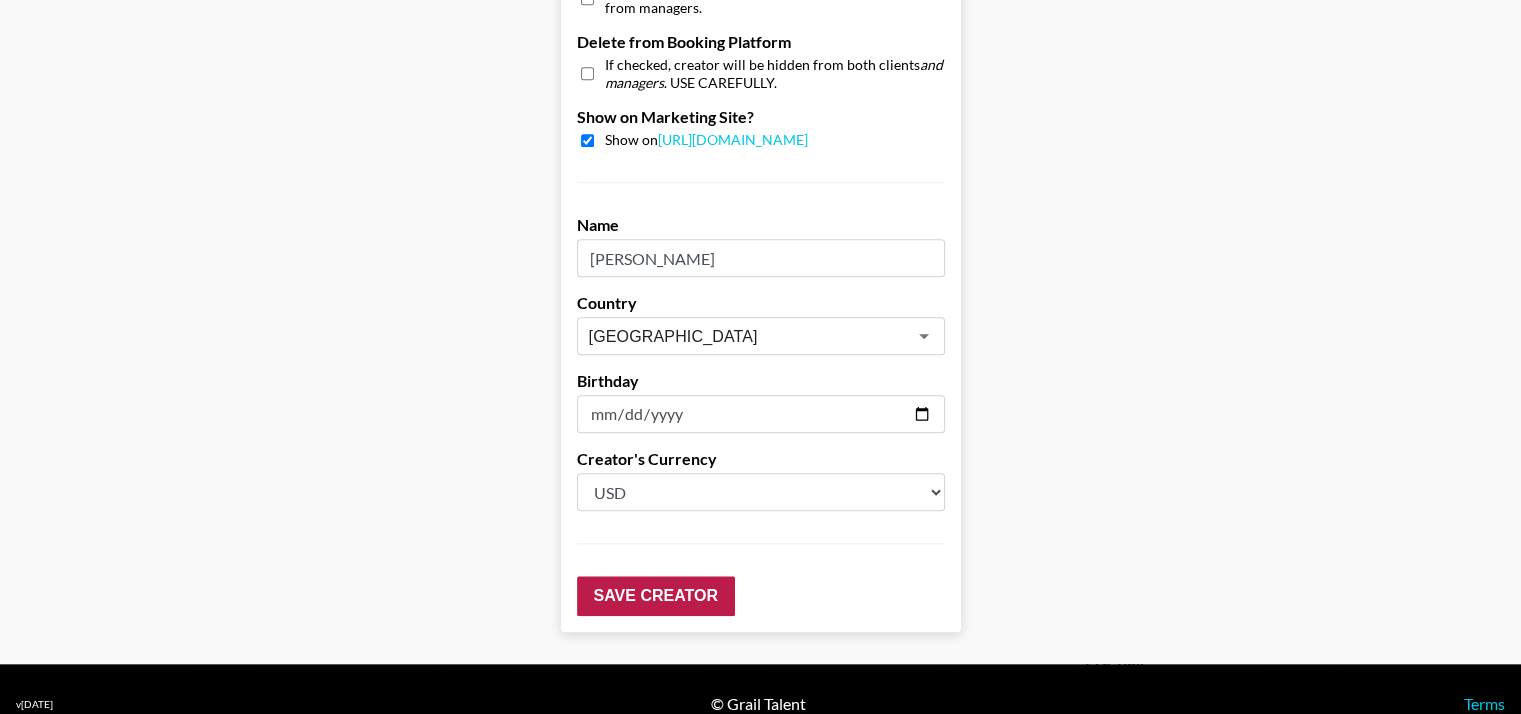 type on "1800" 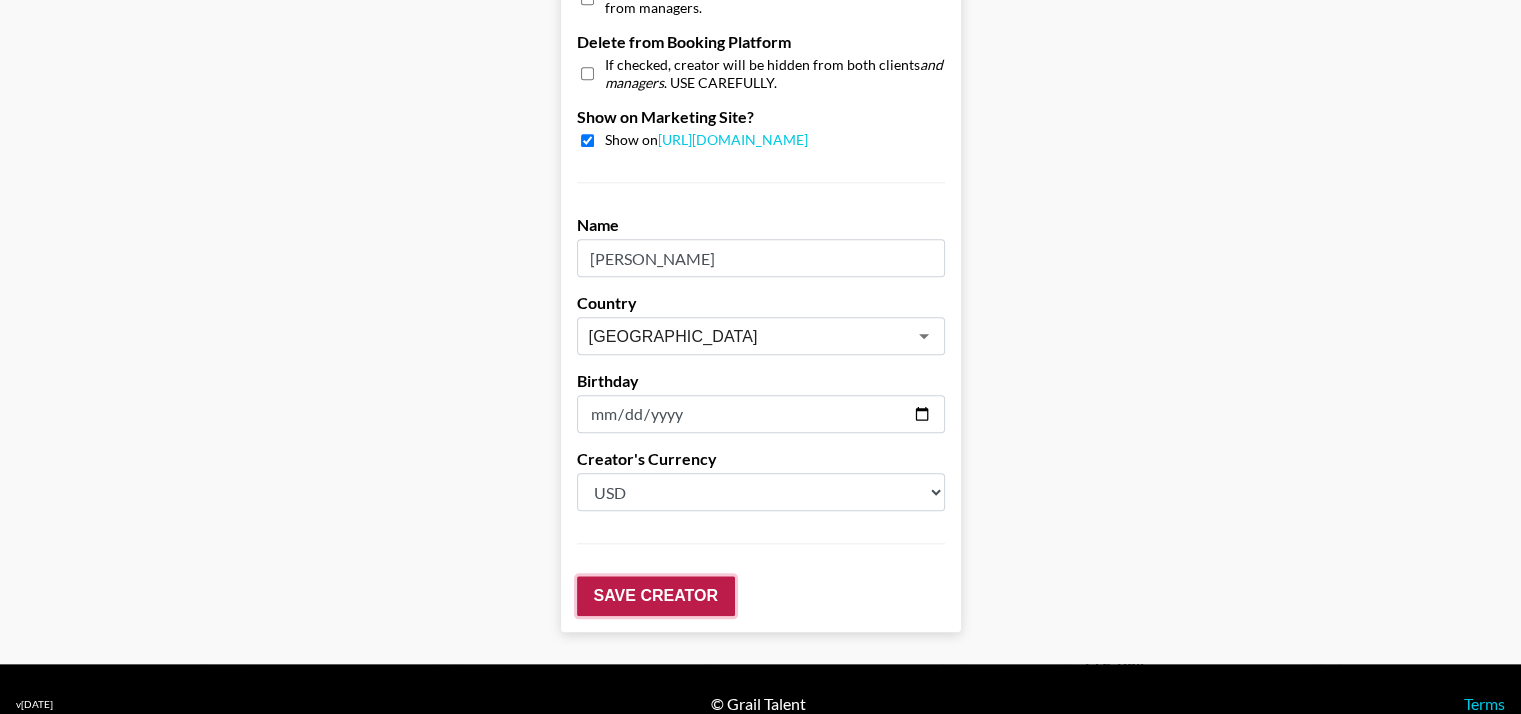 click on "Save Creator" at bounding box center (656, 596) 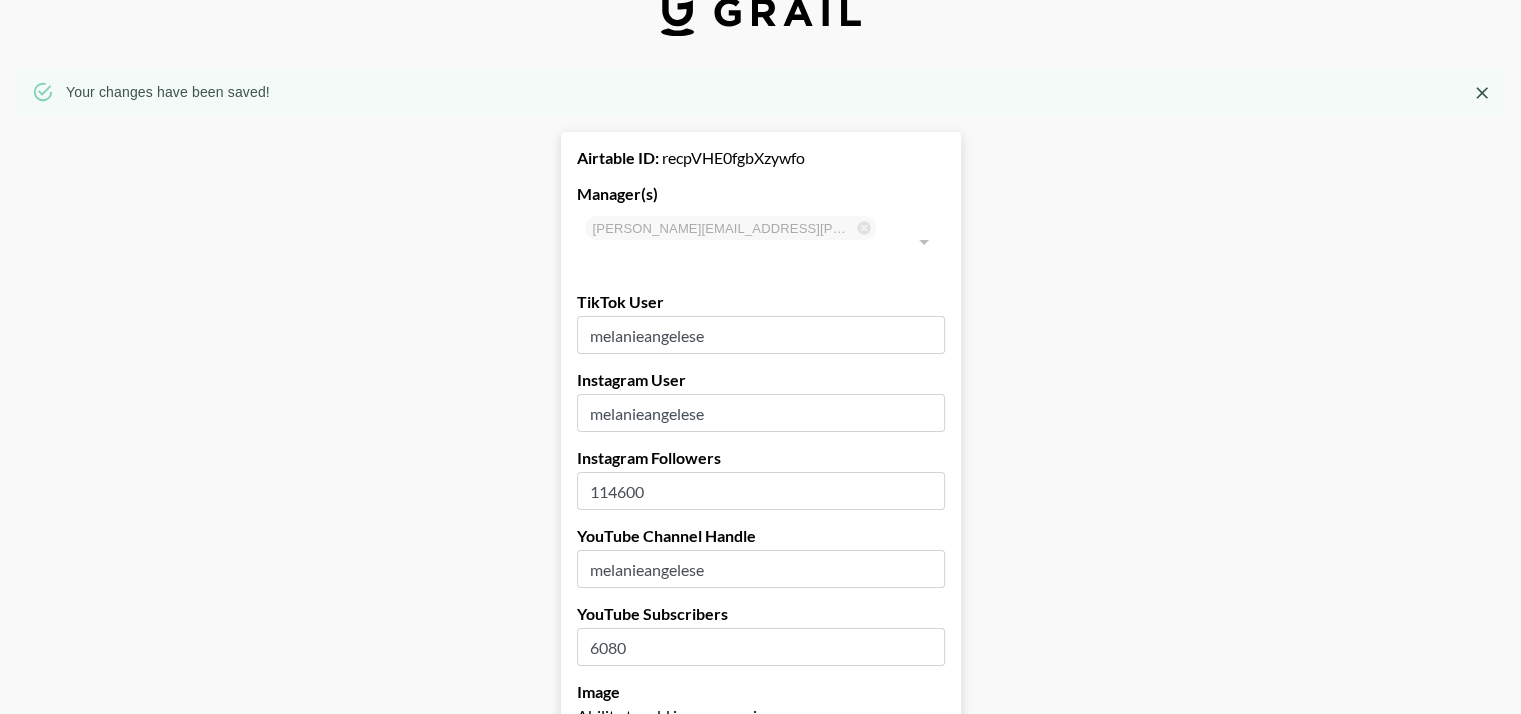 scroll, scrollTop: 0, scrollLeft: 15, axis: horizontal 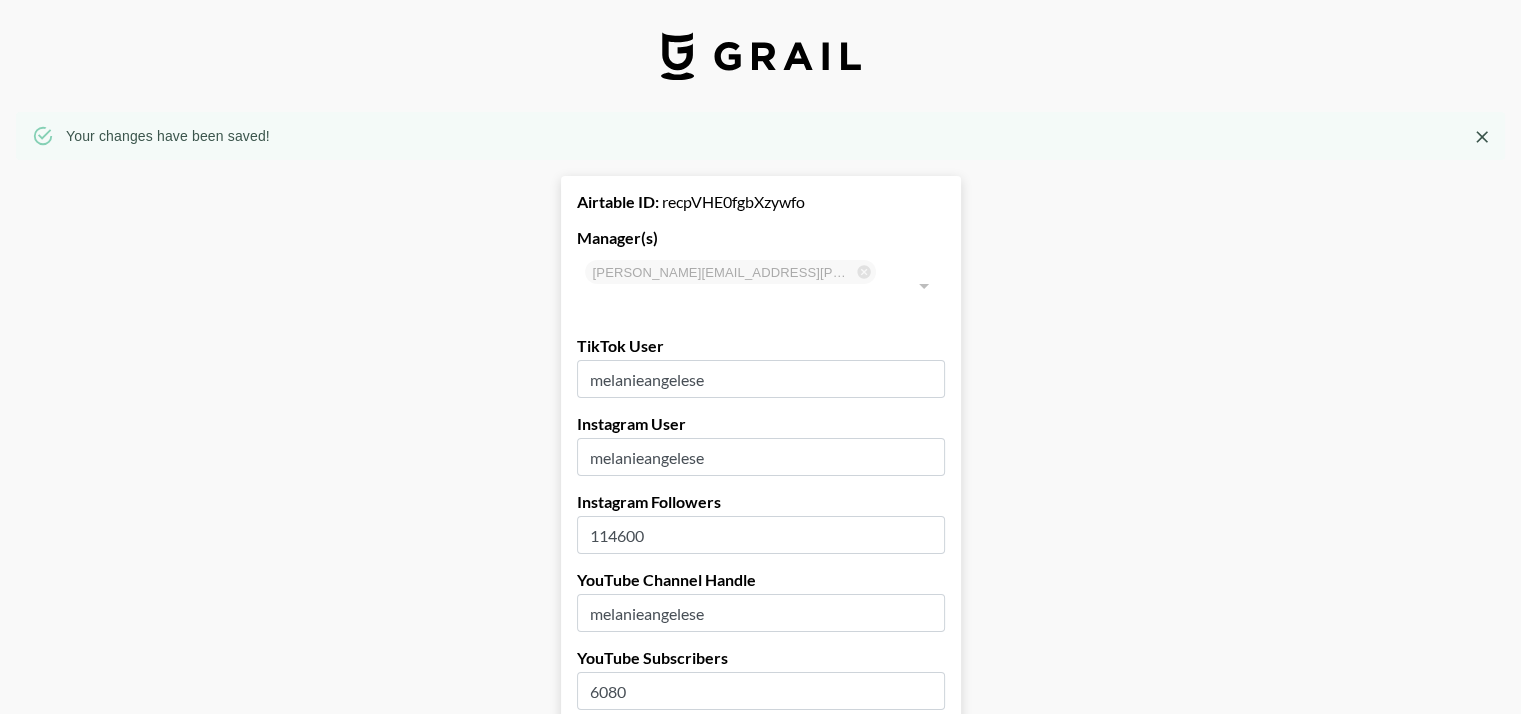 click 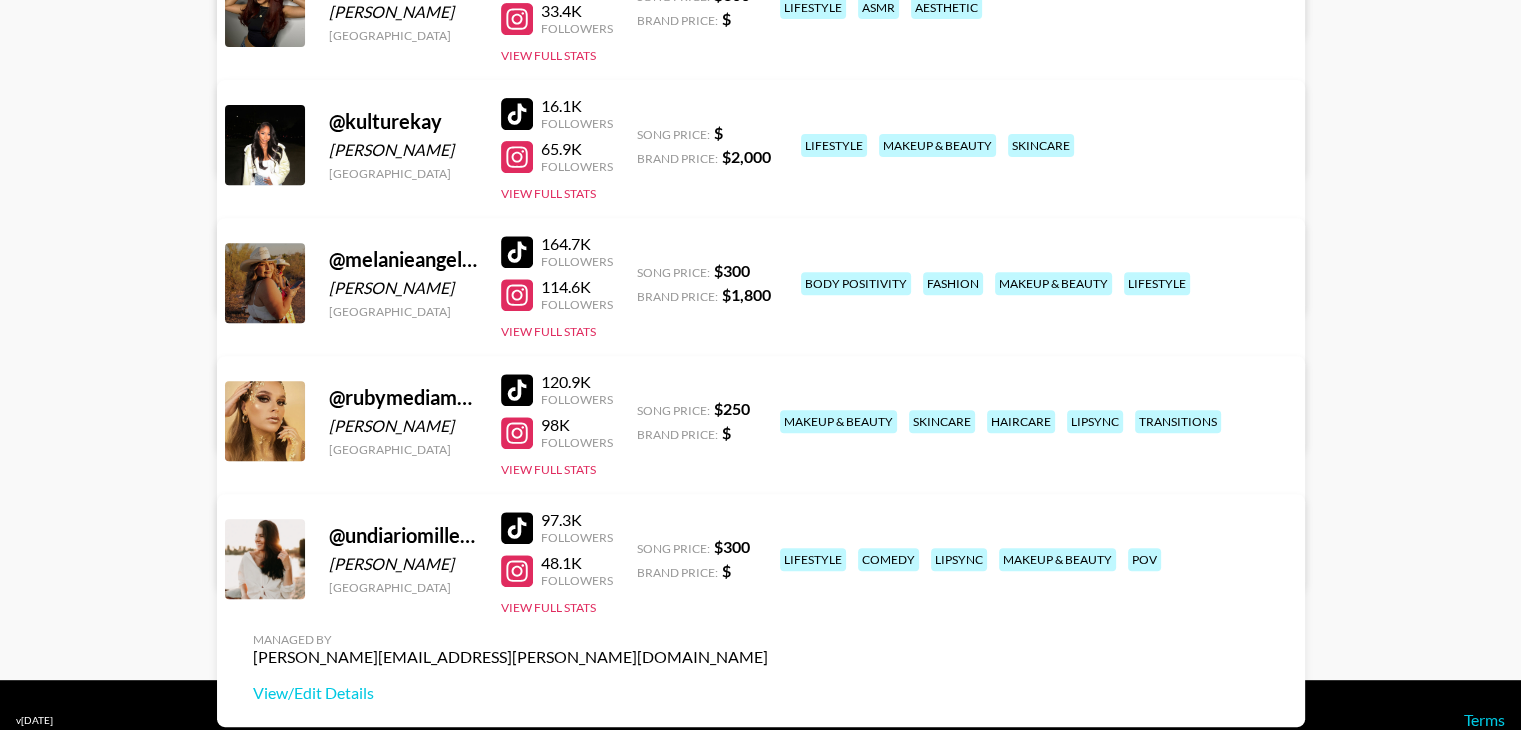 scroll, scrollTop: 777, scrollLeft: 0, axis: vertical 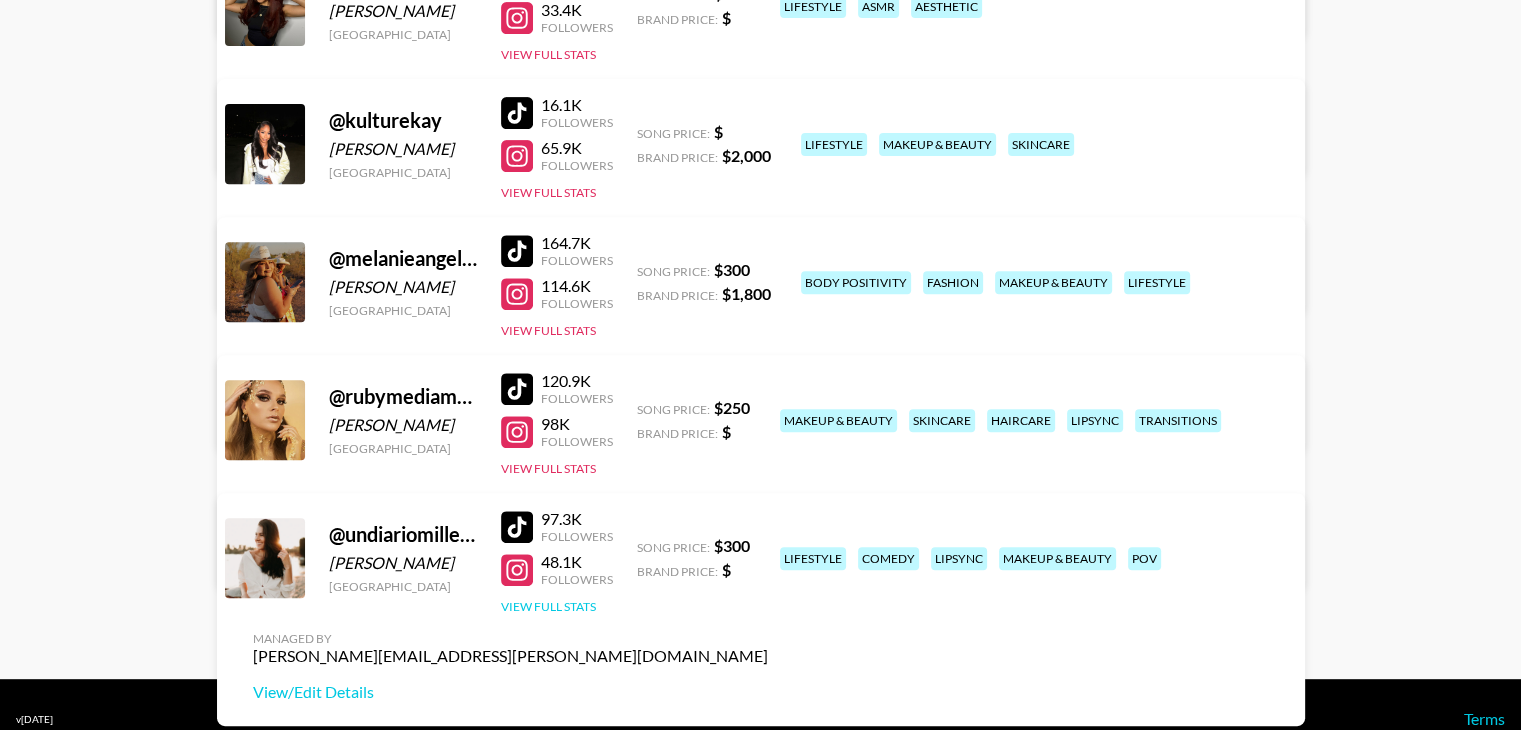 click on "View Full Stats" at bounding box center (548, 606) 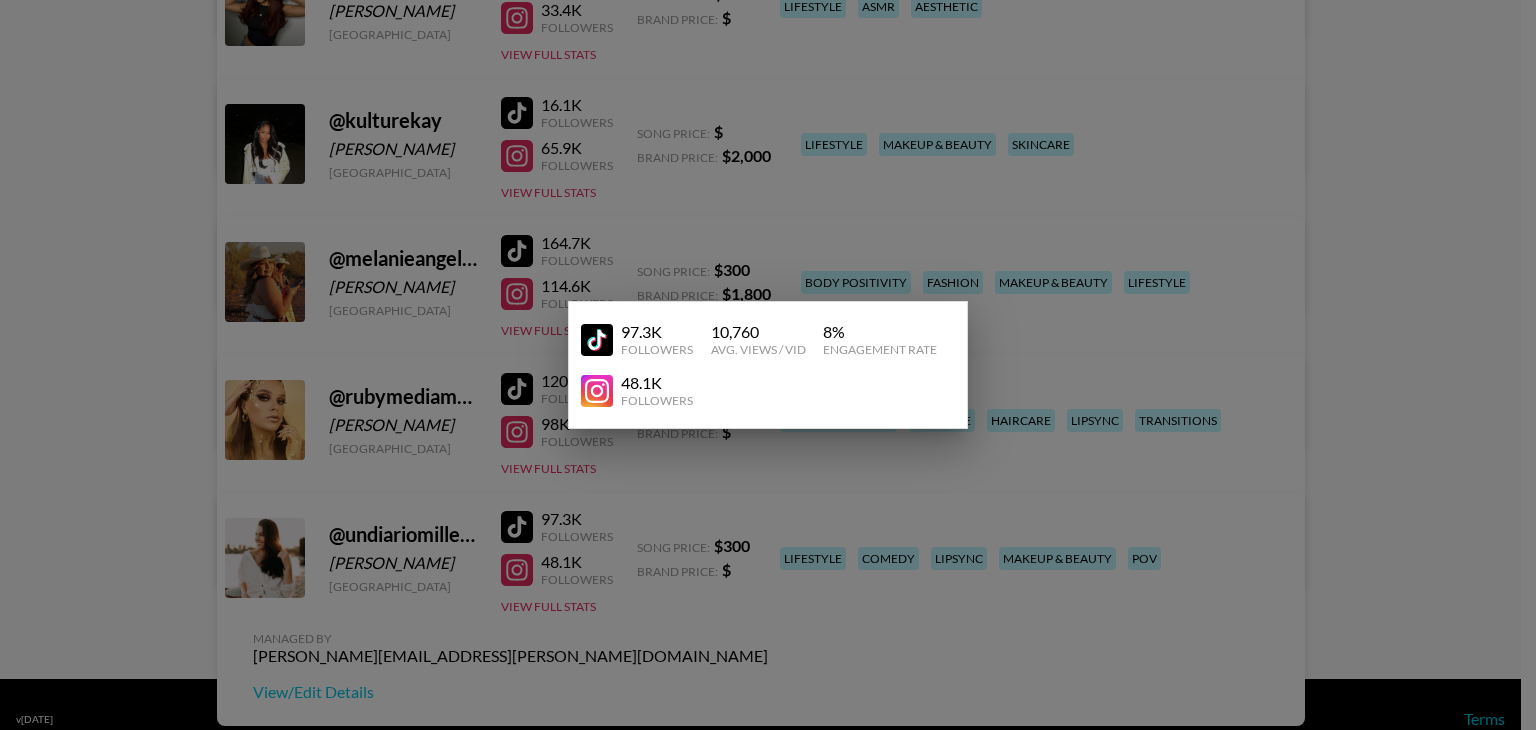 click at bounding box center (768, 365) 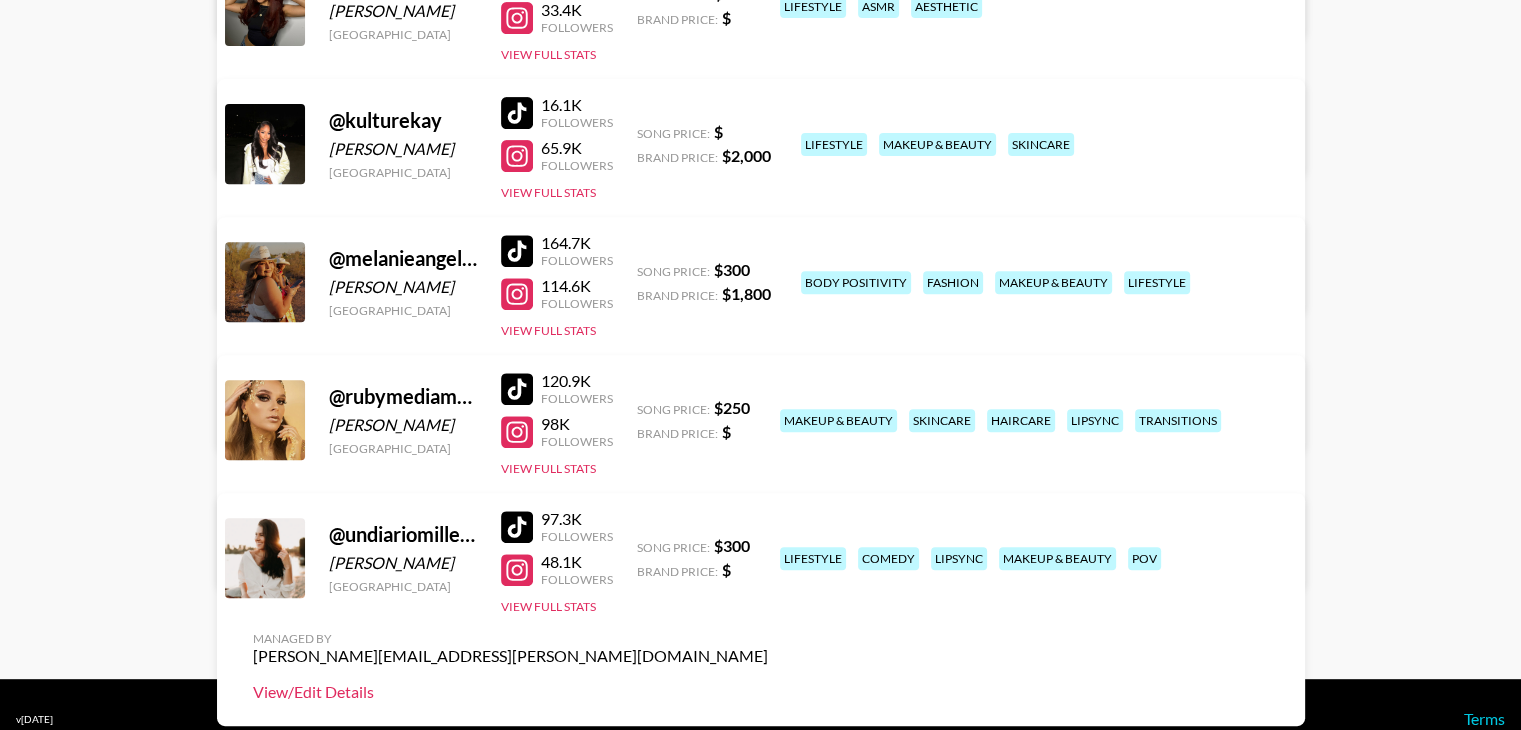 click on "View/Edit Details" at bounding box center [510, 692] 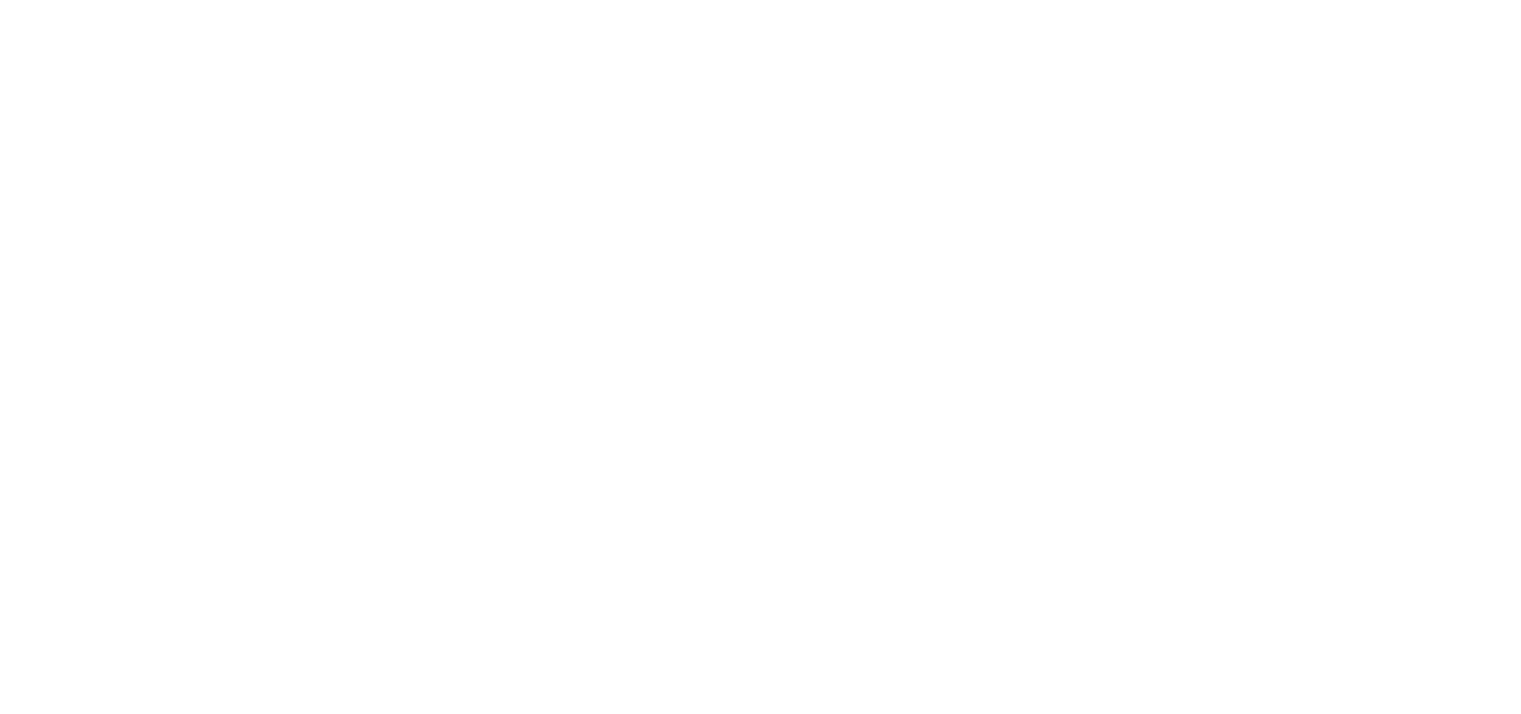 scroll, scrollTop: 0, scrollLeft: 0, axis: both 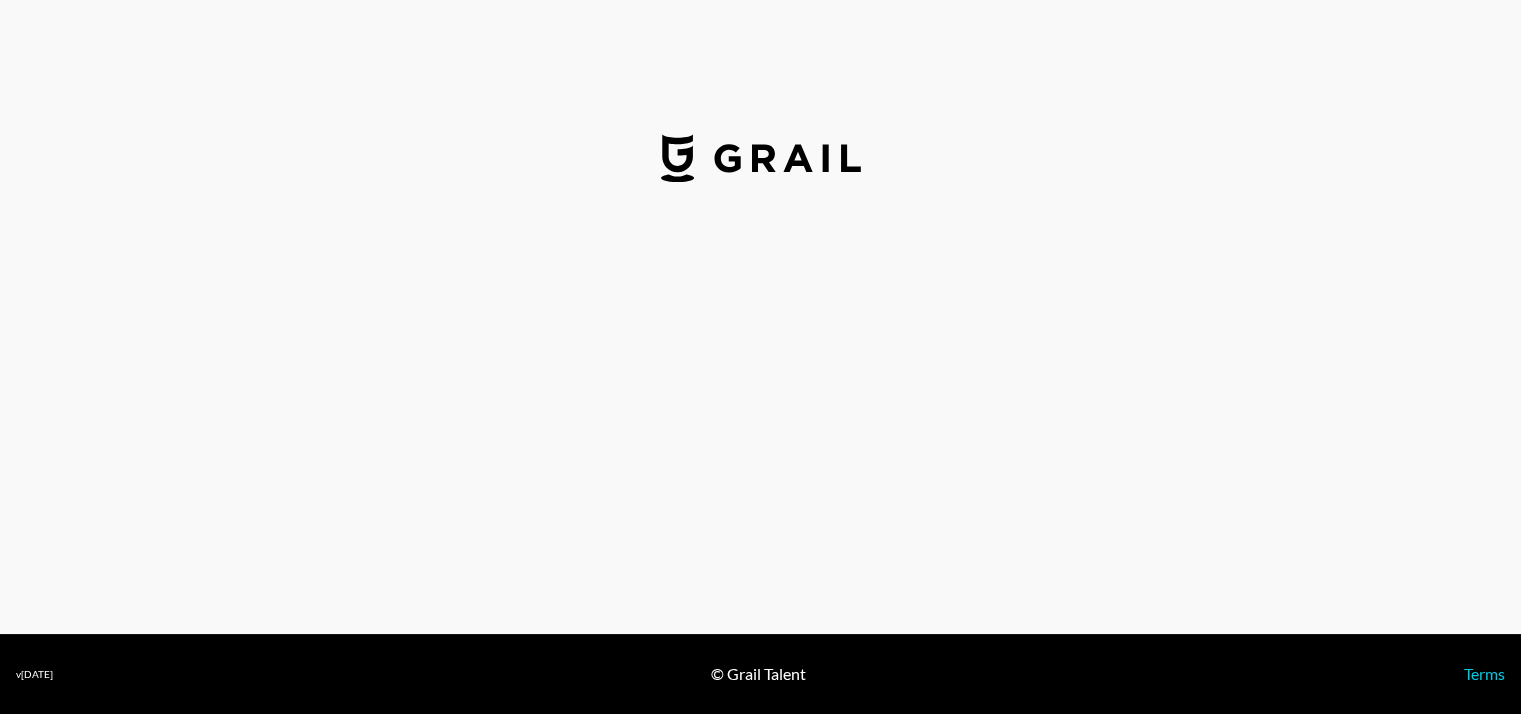 select on "USD" 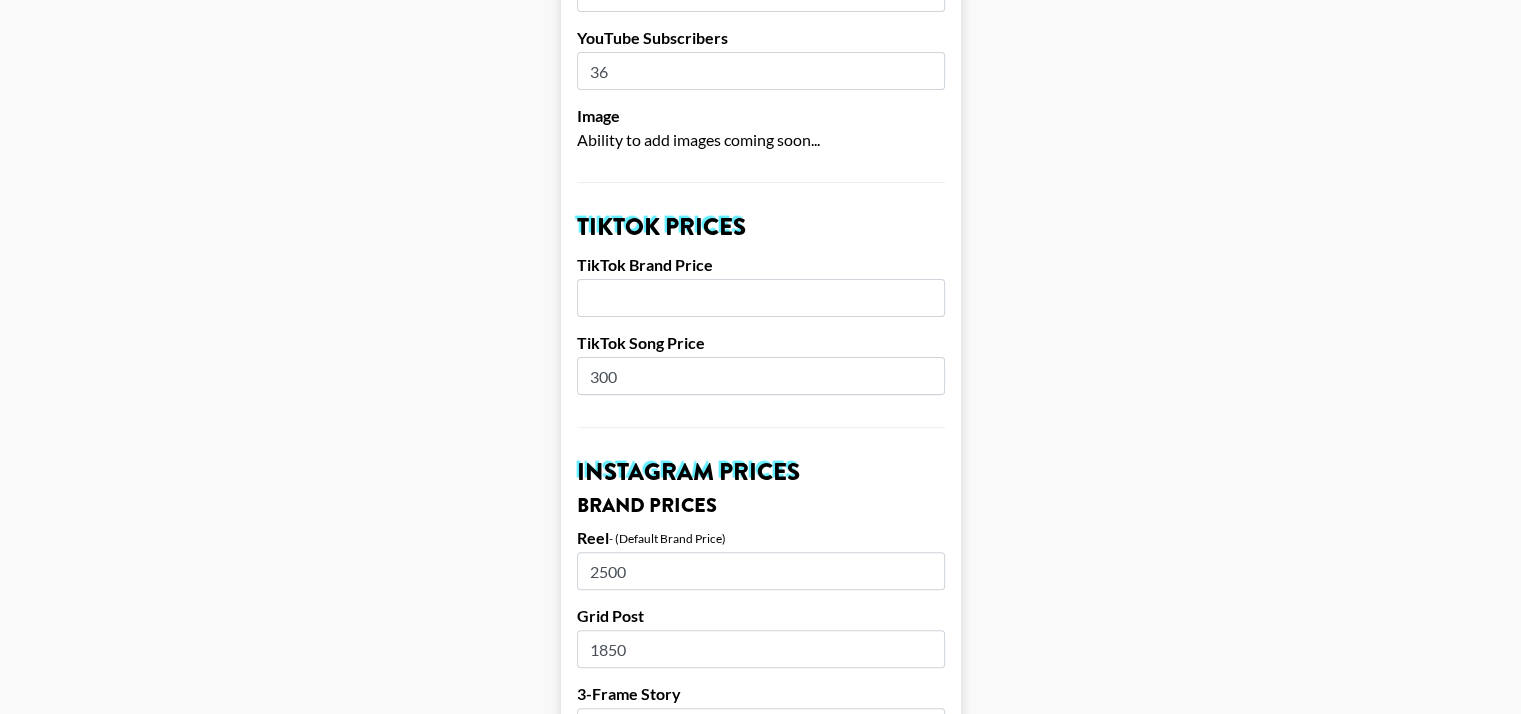 scroll, scrollTop: 536, scrollLeft: 14, axis: both 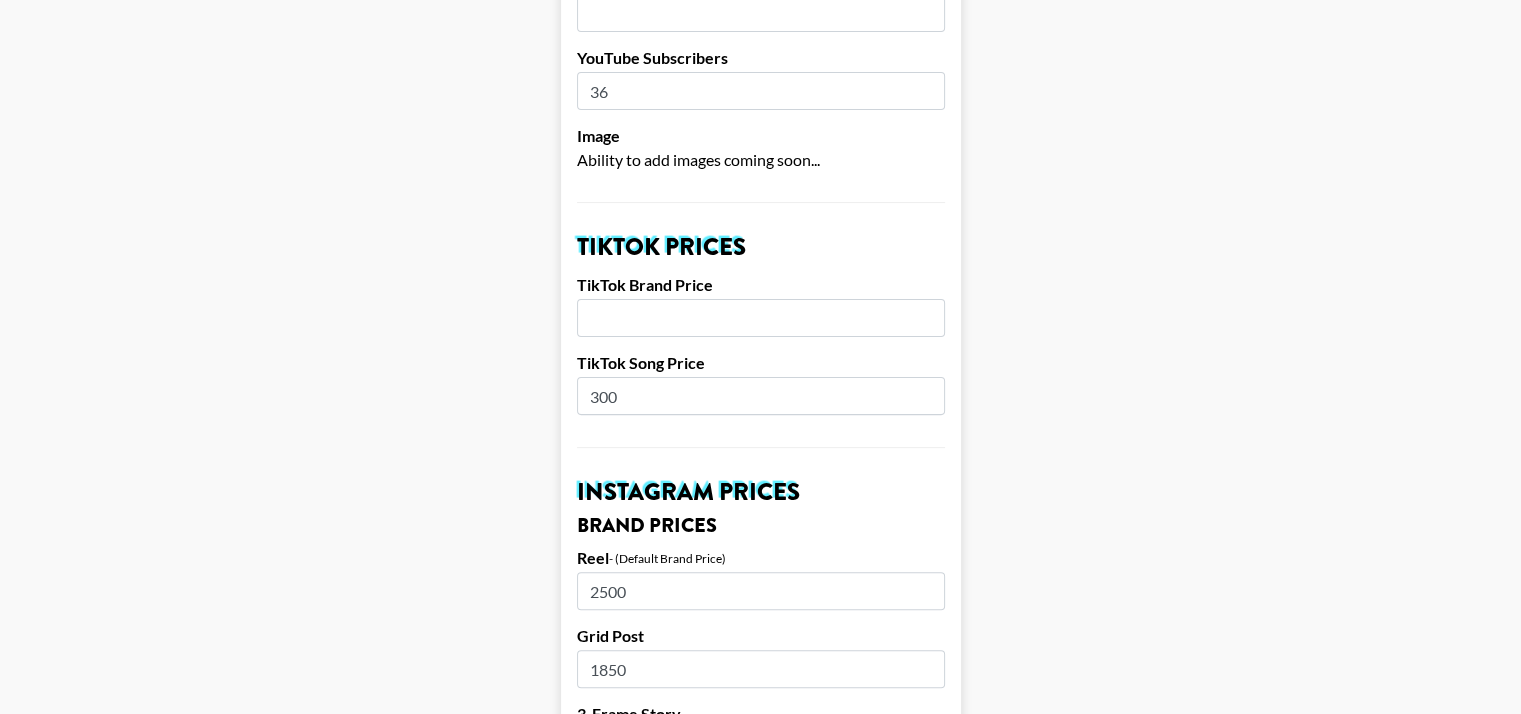 click at bounding box center [761, 318] 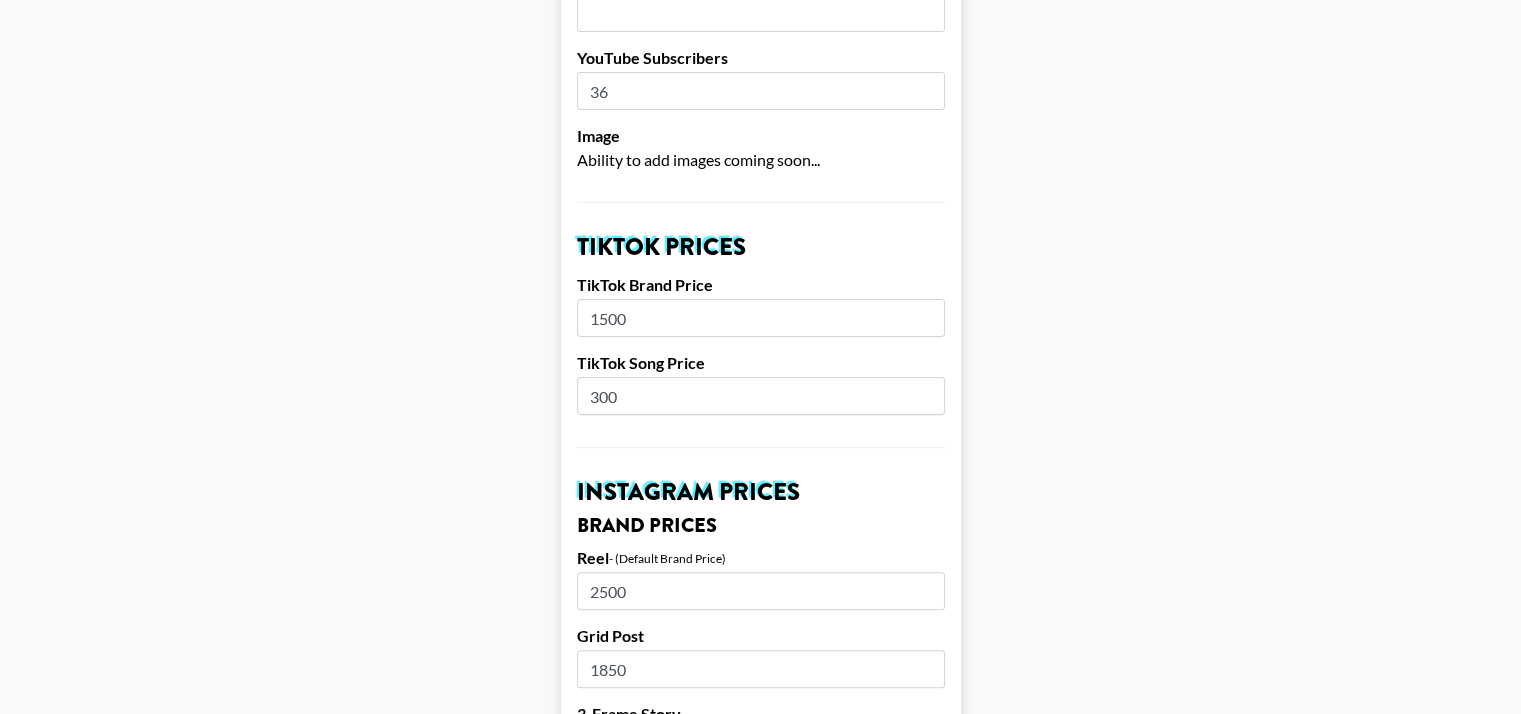 type on "1500" 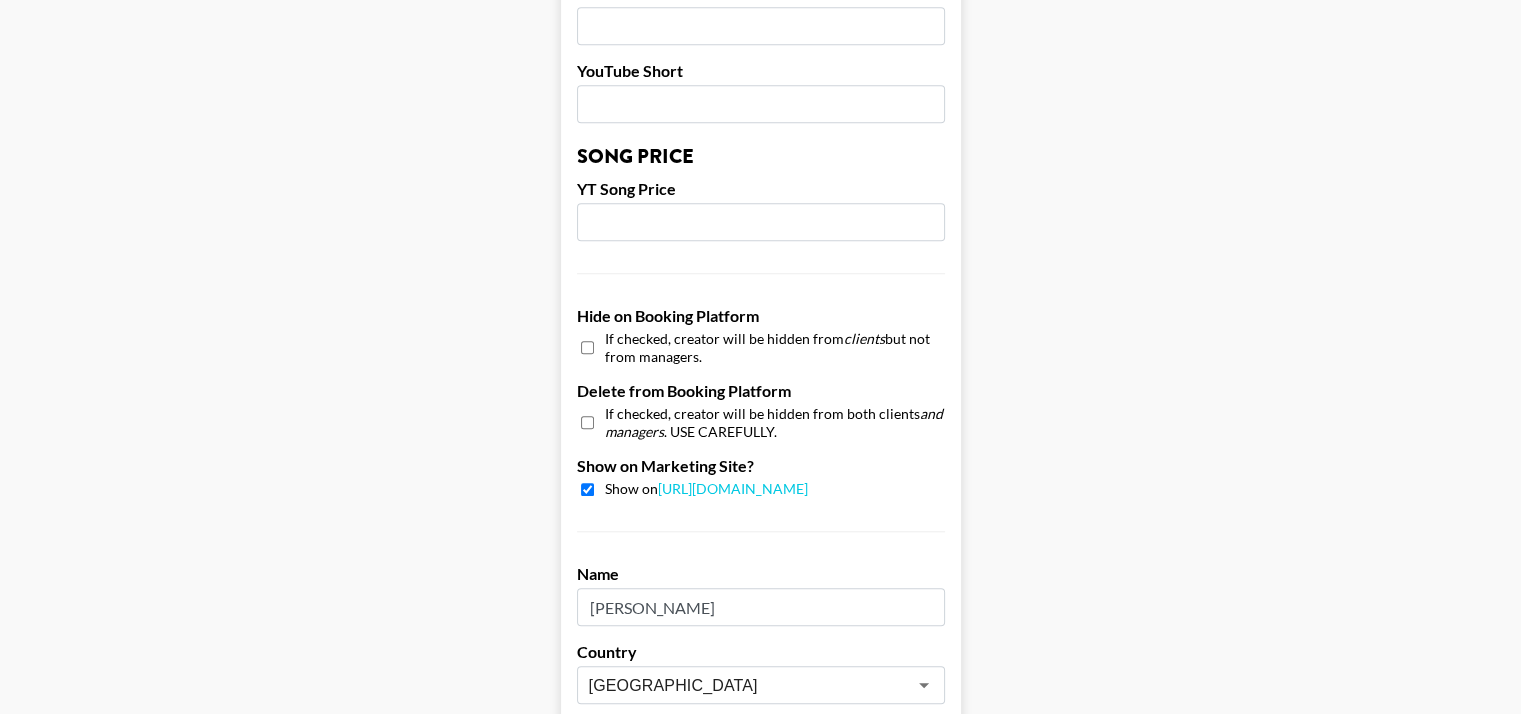scroll, scrollTop: 1997, scrollLeft: 14, axis: both 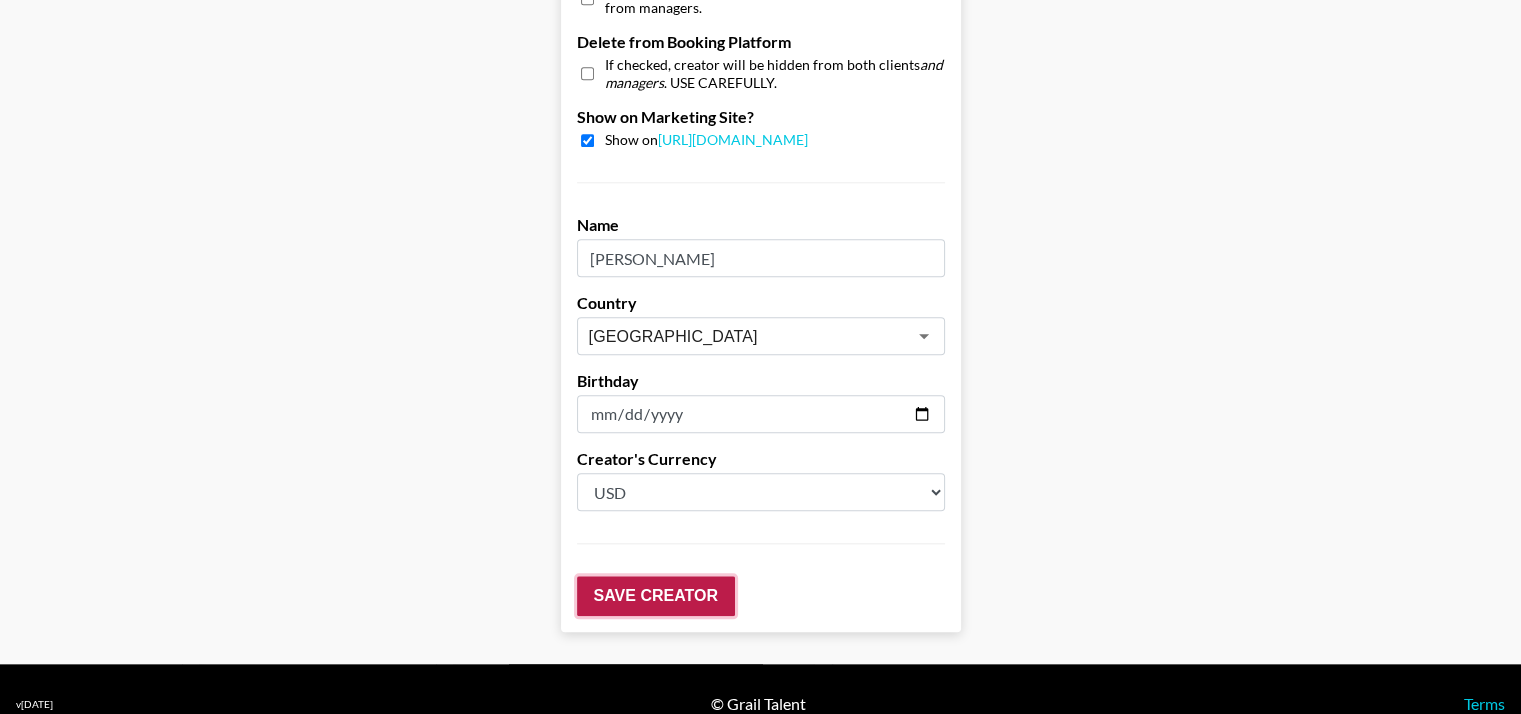 click on "Save Creator" at bounding box center (656, 596) 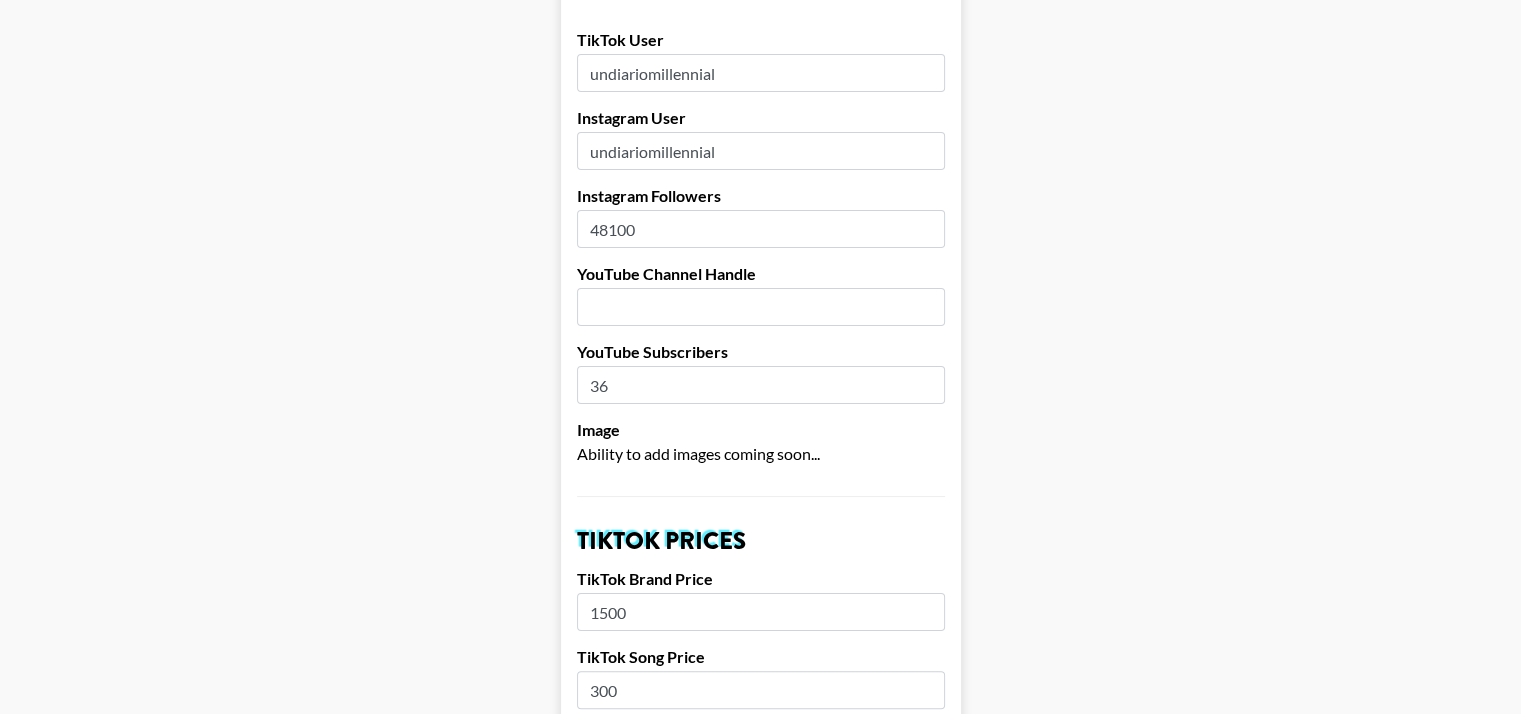 scroll, scrollTop: 0, scrollLeft: 14, axis: horizontal 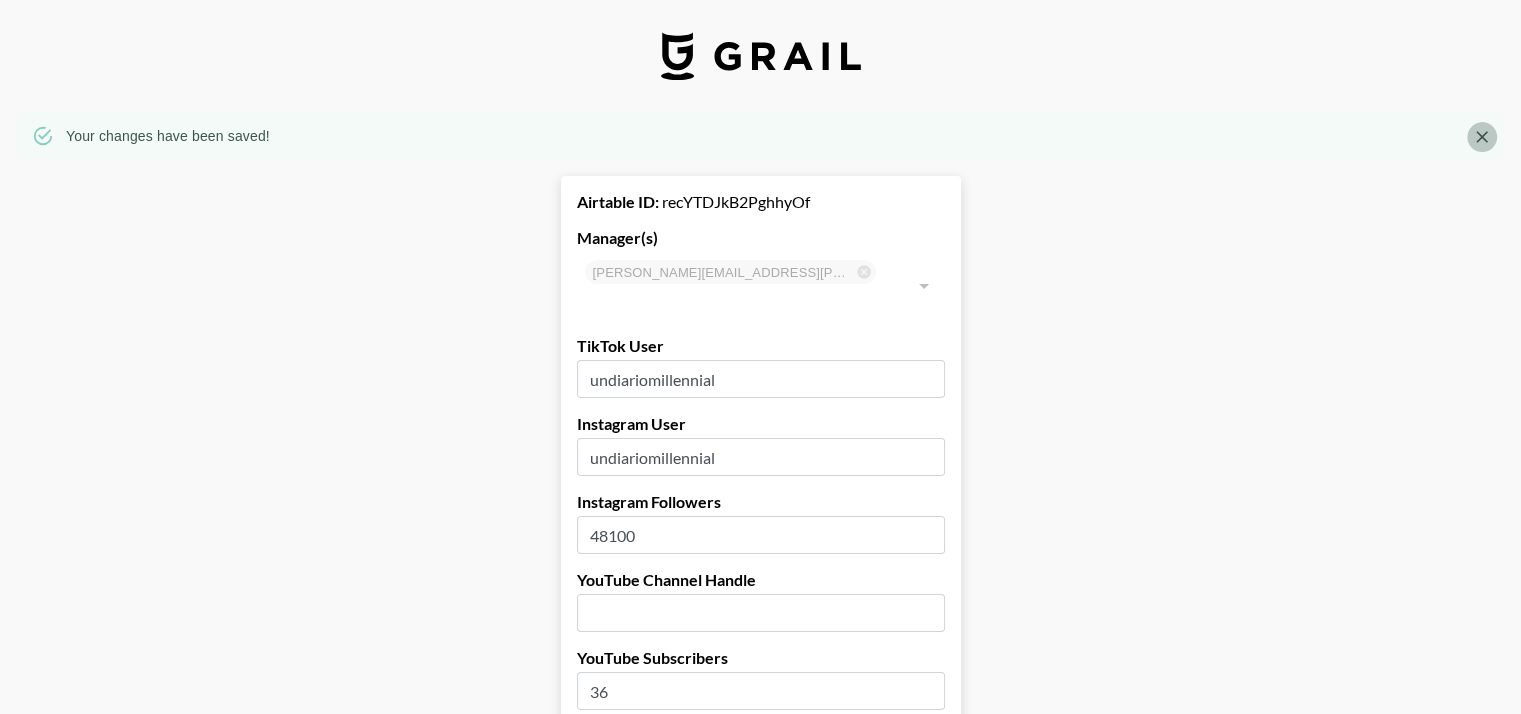 click 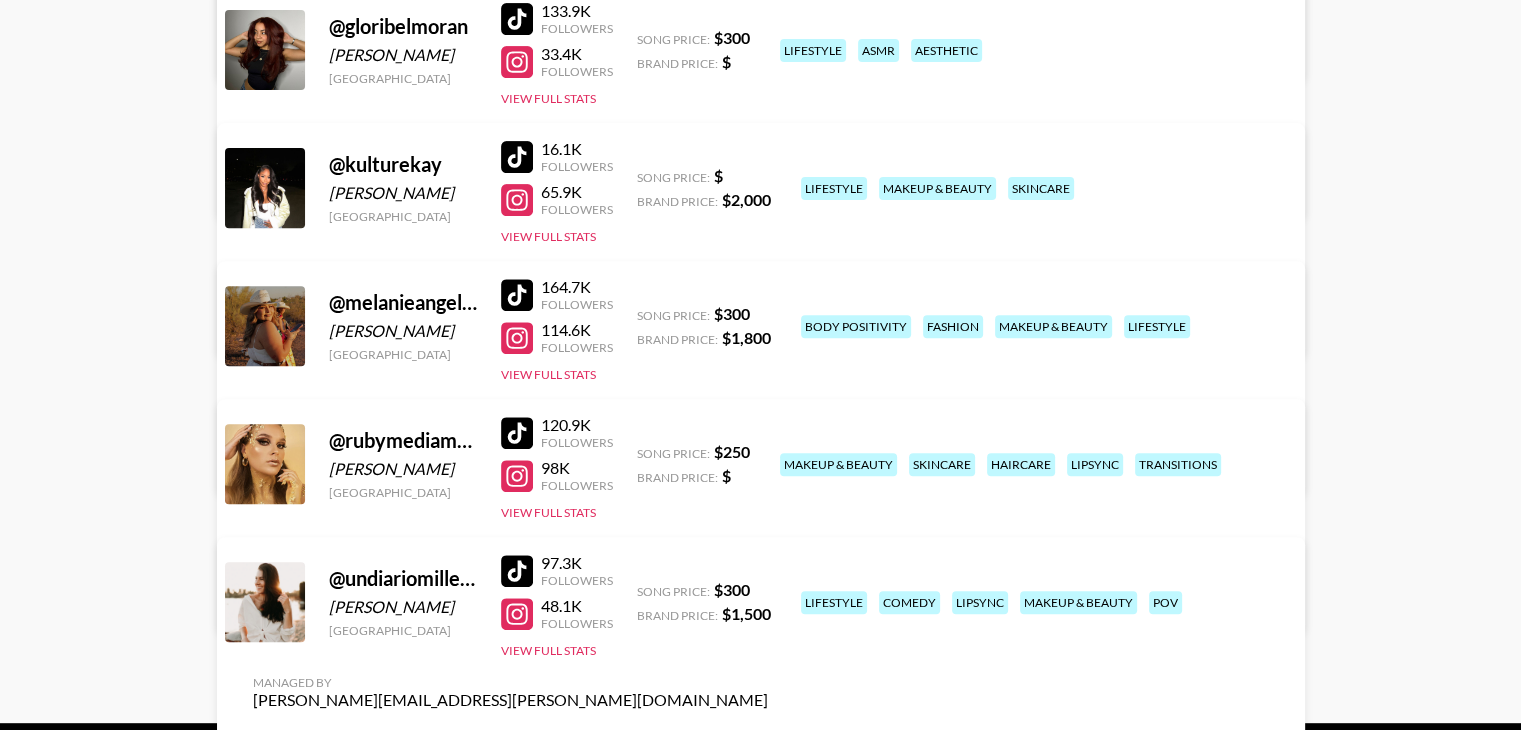 scroll, scrollTop: 731, scrollLeft: 0, axis: vertical 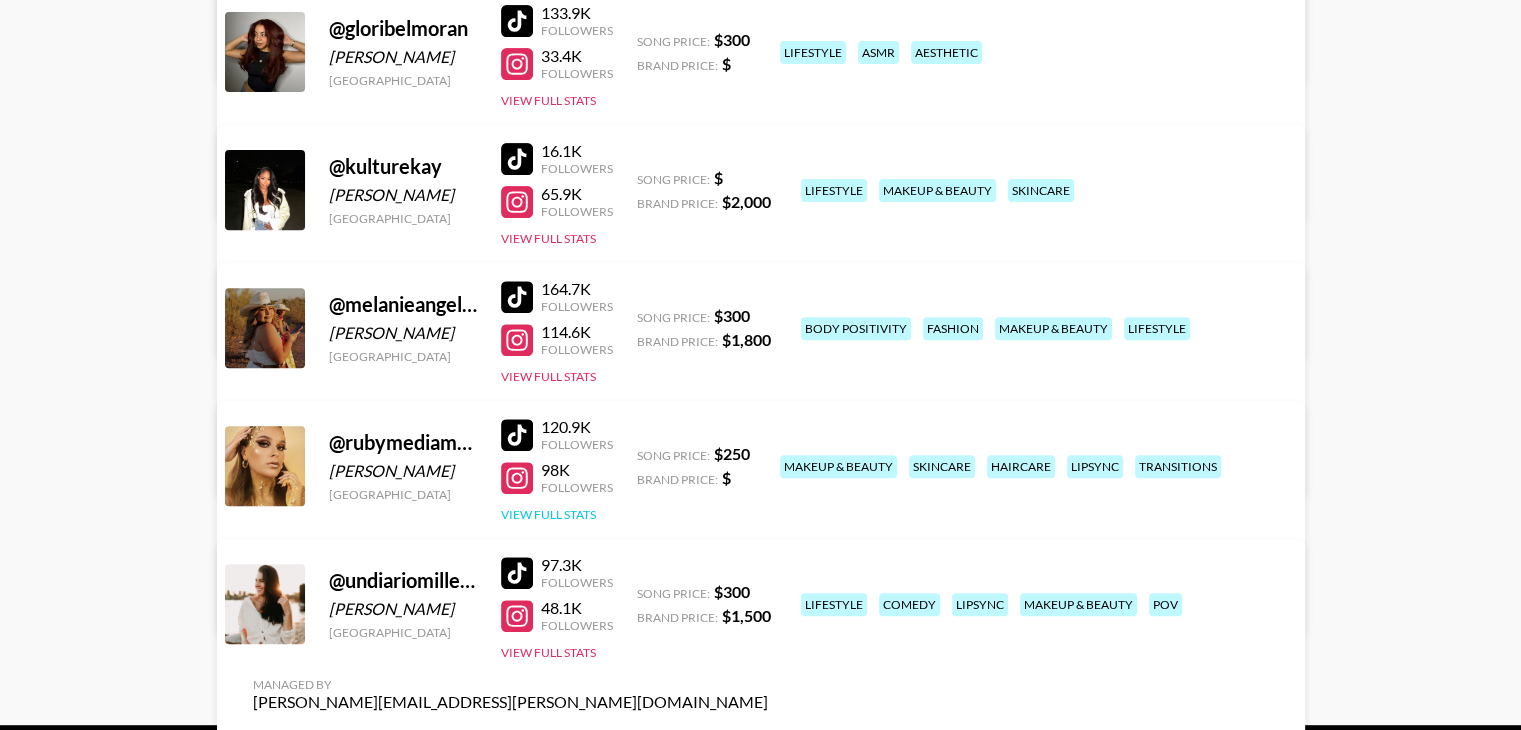 click on "View Full Stats" at bounding box center (548, 514) 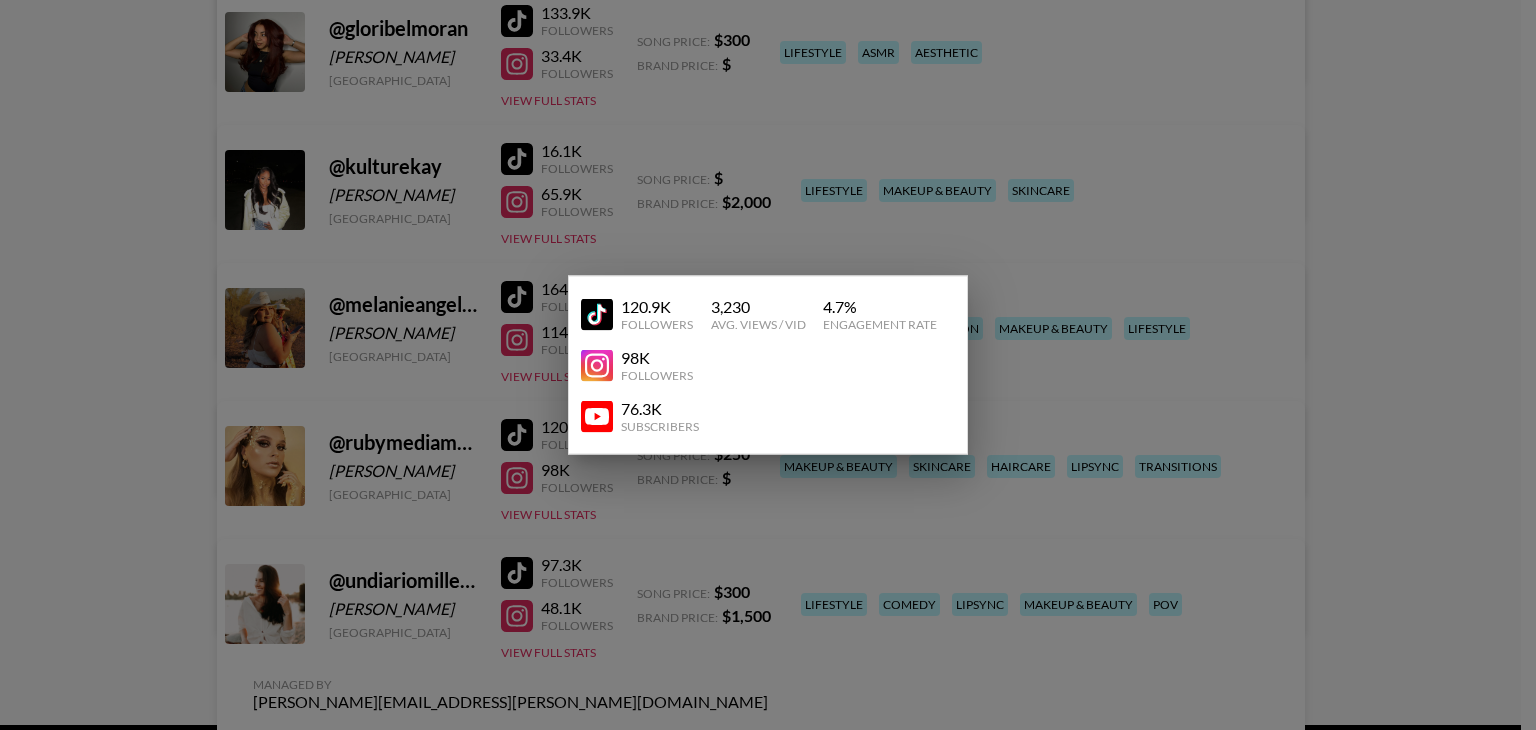 click at bounding box center [768, 365] 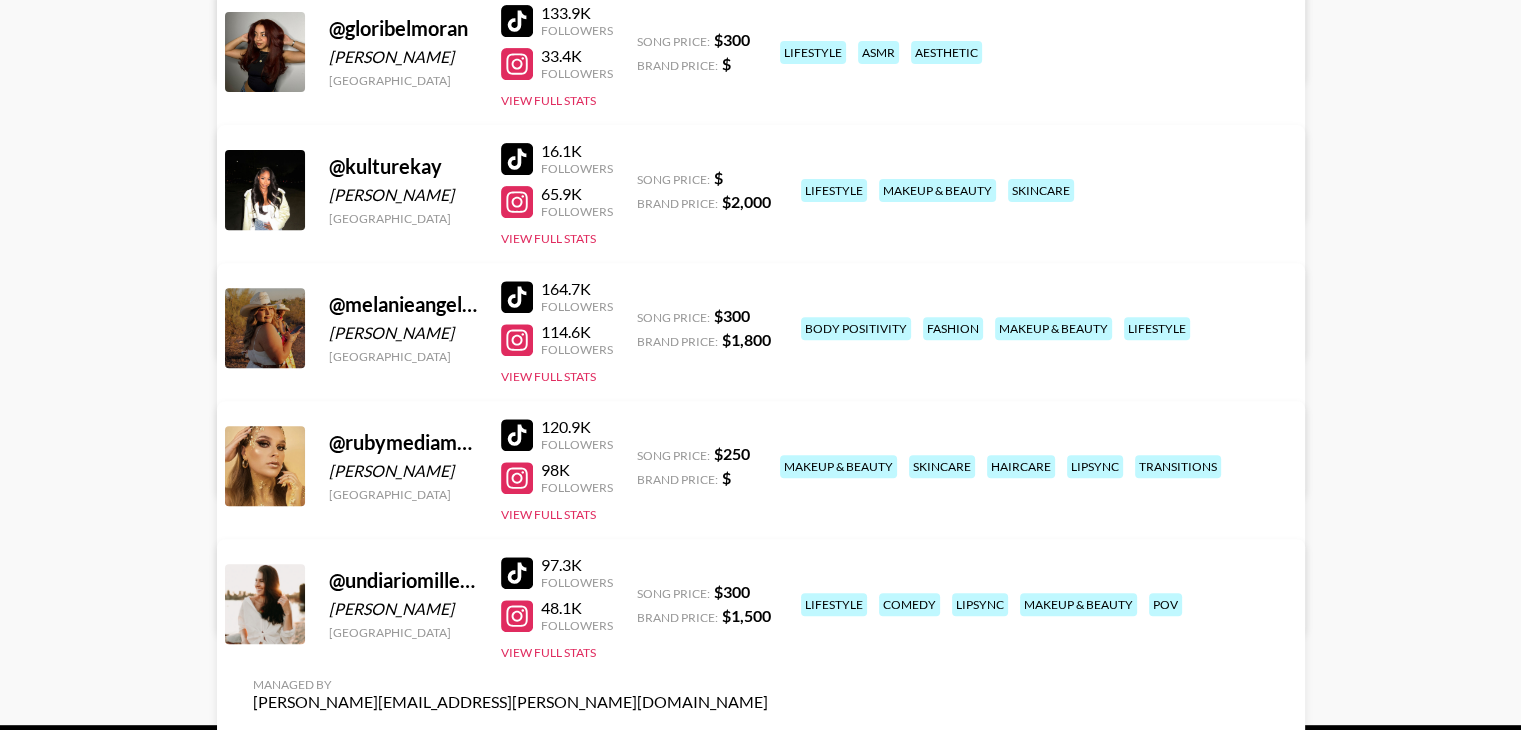 click on "View/Edit Details" at bounding box center [510, 600] 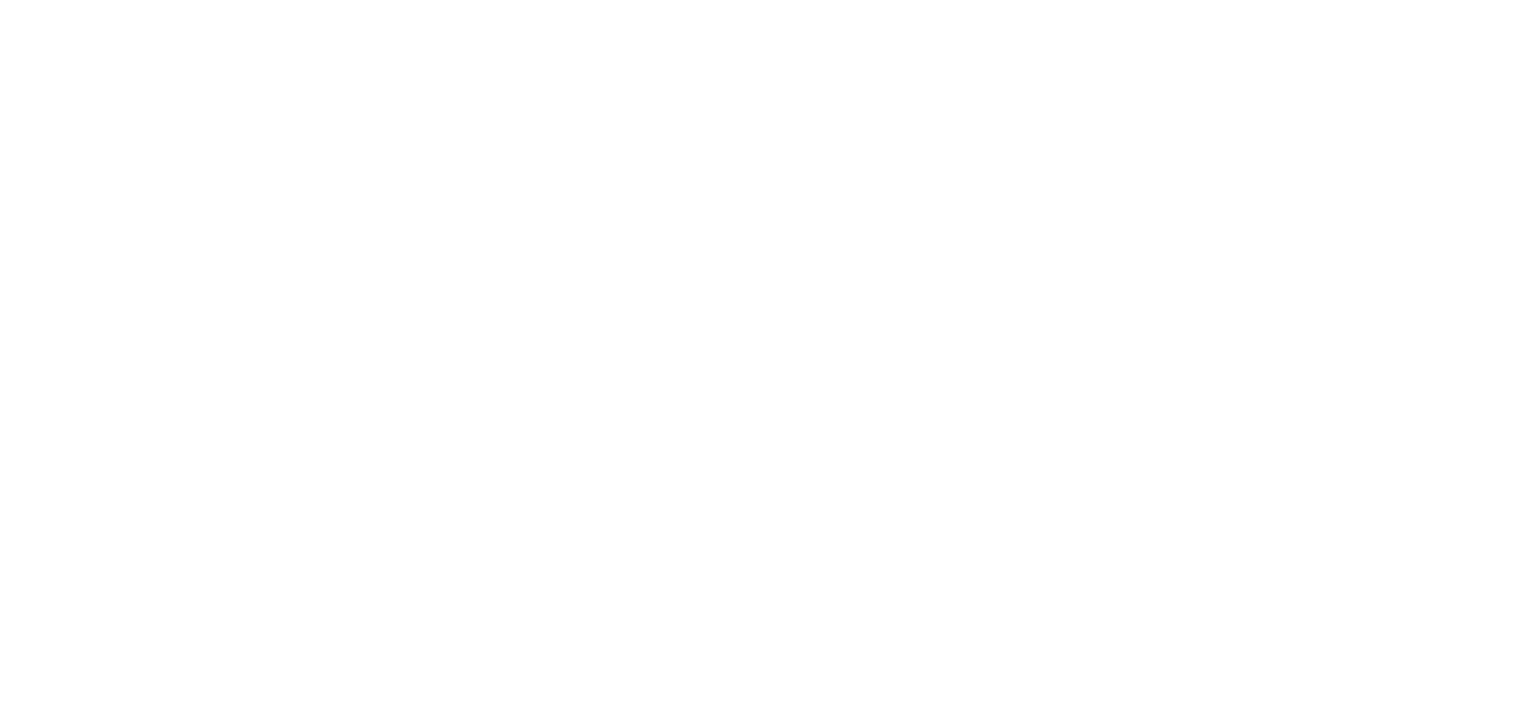 scroll, scrollTop: 0, scrollLeft: 0, axis: both 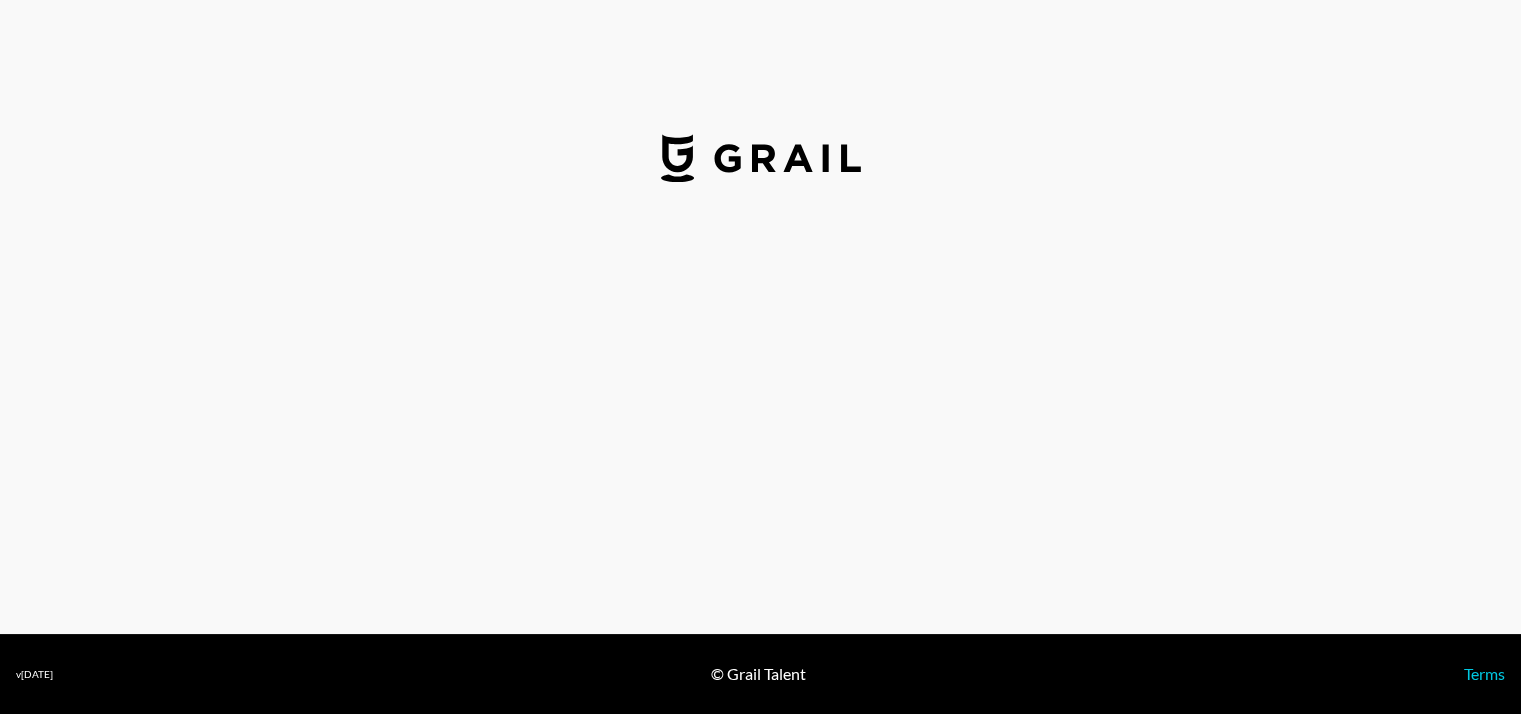 select on "USD" 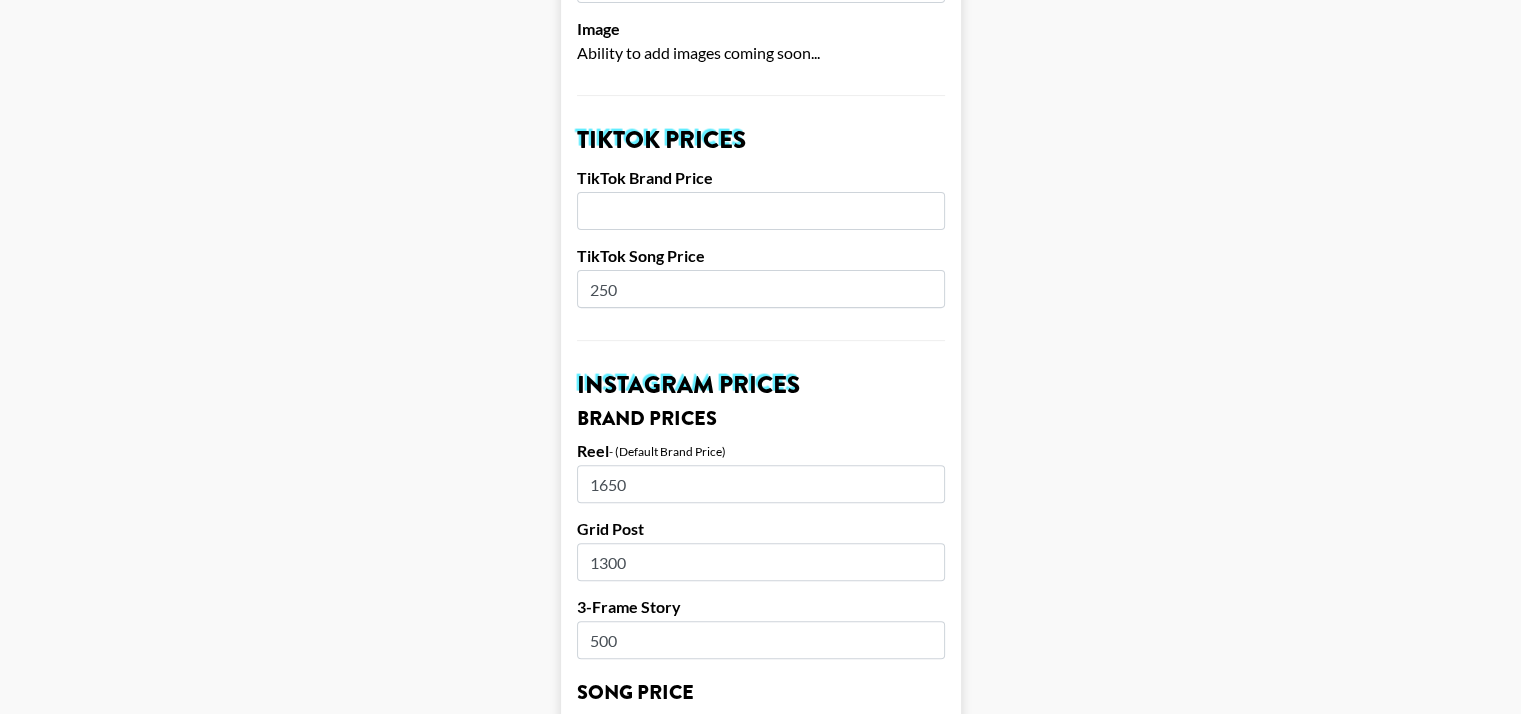 scroll, scrollTop: 642, scrollLeft: 0, axis: vertical 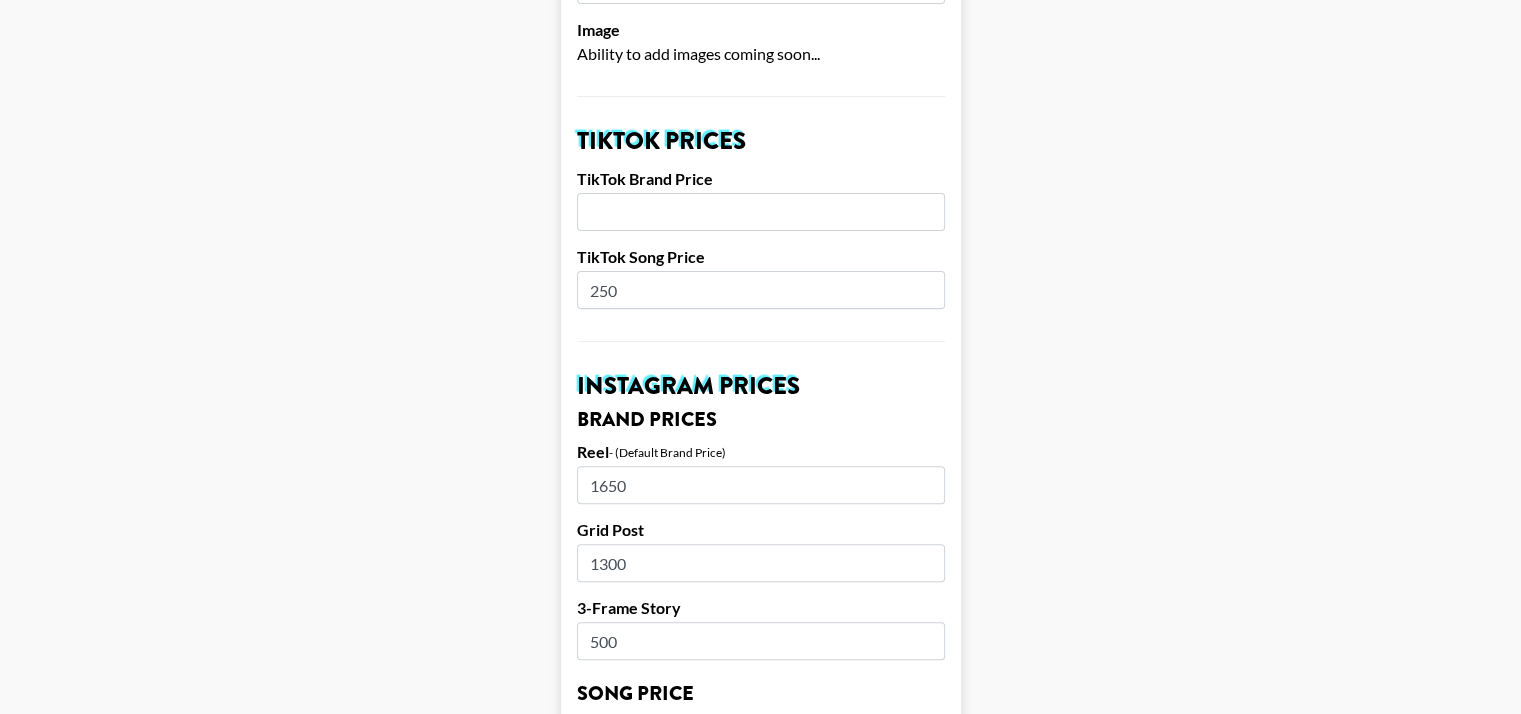 click at bounding box center (761, 212) 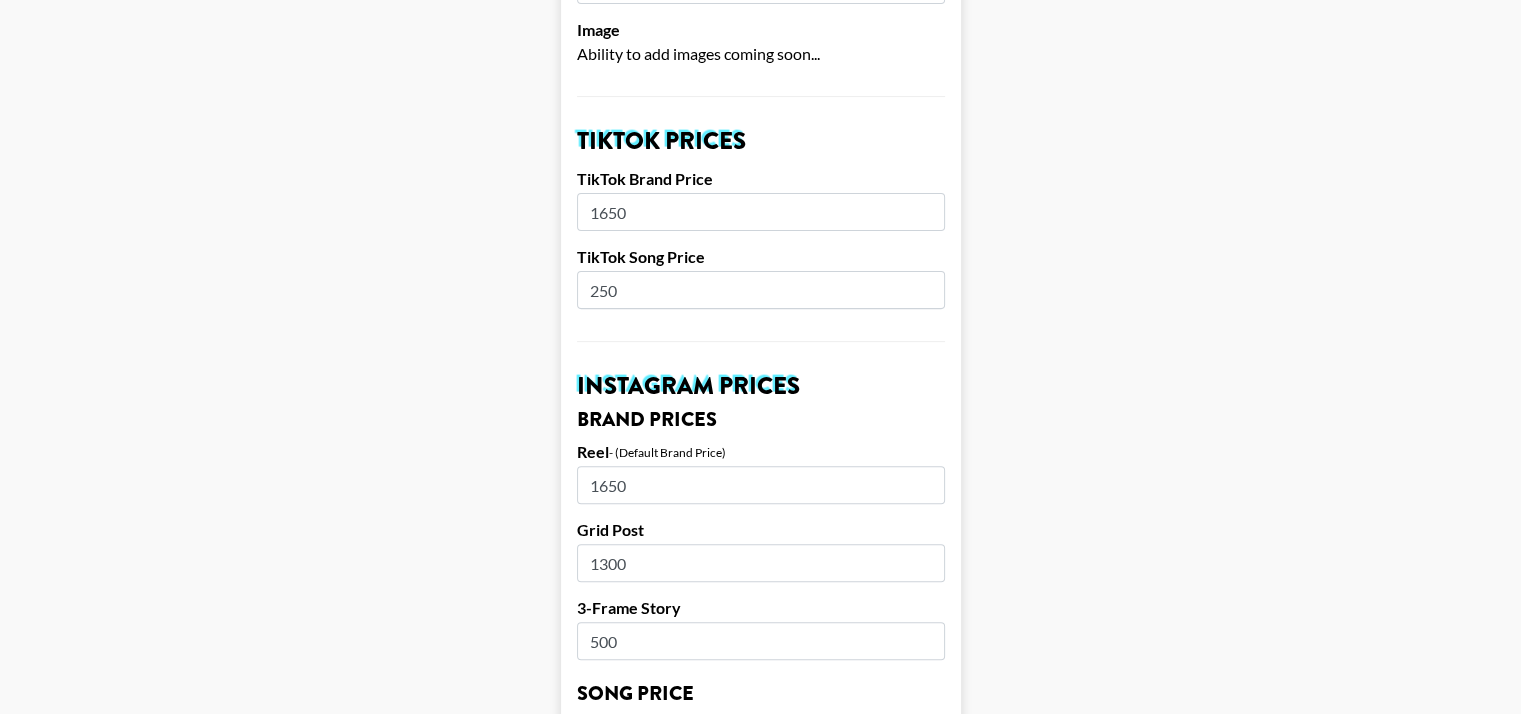 type on "1650" 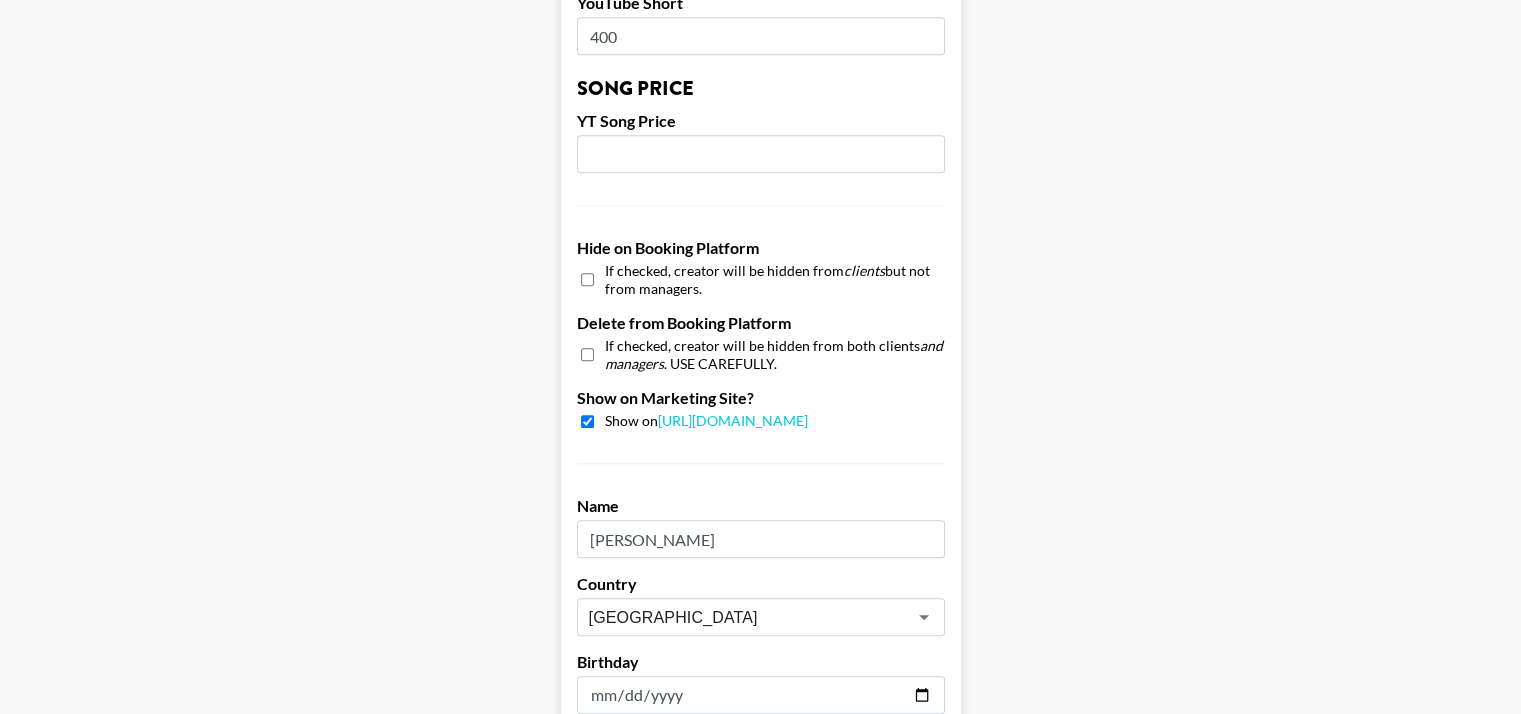 scroll, scrollTop: 1997, scrollLeft: 0, axis: vertical 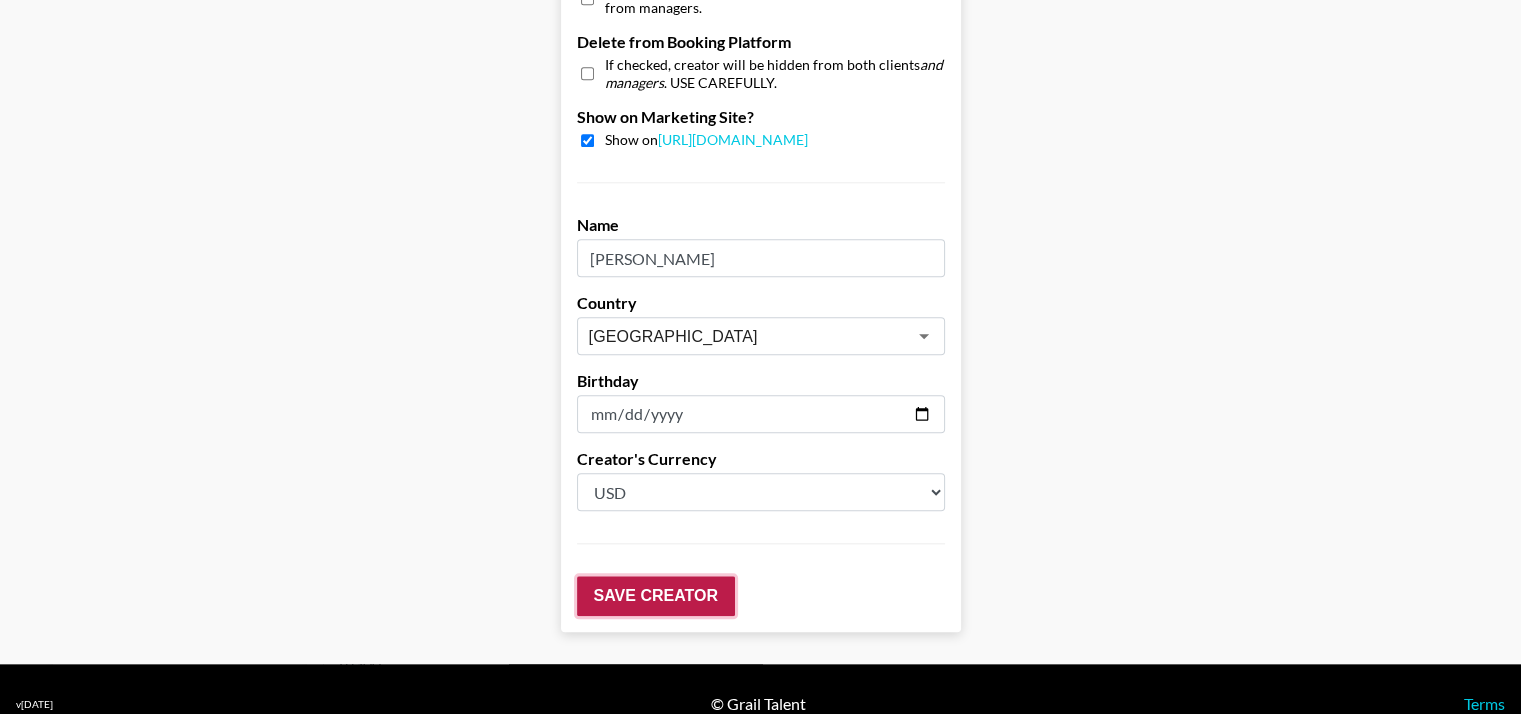 click on "Save Creator" at bounding box center (656, 596) 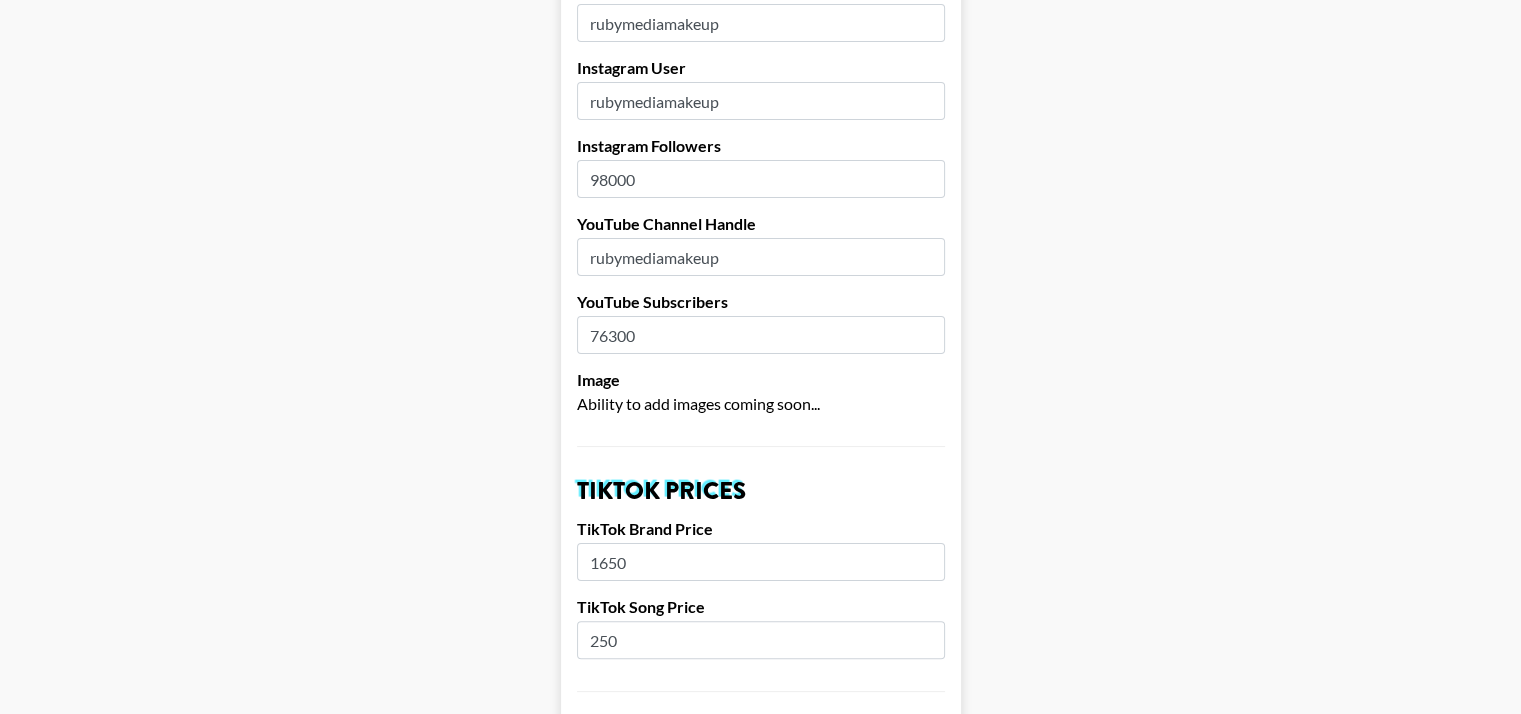 scroll, scrollTop: 0, scrollLeft: 0, axis: both 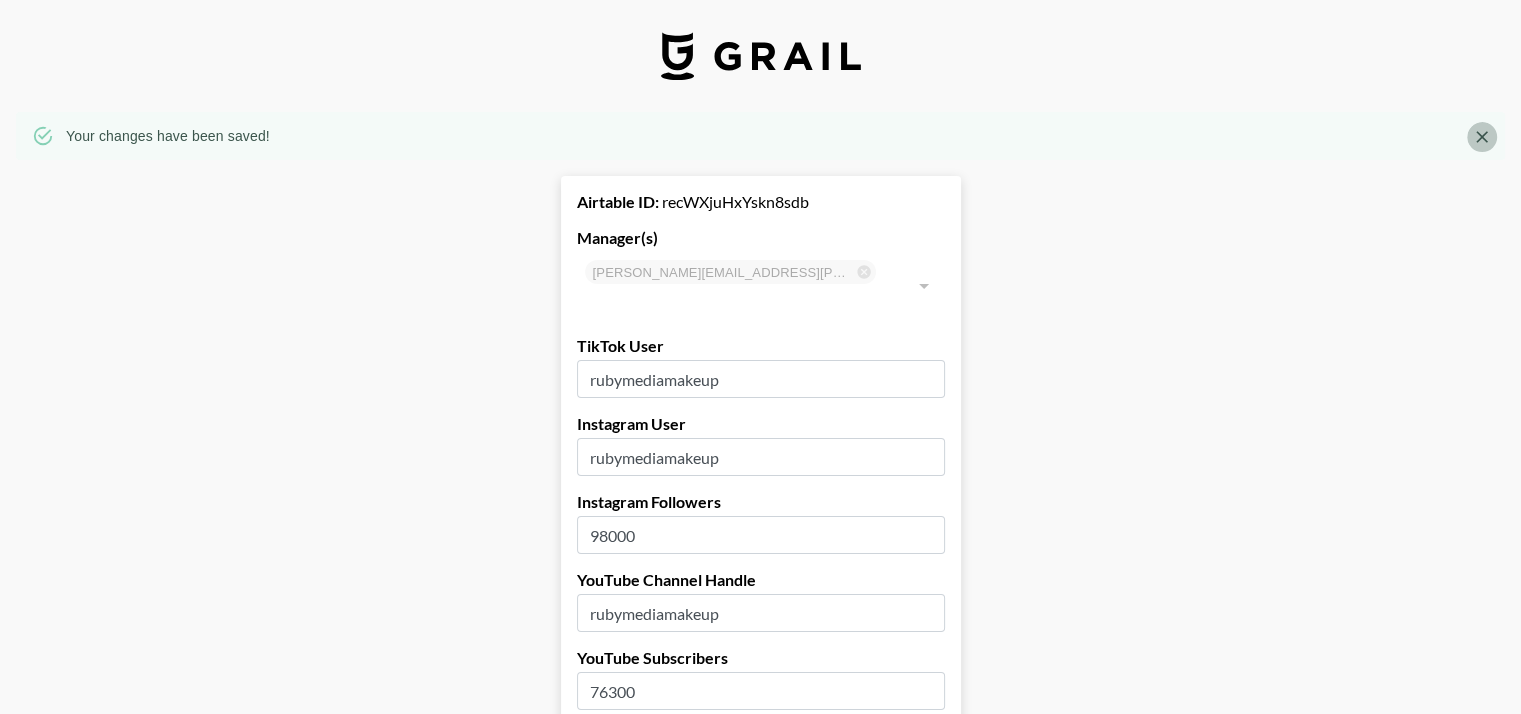 click at bounding box center (1482, 137) 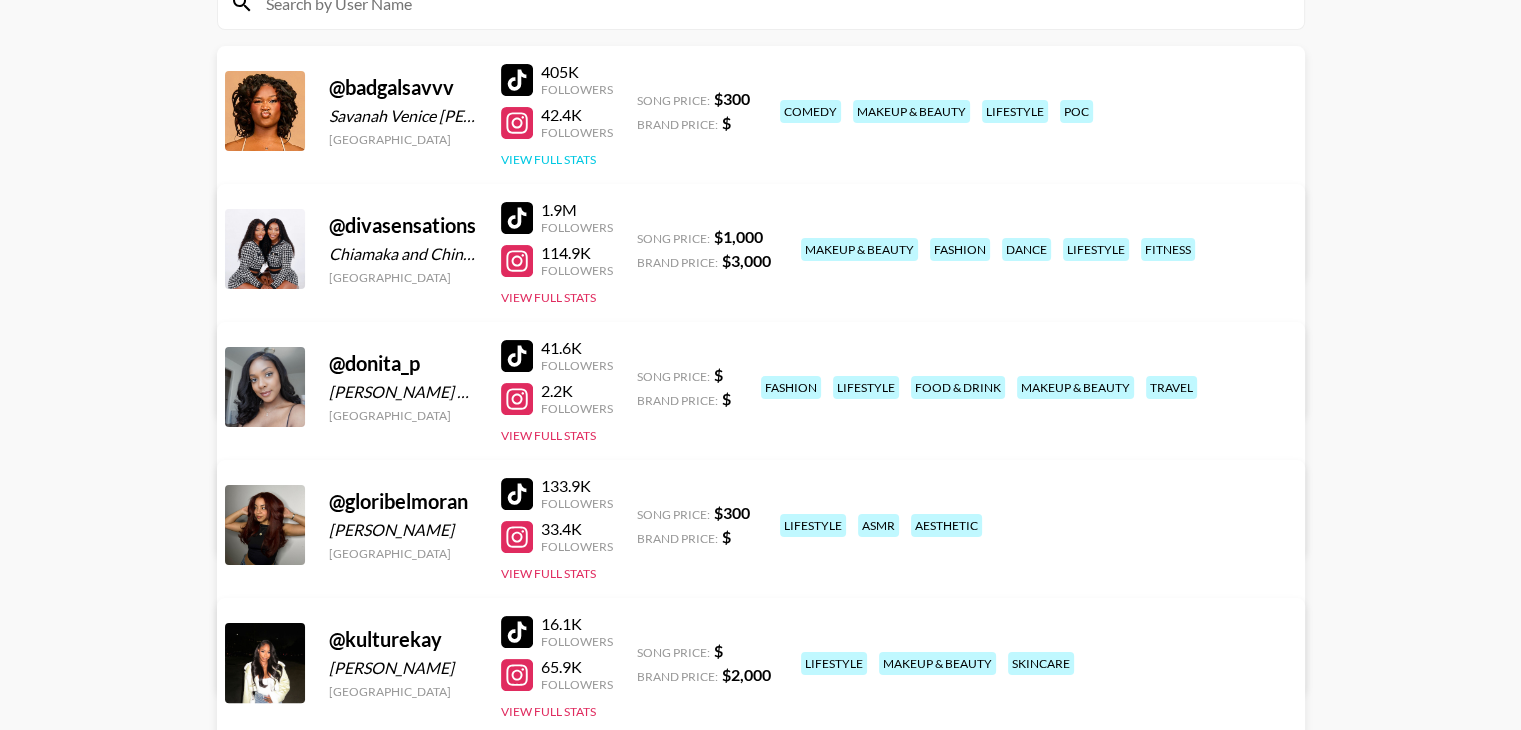 scroll, scrollTop: 259, scrollLeft: 0, axis: vertical 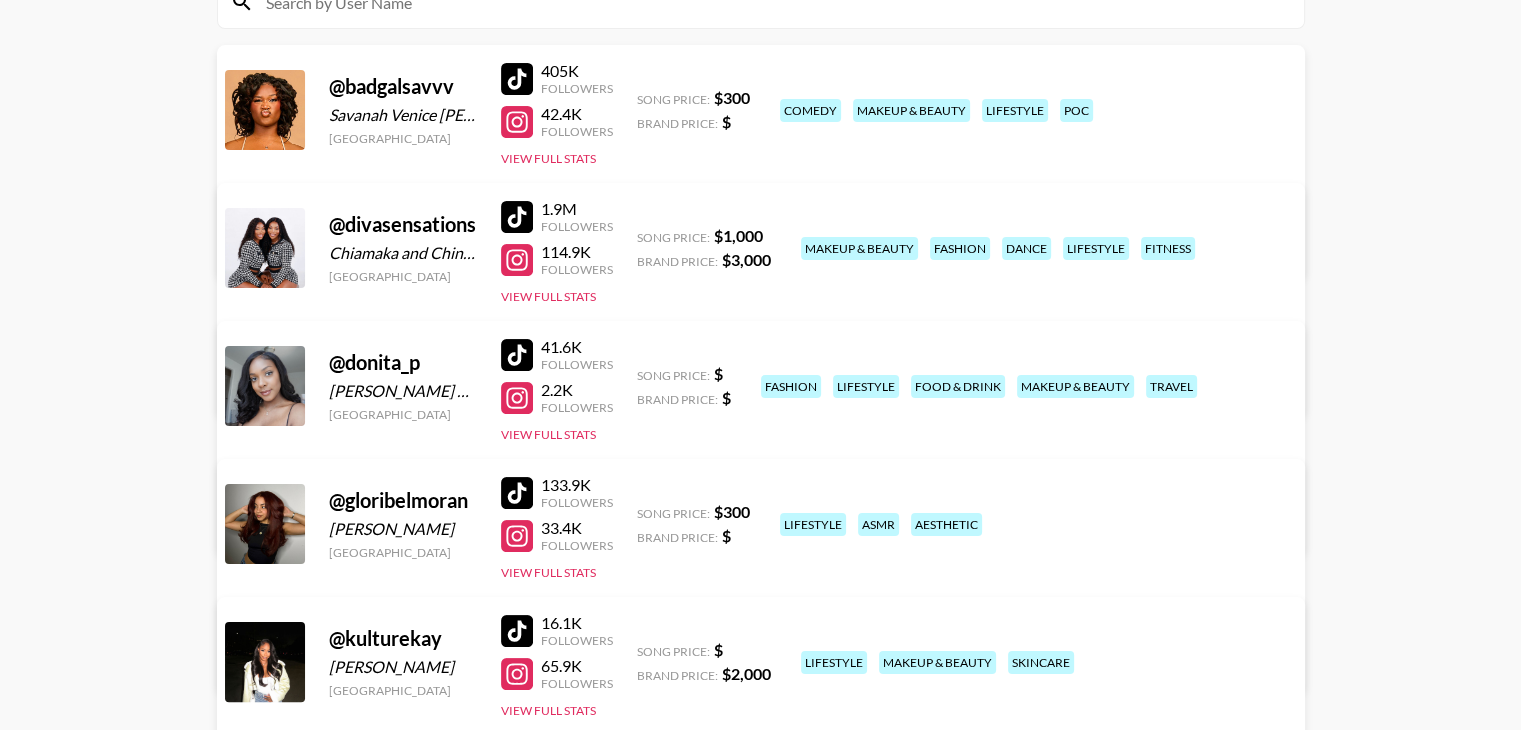 click on "View/Edit Details" at bounding box center (510, 658) 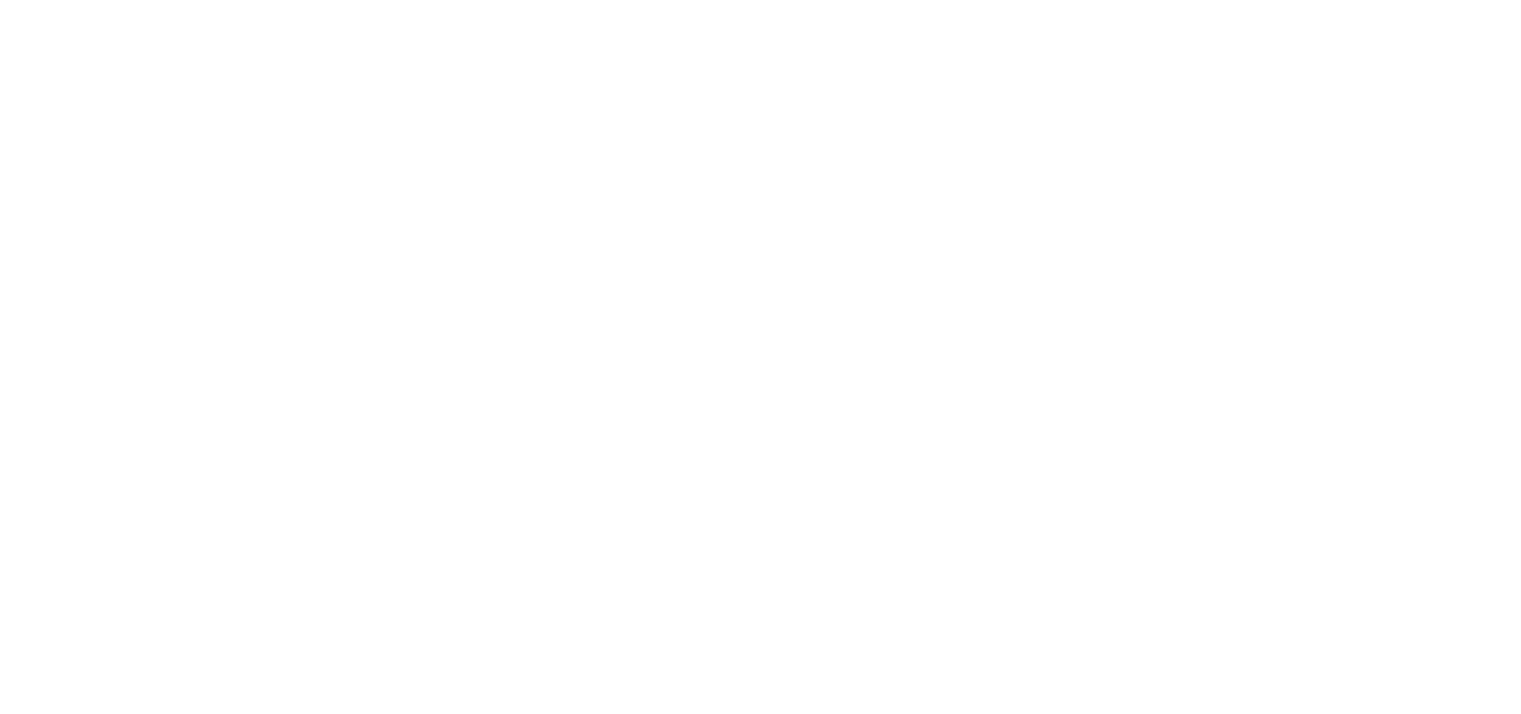 scroll, scrollTop: 0, scrollLeft: 0, axis: both 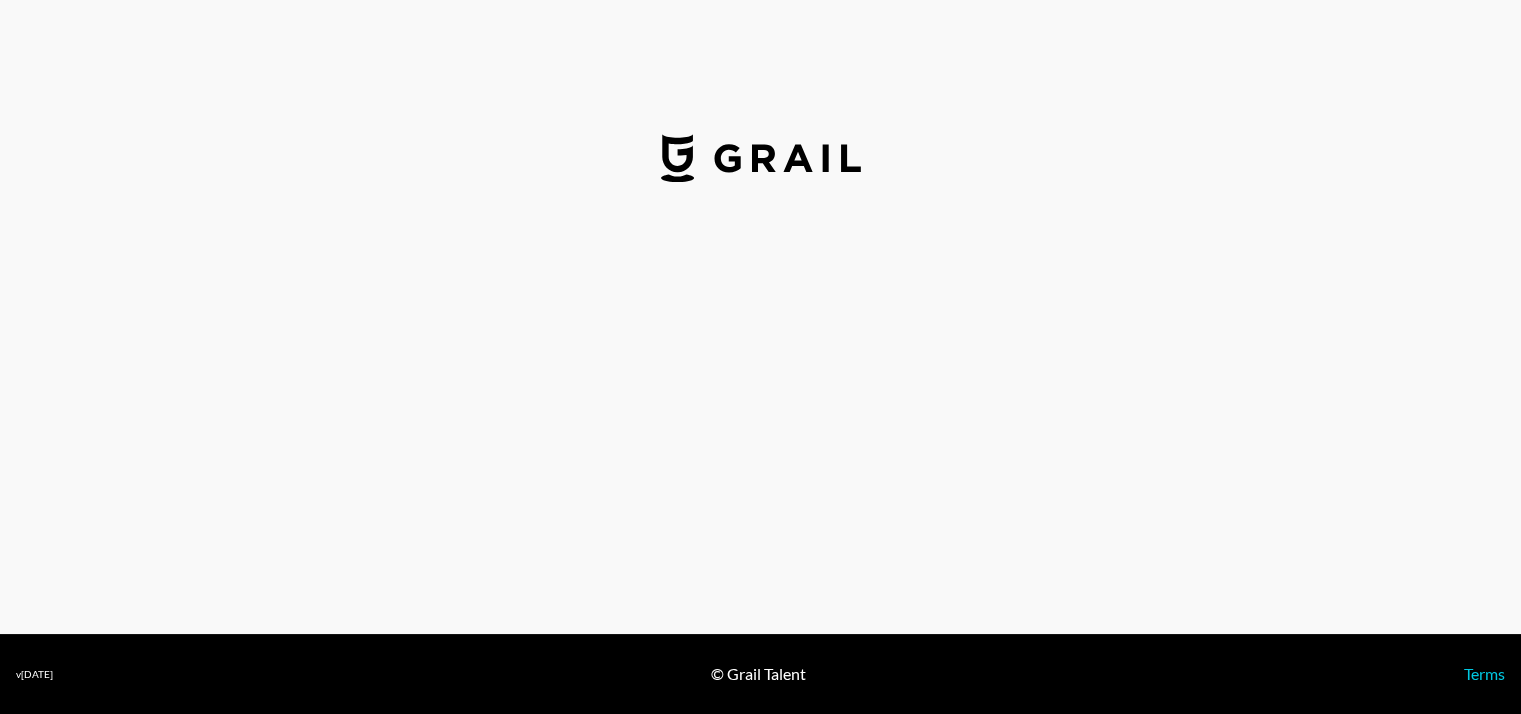 select on "USD" 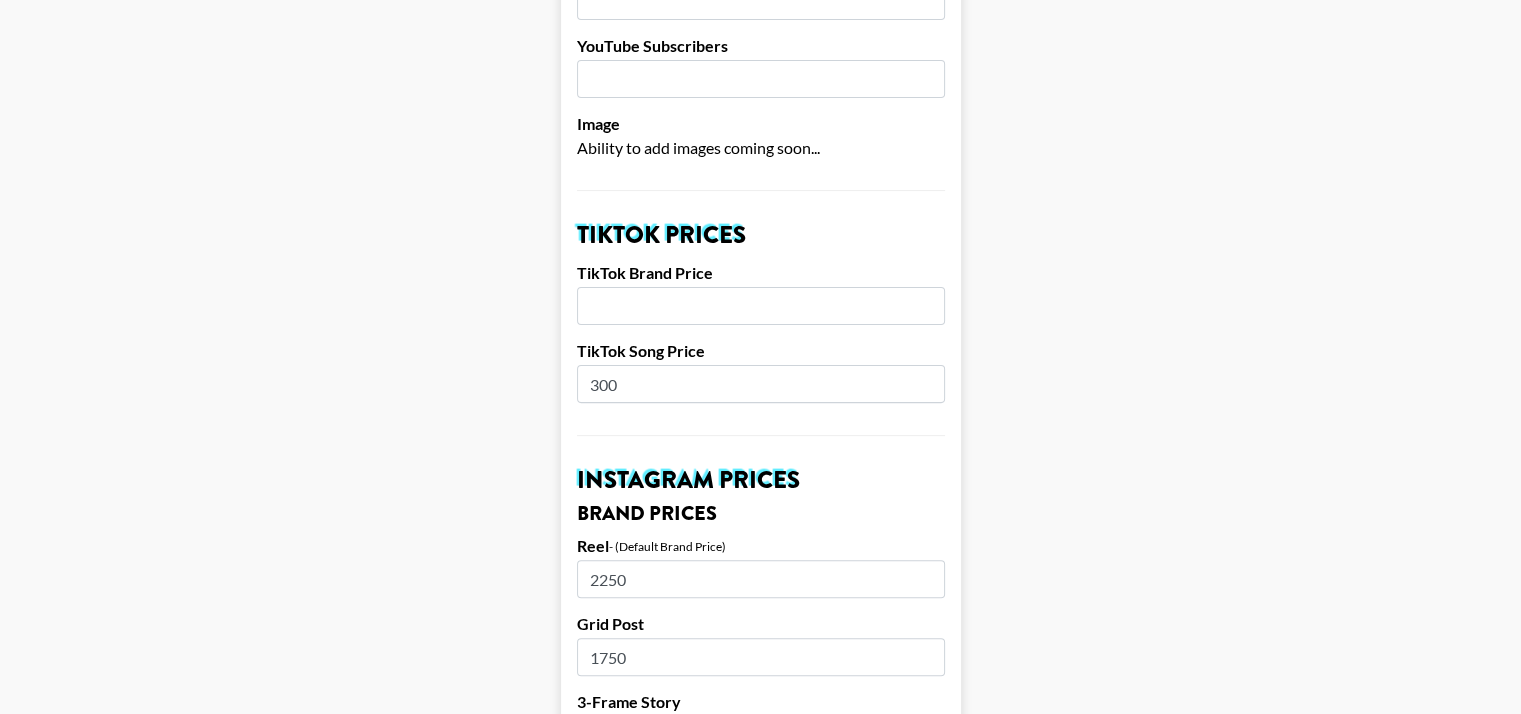 scroll, scrollTop: 547, scrollLeft: 0, axis: vertical 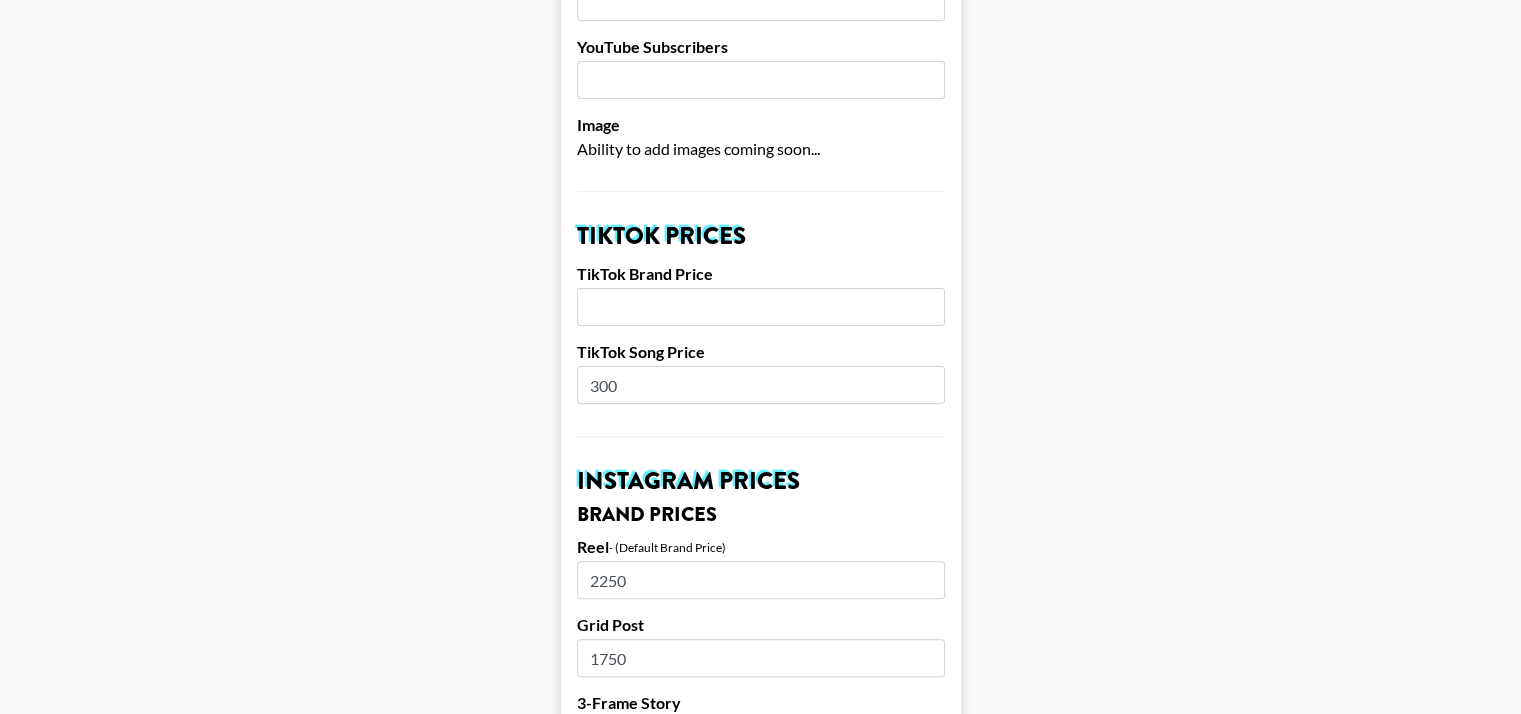 click at bounding box center (761, 307) 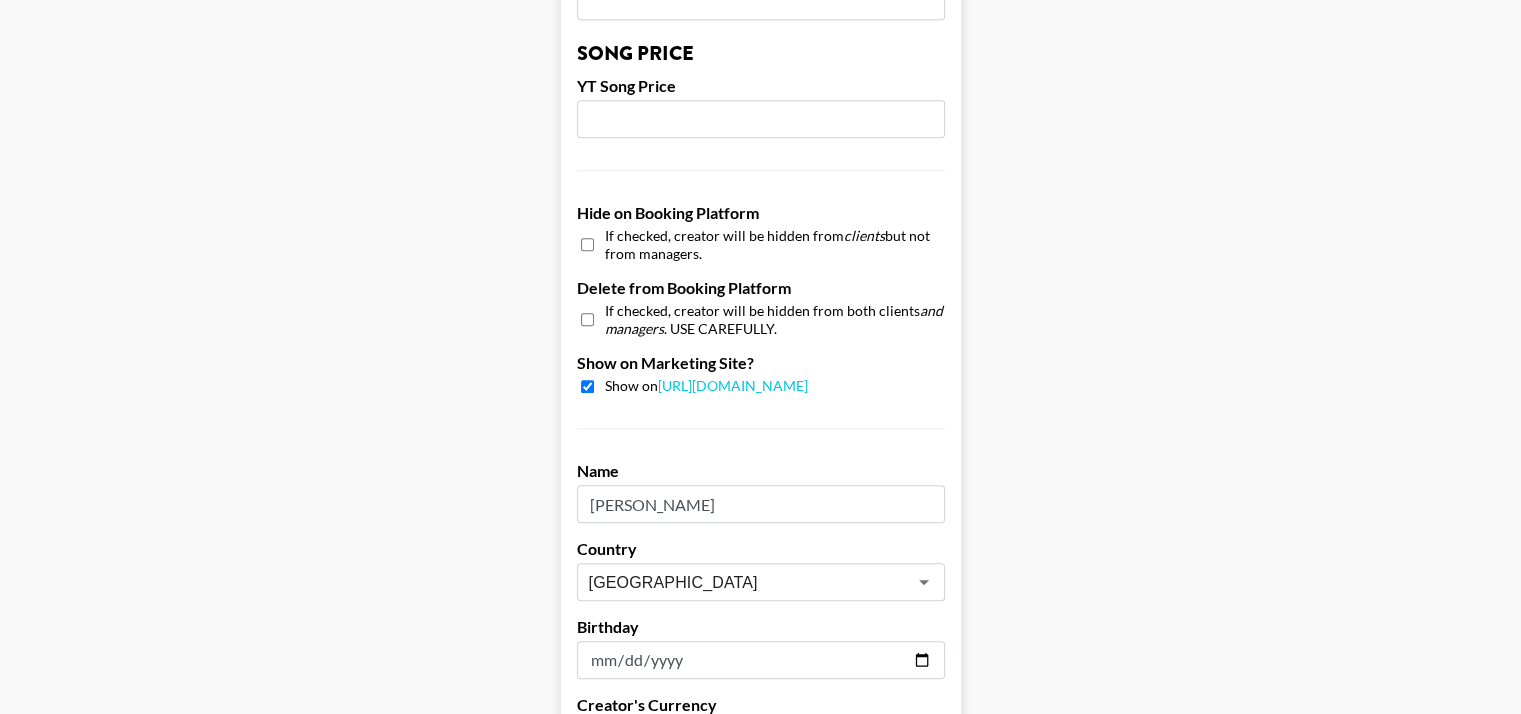 scroll, scrollTop: 1997, scrollLeft: 0, axis: vertical 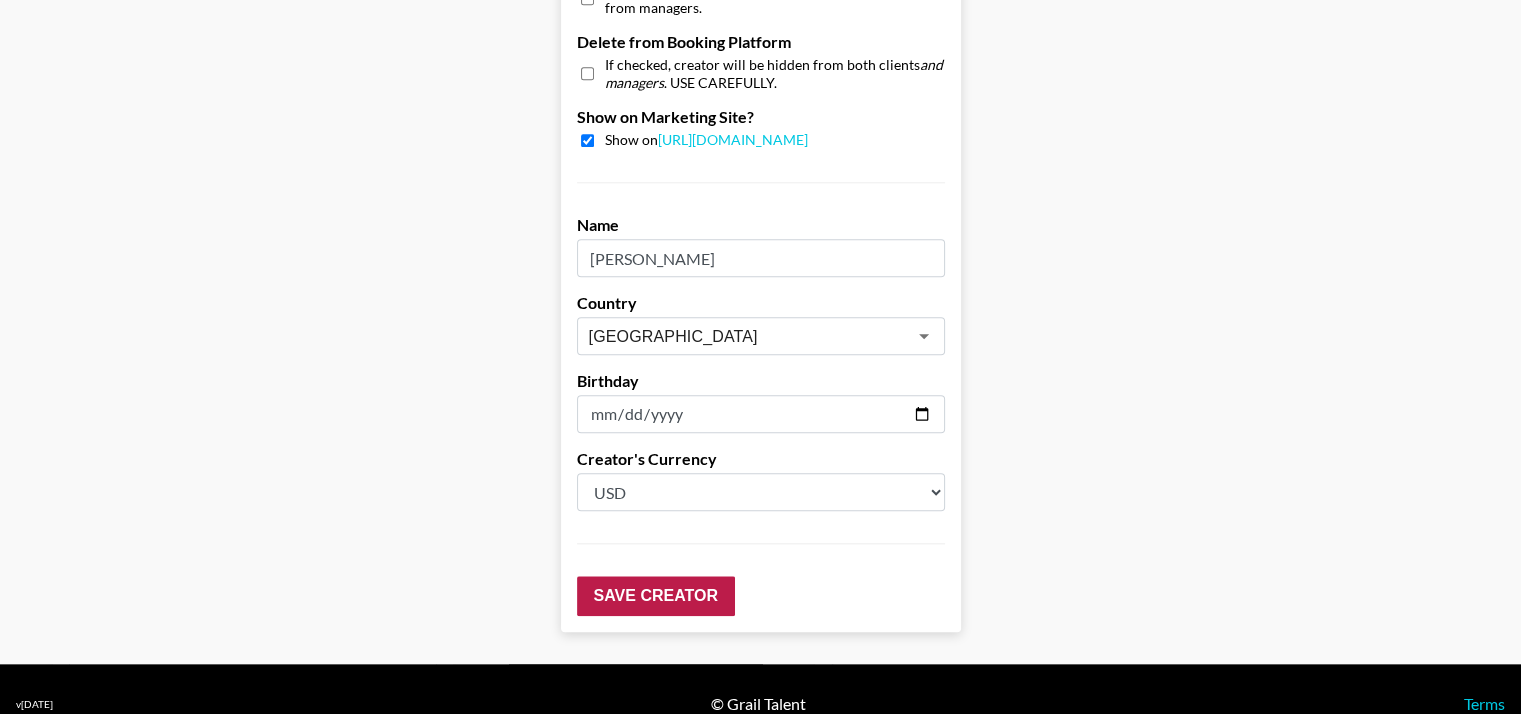 type on "1350" 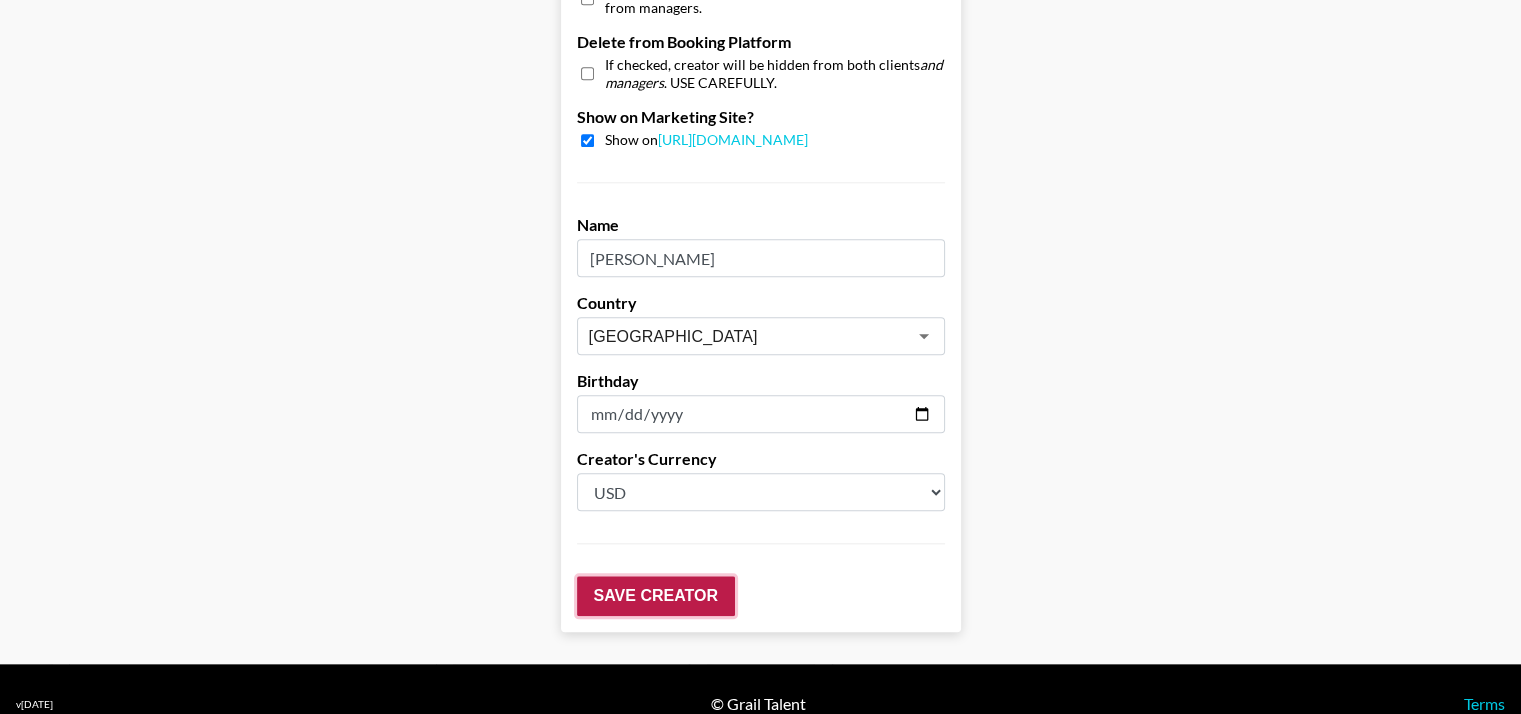 click on "Save Creator" at bounding box center (656, 596) 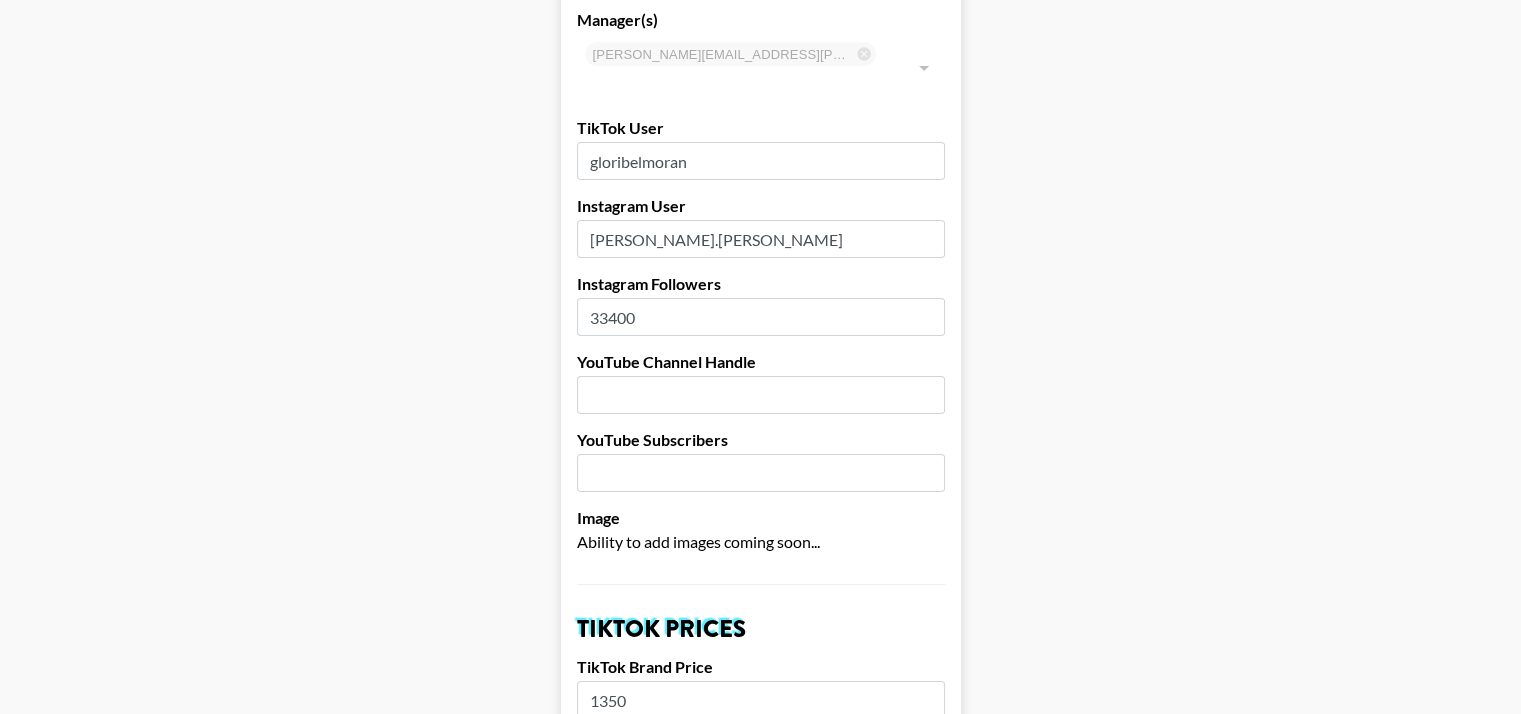 scroll, scrollTop: 0, scrollLeft: 0, axis: both 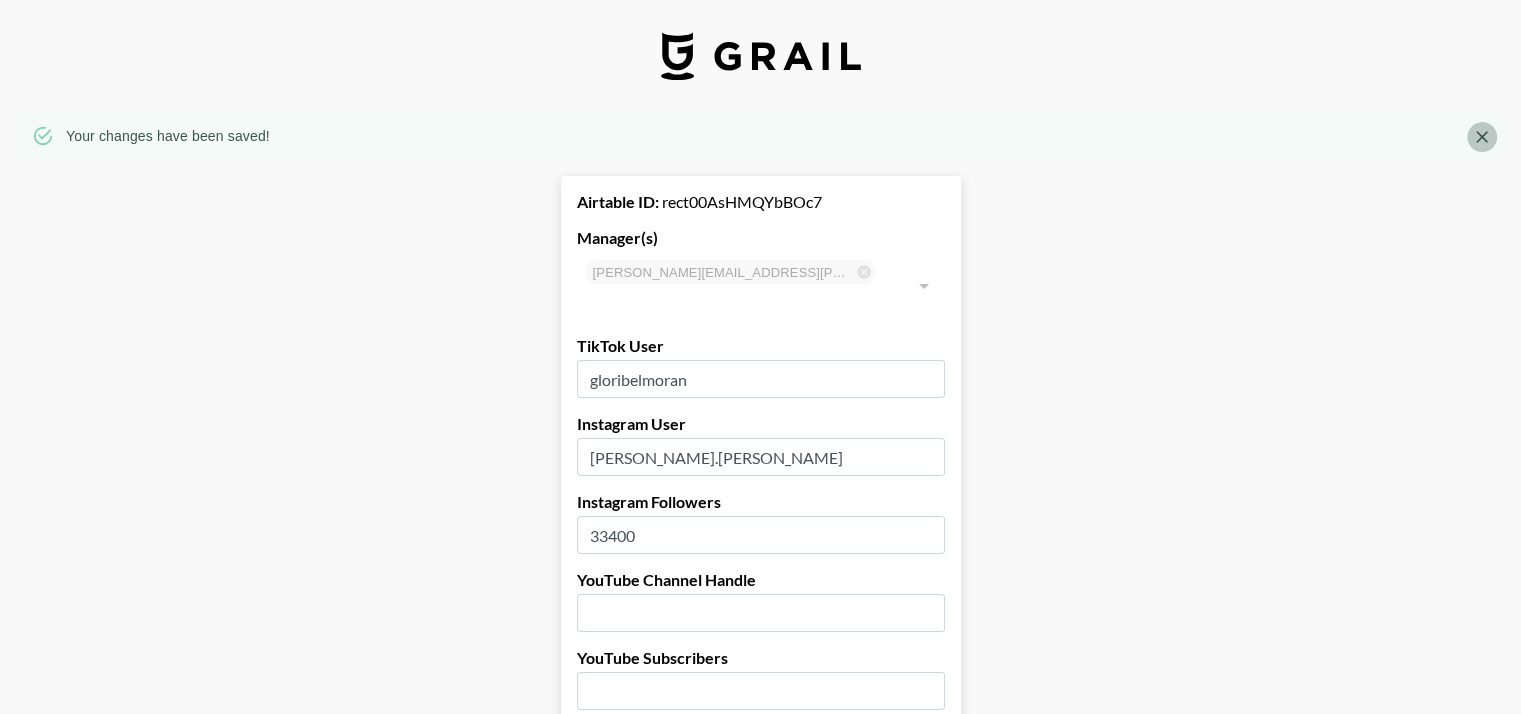 click 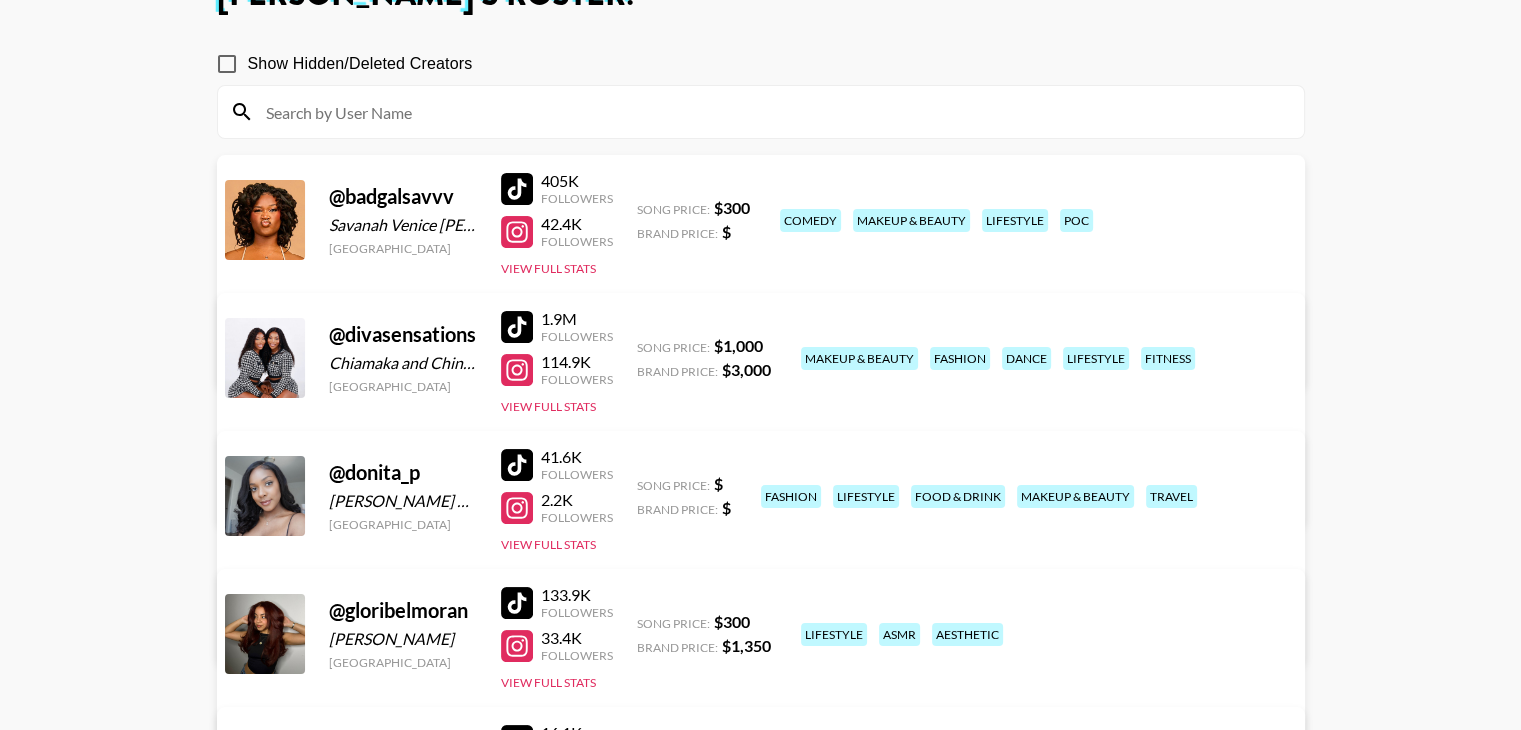 scroll, scrollTop: 148, scrollLeft: 0, axis: vertical 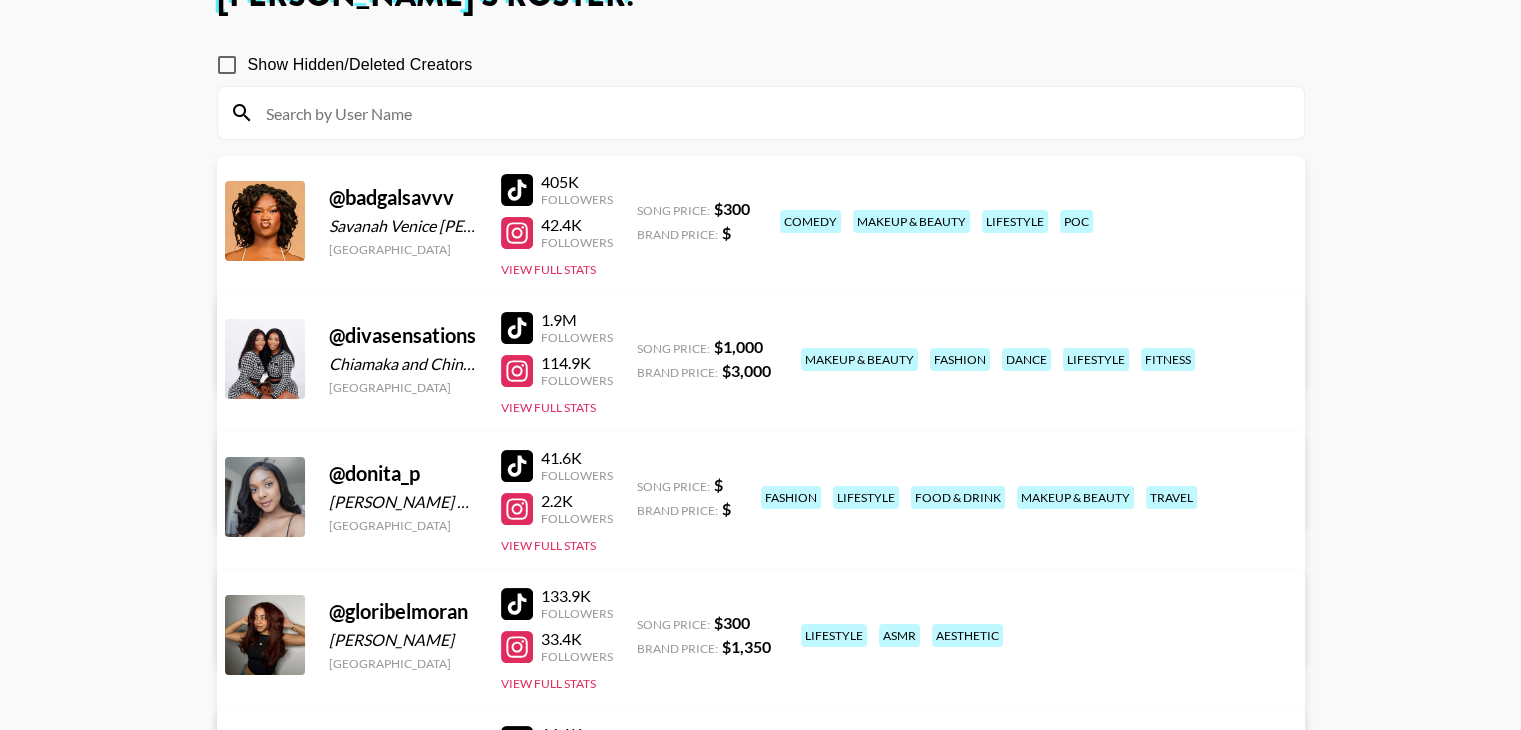 click on "View/Edit Details" at bounding box center (510, 355) 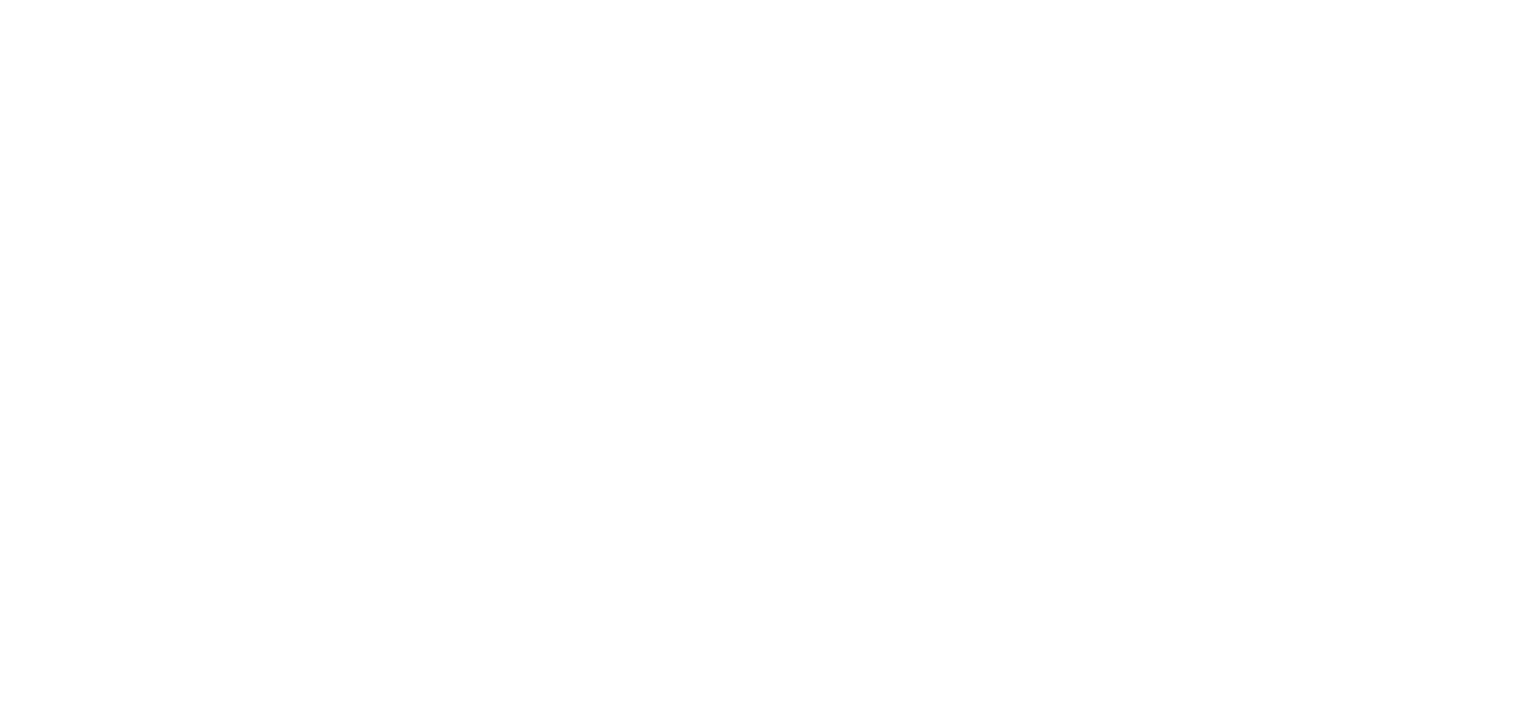 scroll, scrollTop: 0, scrollLeft: 0, axis: both 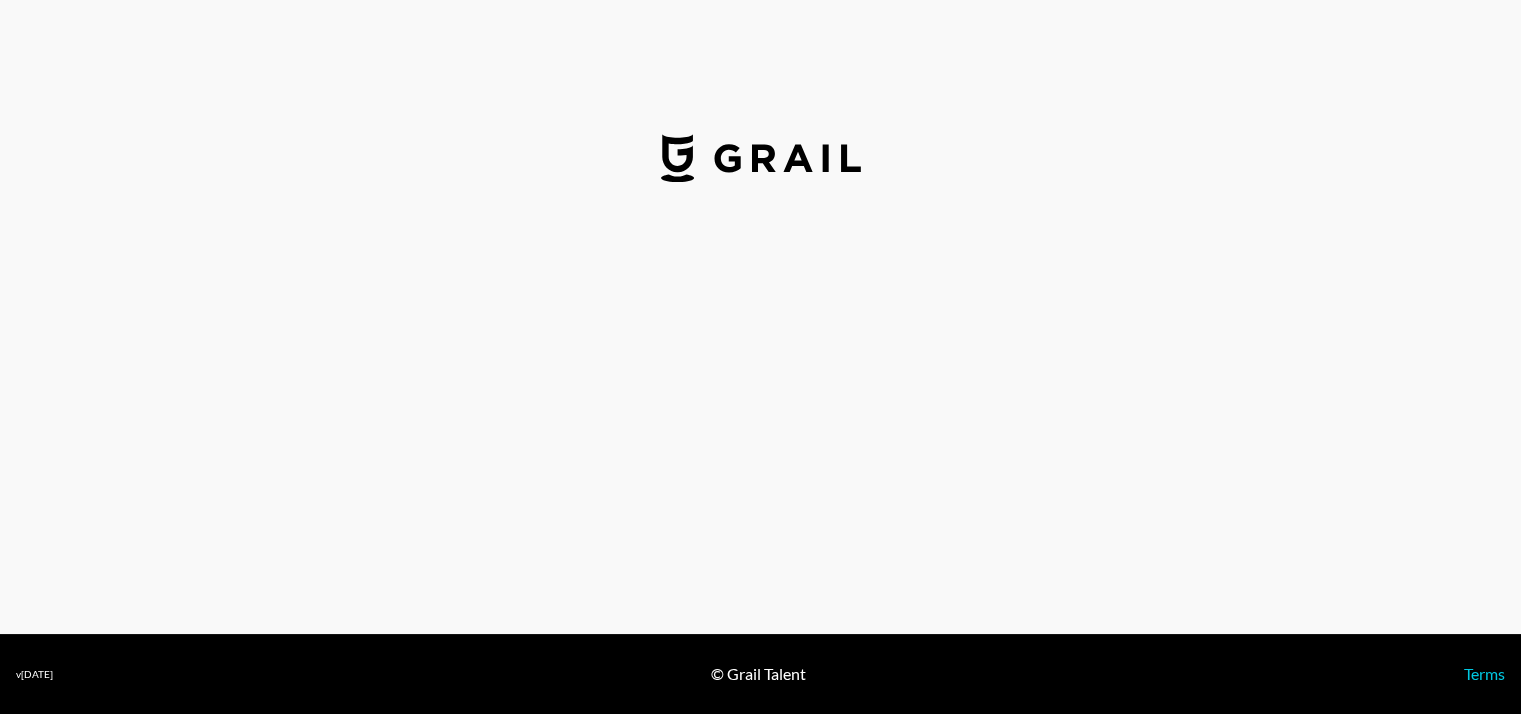 select on "USD" 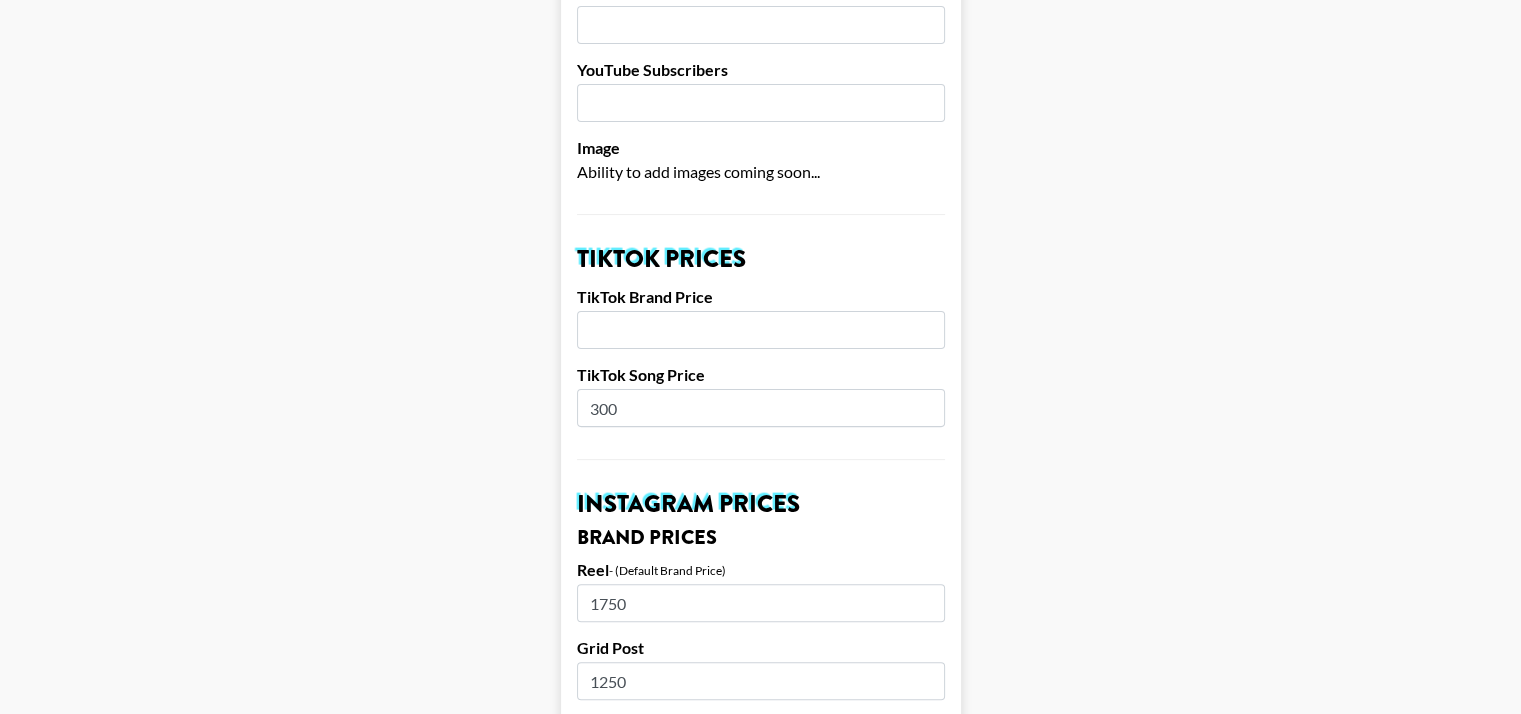 scroll, scrollTop: 447, scrollLeft: 0, axis: vertical 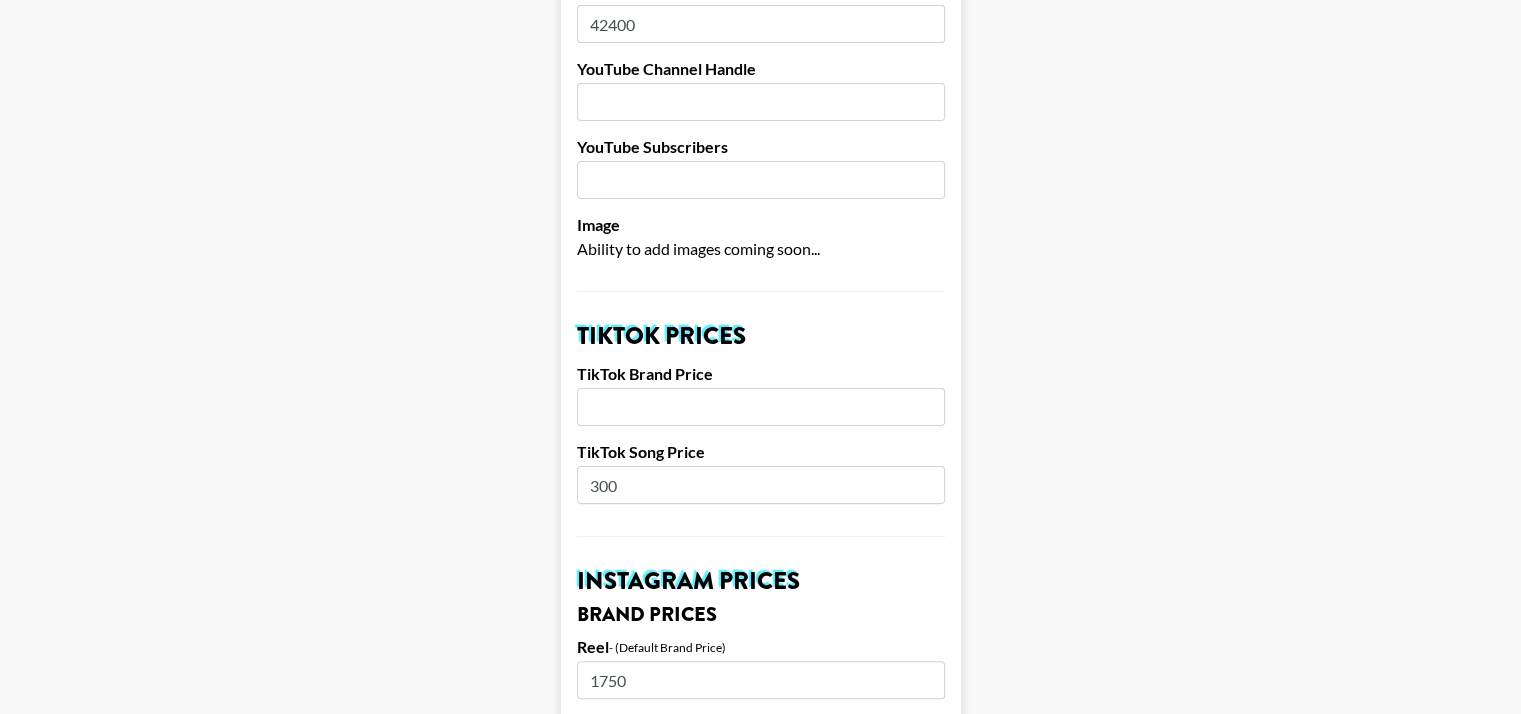 click at bounding box center (761, 407) 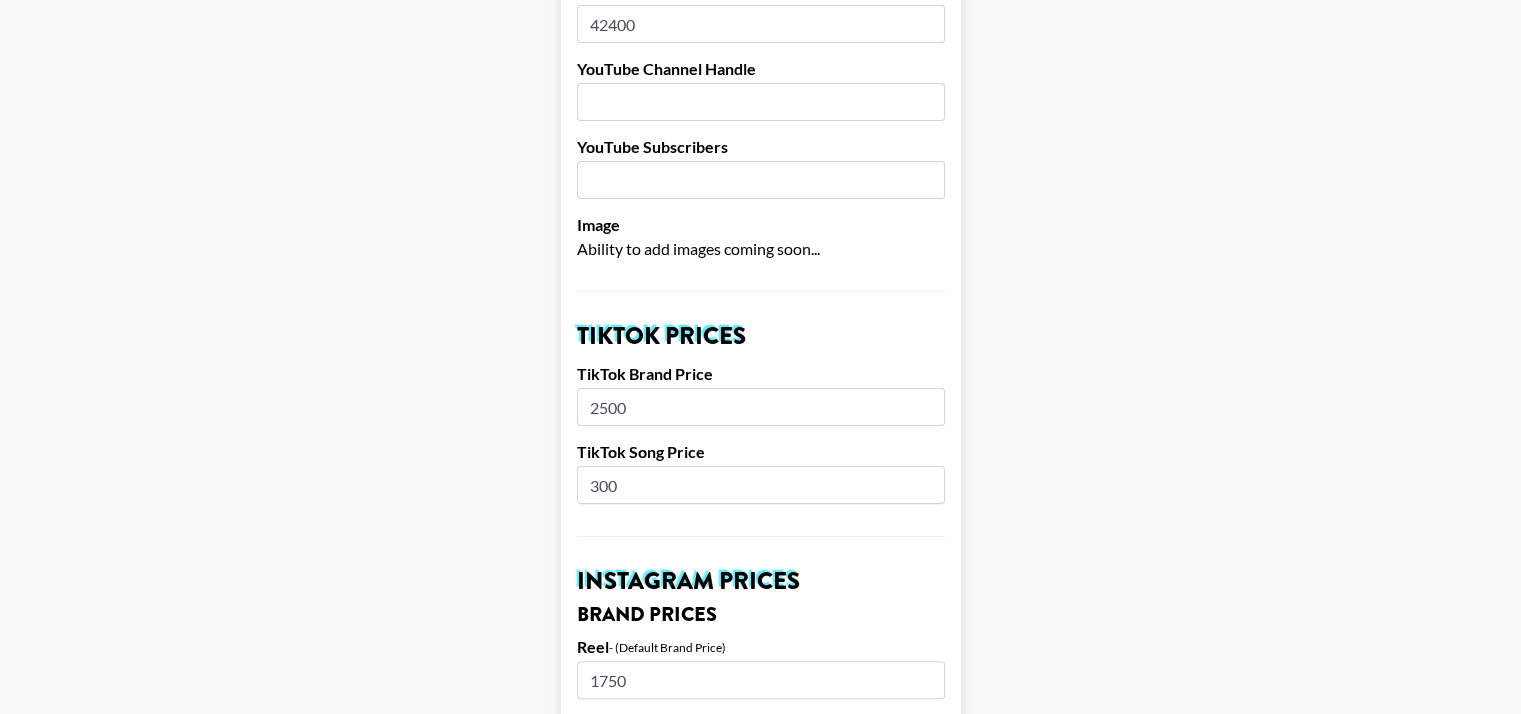 type on "2500" 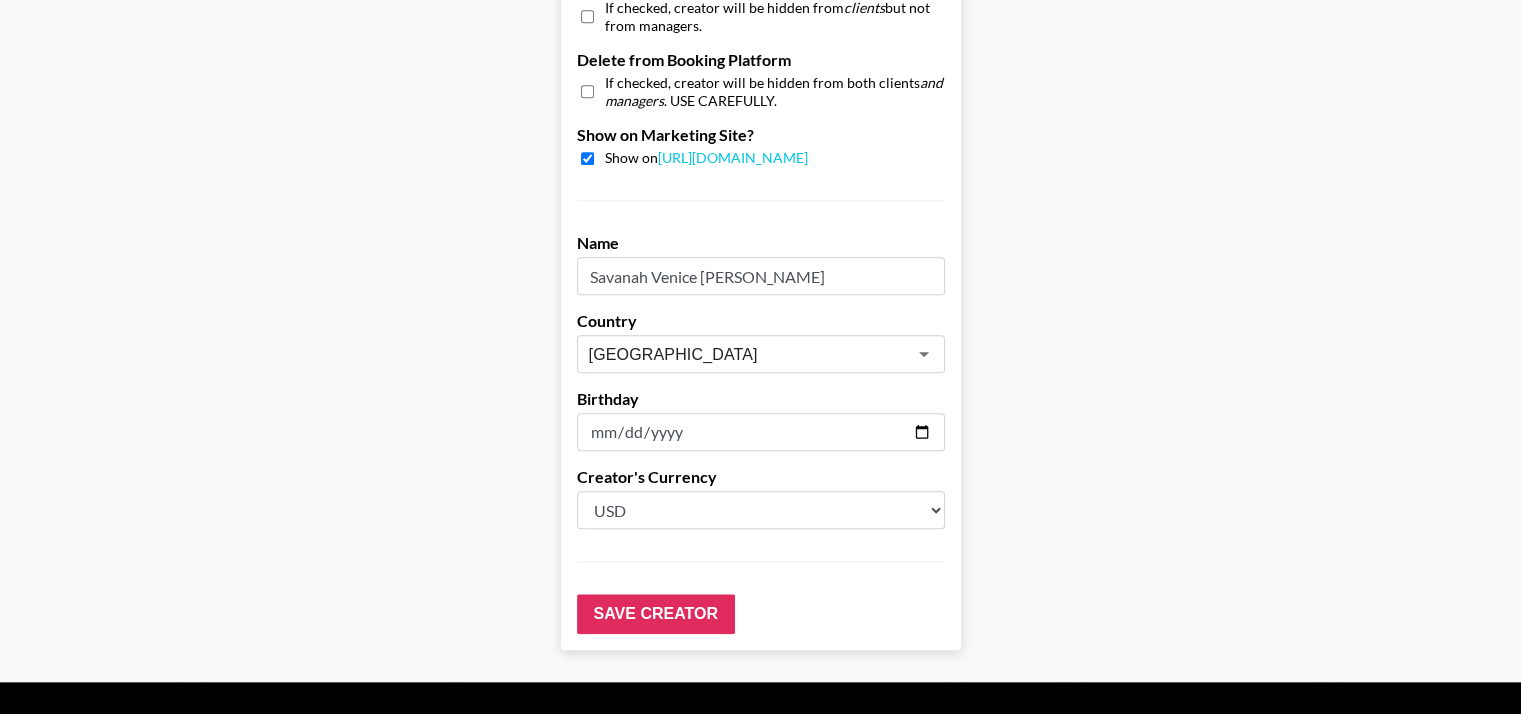 scroll, scrollTop: 1997, scrollLeft: 0, axis: vertical 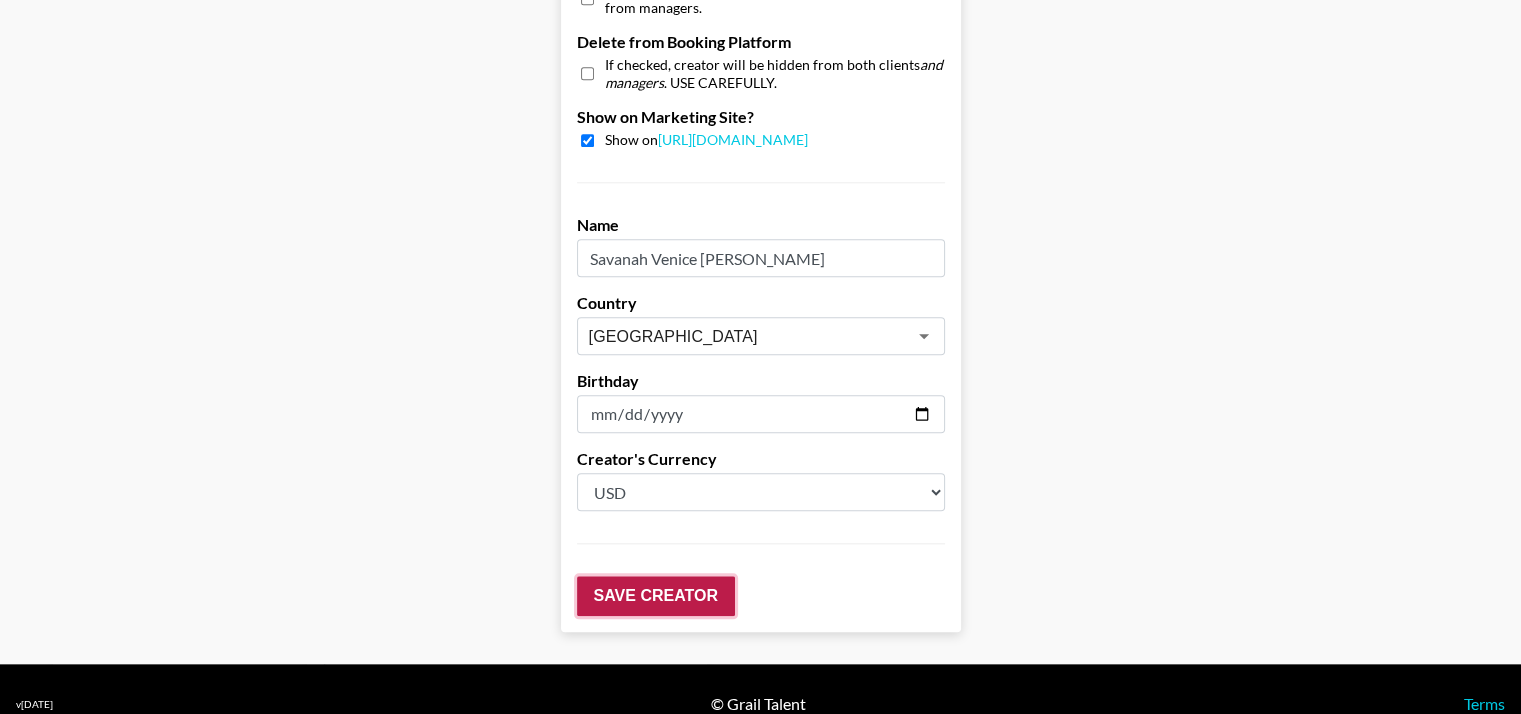 click on "Save Creator" at bounding box center (656, 596) 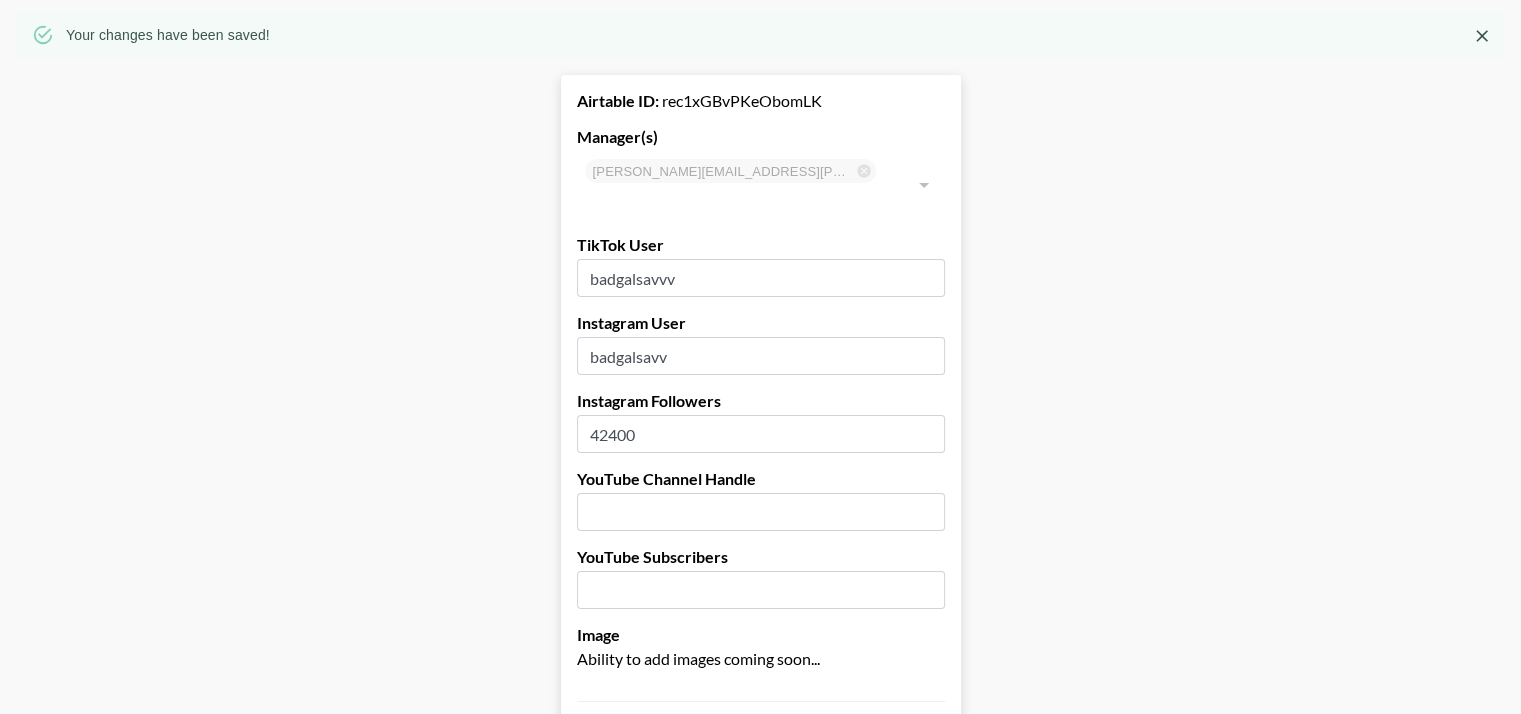 scroll, scrollTop: 0, scrollLeft: 0, axis: both 